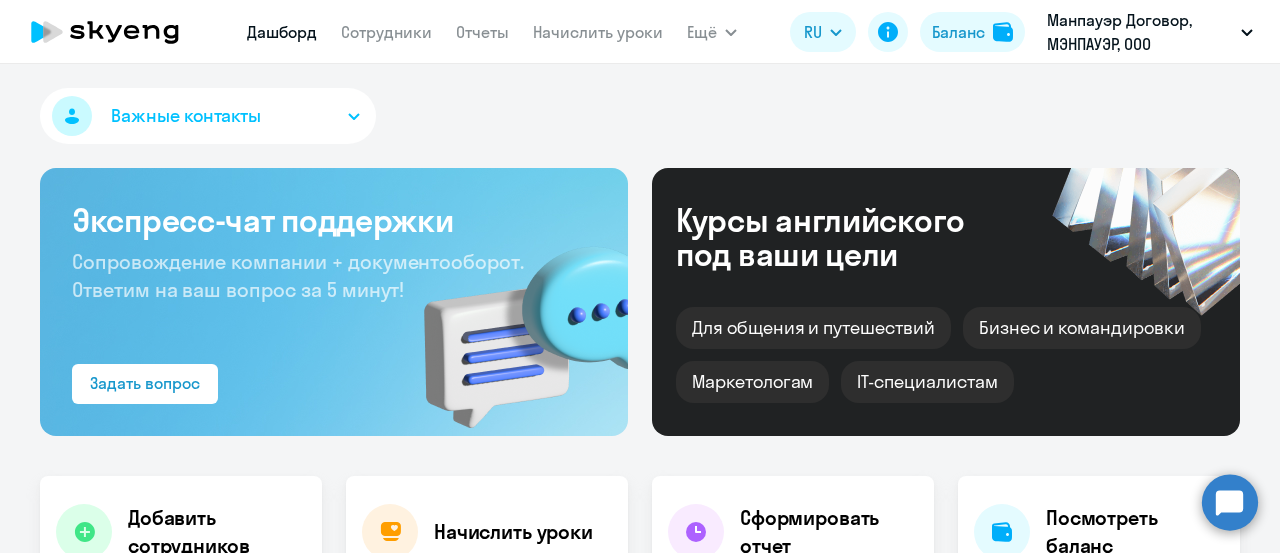 scroll, scrollTop: 0, scrollLeft: 0, axis: both 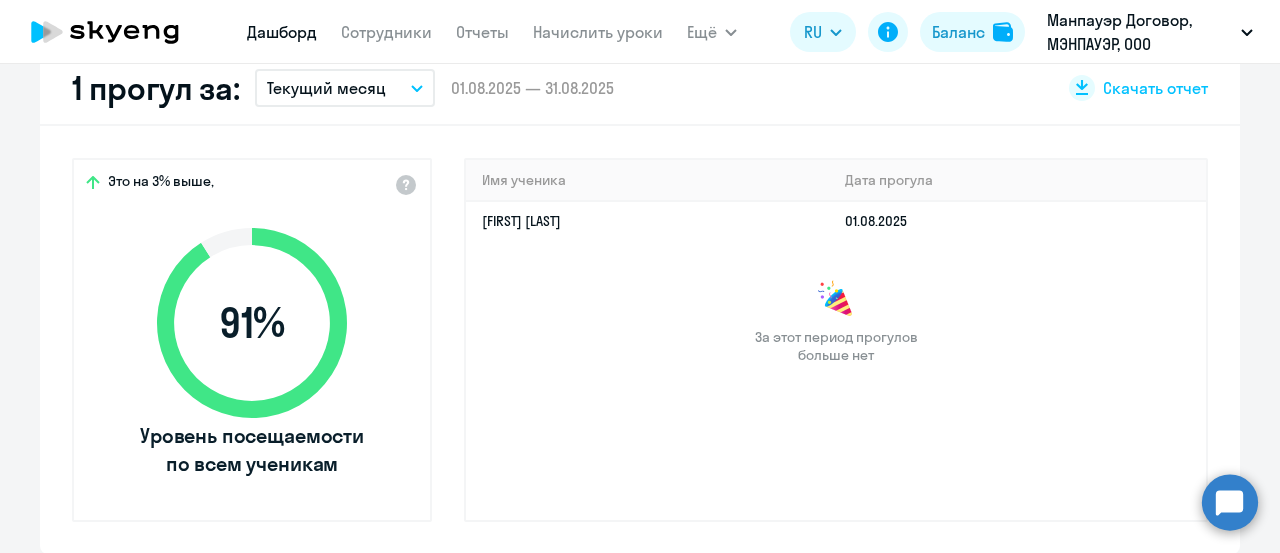 select on "30" 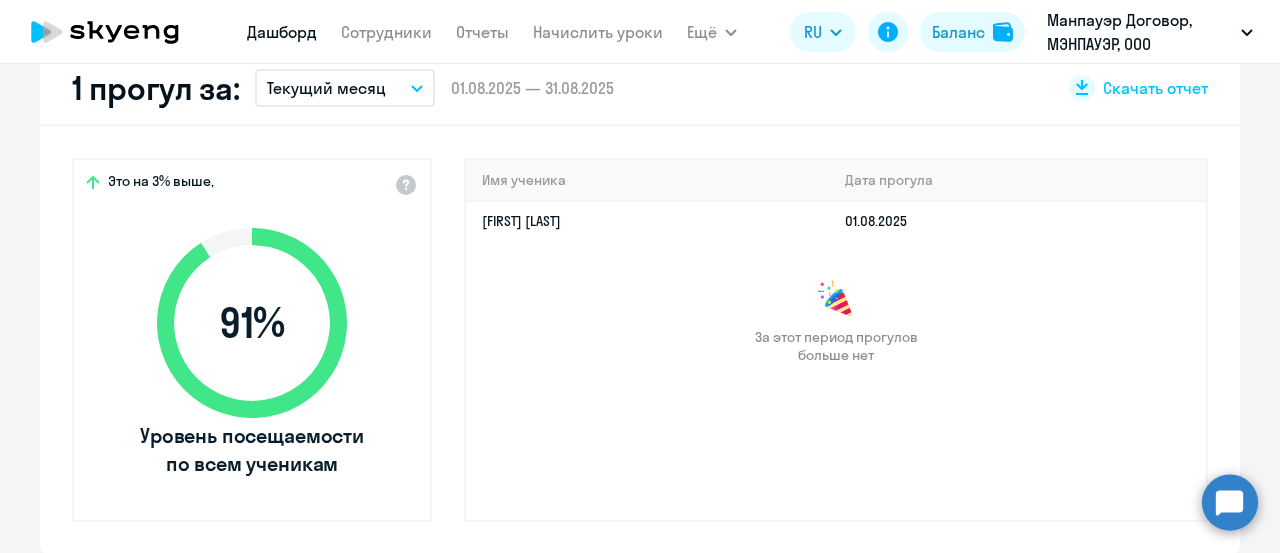 scroll, scrollTop: 400, scrollLeft: 0, axis: vertical 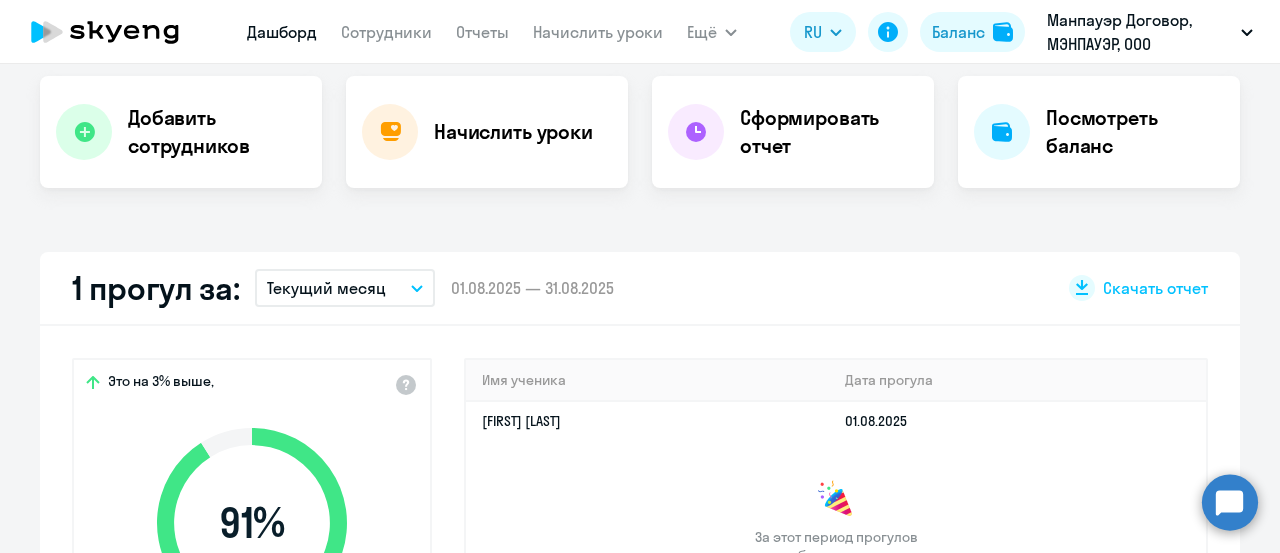 click on "Текущий месяц" at bounding box center [345, 288] 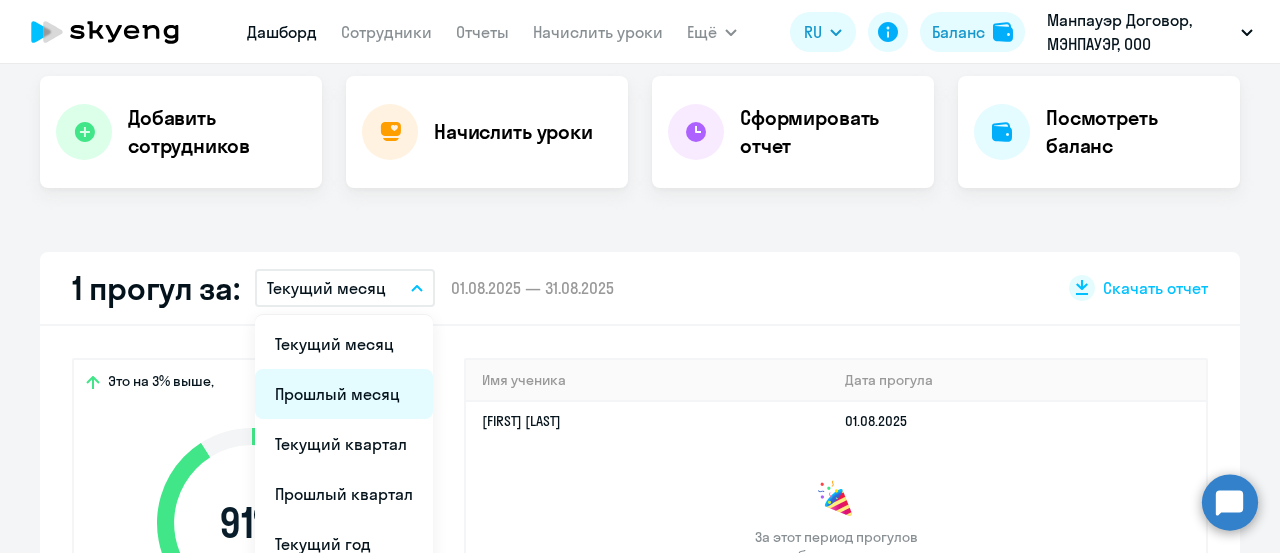 click on "Прошлый месяц" at bounding box center [344, 394] 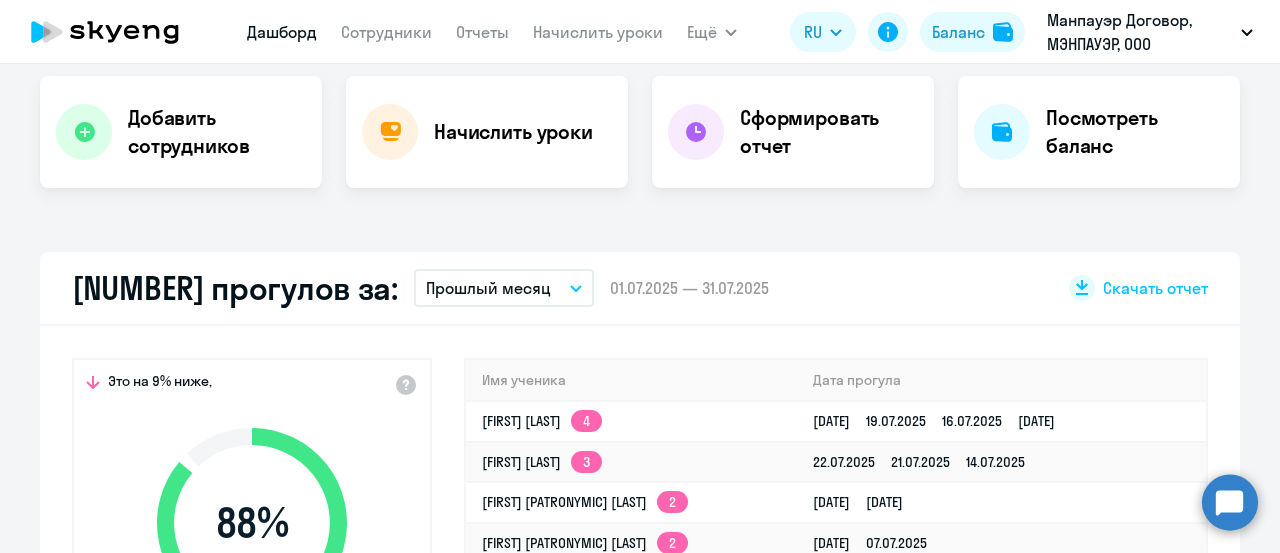scroll, scrollTop: 700, scrollLeft: 0, axis: vertical 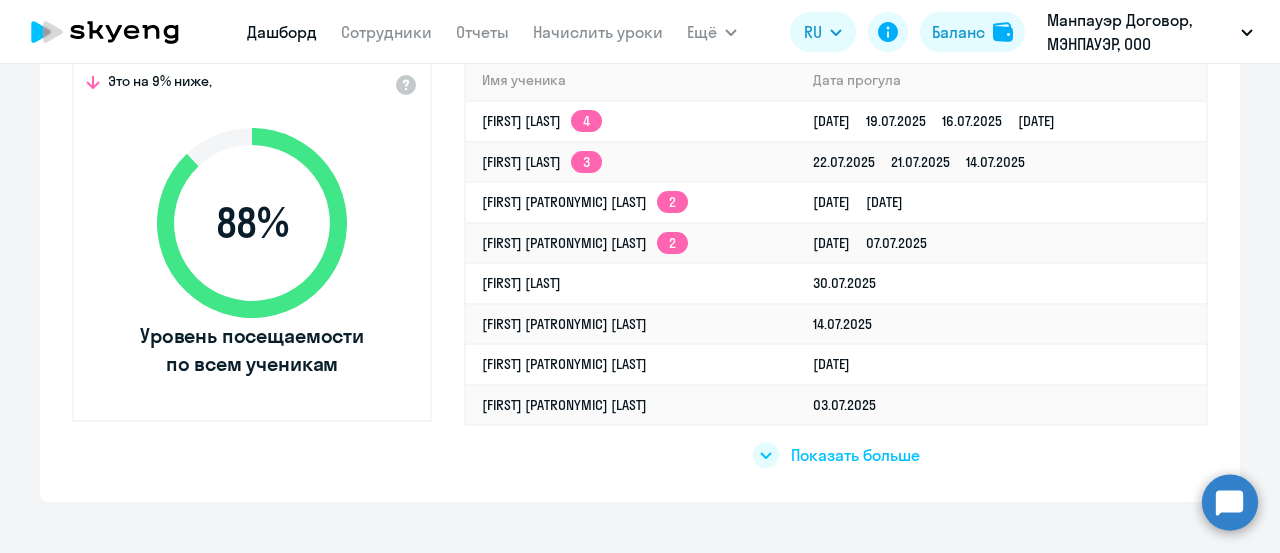 click on "Показать больше" 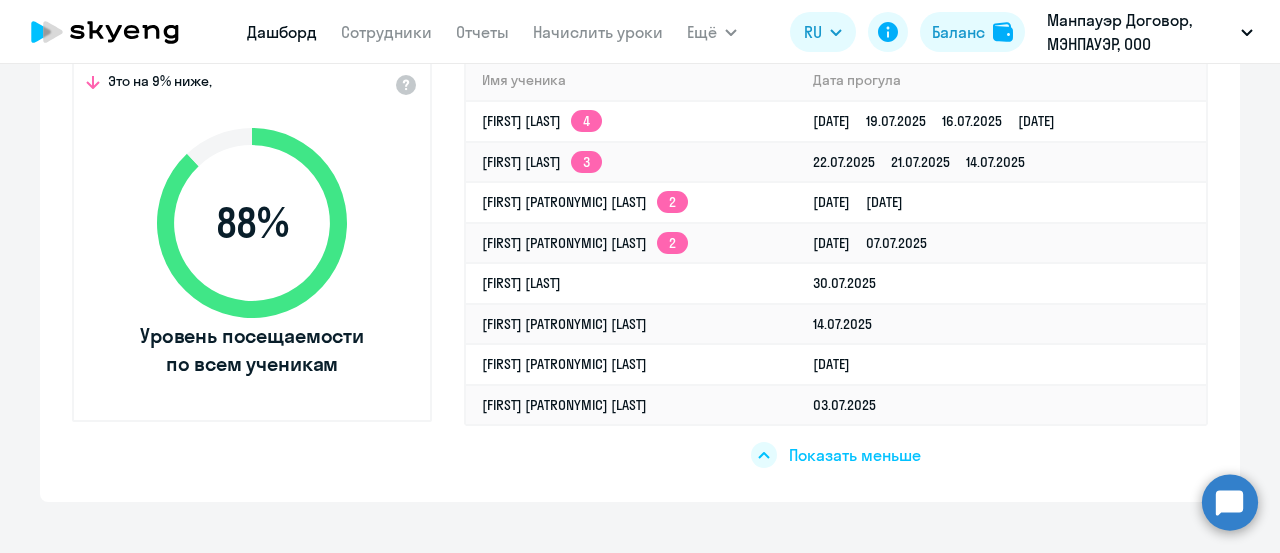 click on "Показать меньше" 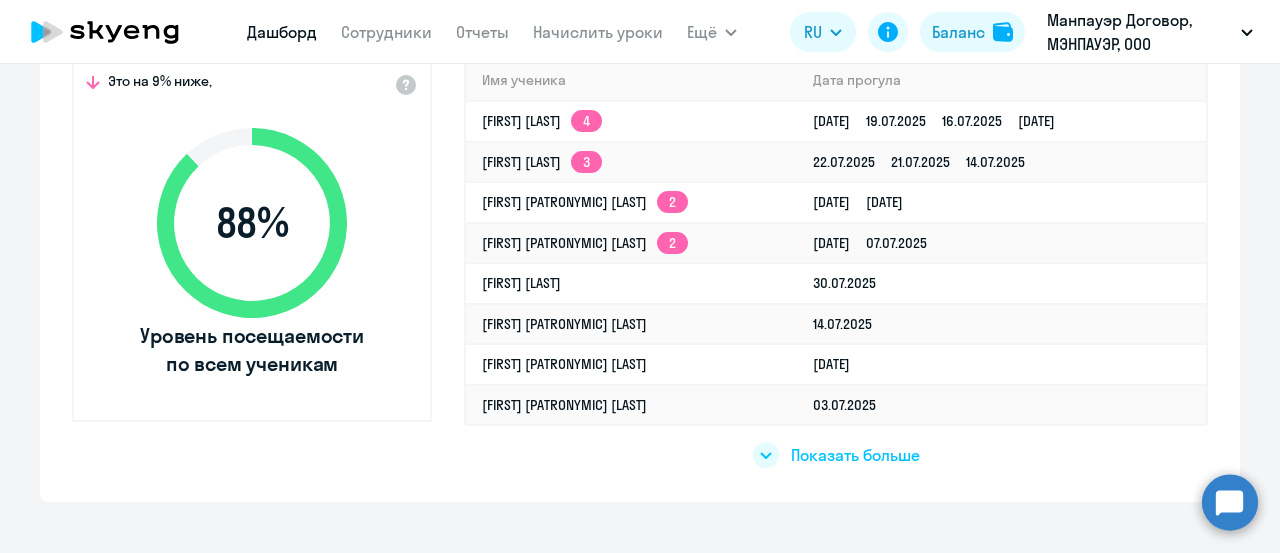 click on "Показать больше" 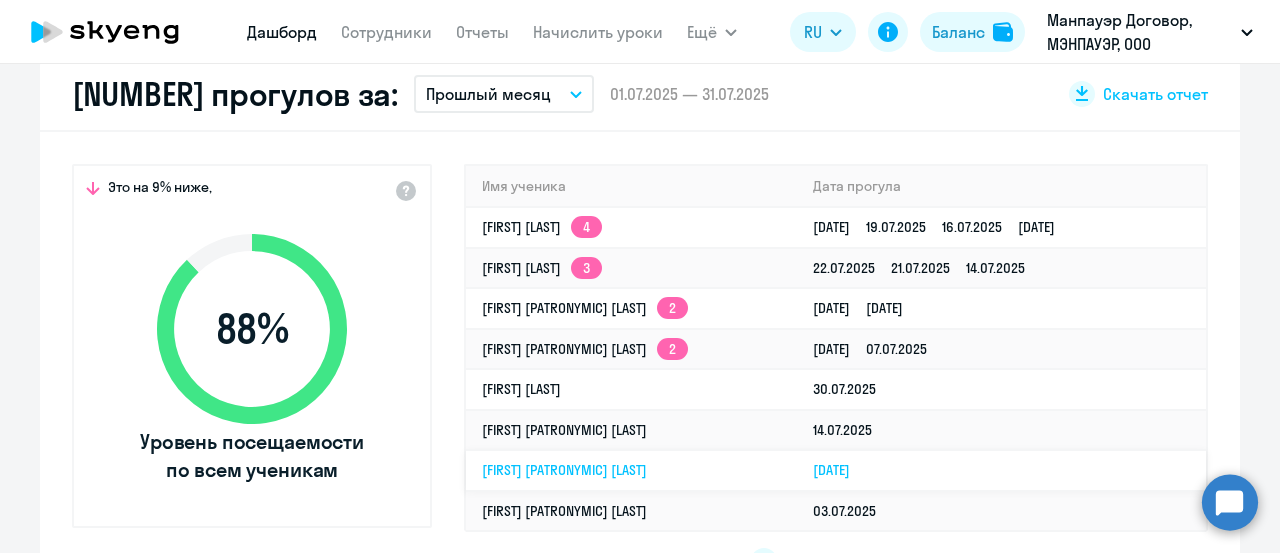 scroll, scrollTop: 400, scrollLeft: 0, axis: vertical 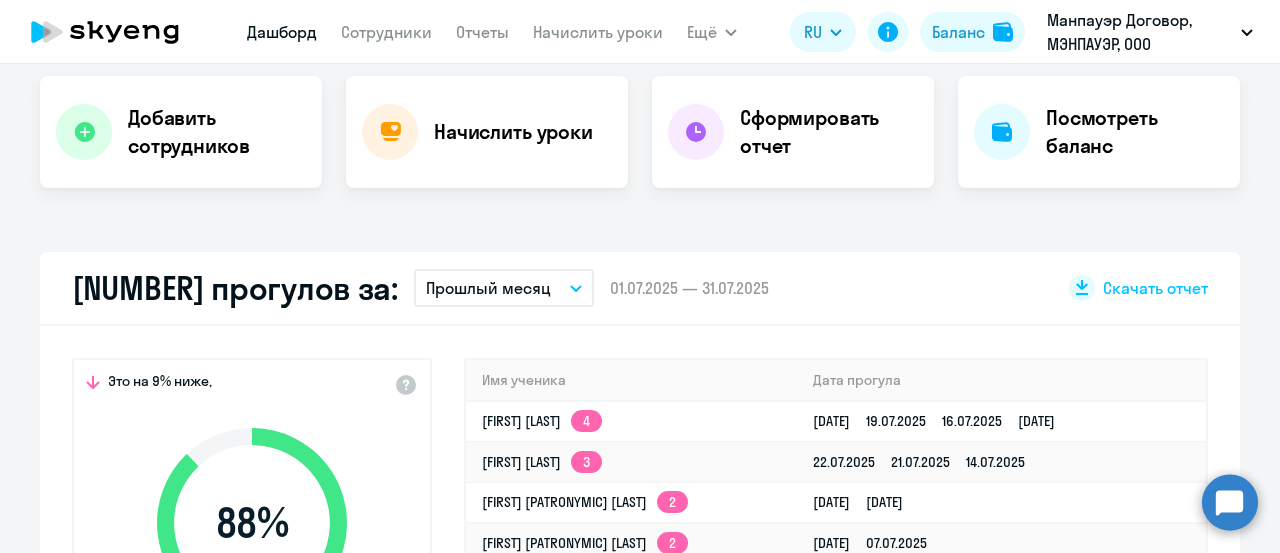 click on "Прошлый месяц" at bounding box center (504, 288) 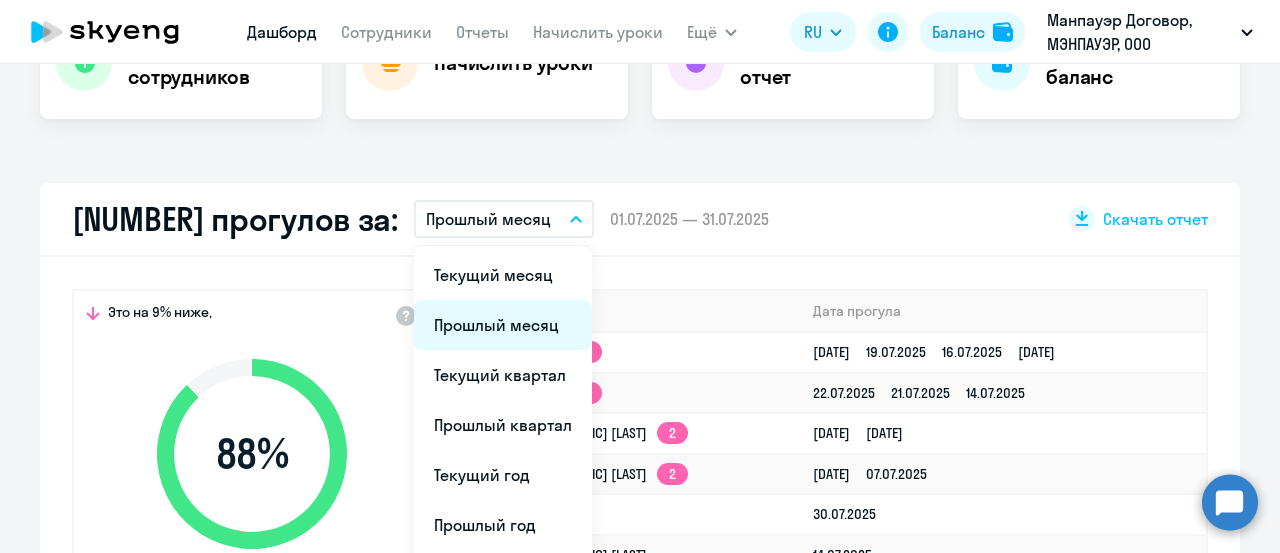 scroll, scrollTop: 500, scrollLeft: 0, axis: vertical 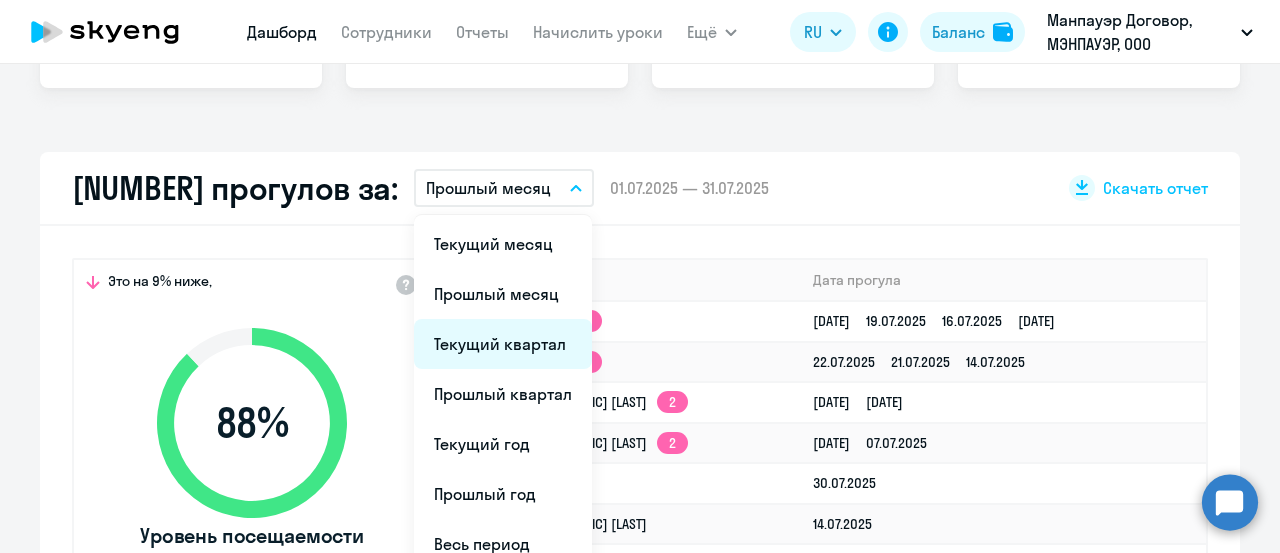 click on "Текущий квартал" at bounding box center (503, 344) 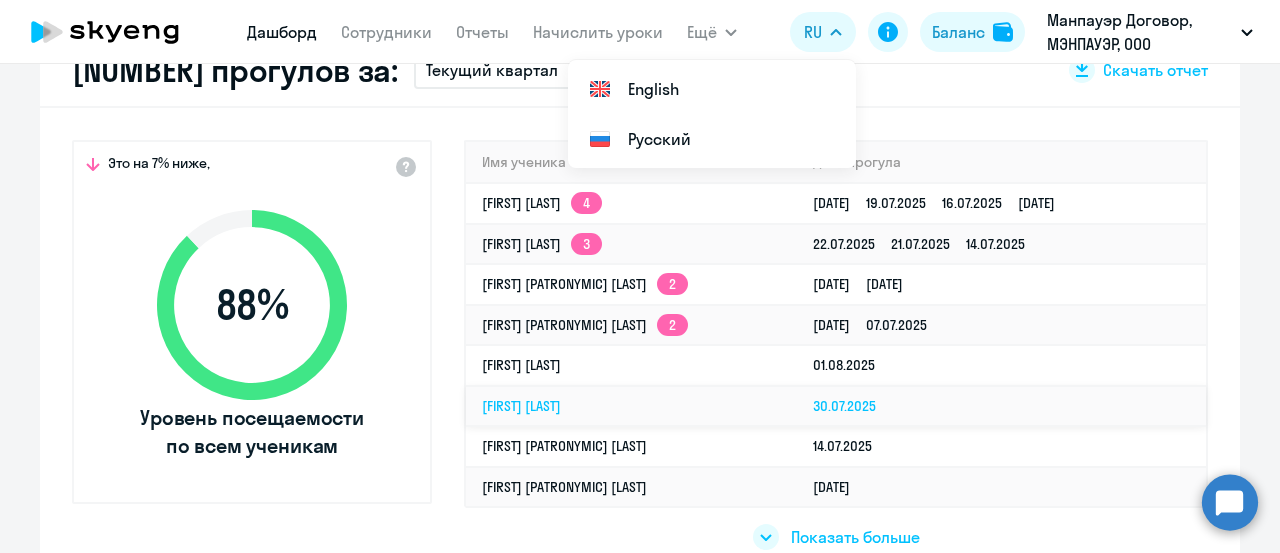 scroll, scrollTop: 500, scrollLeft: 0, axis: vertical 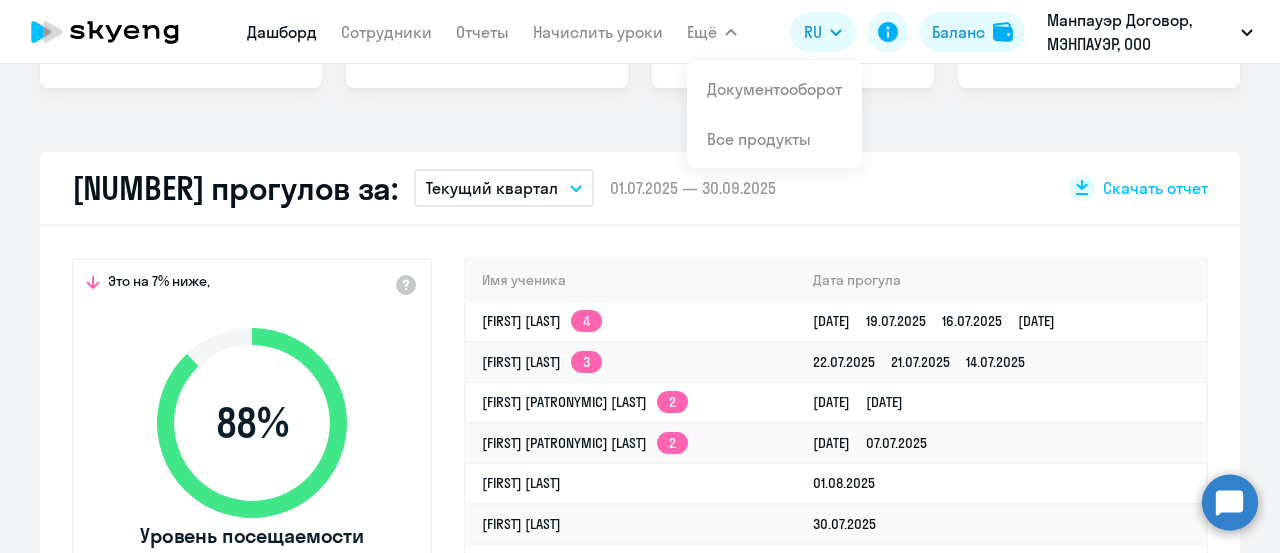 click on "16 прогулов за:   Текущий квартал
Текущий месяц   Прошлый месяц   Текущий квартал   Прошлый квартал   Текущий год   Прошлый год   Весь период  –  01.07.2025 — 30.09.2025
Скачать отчет" 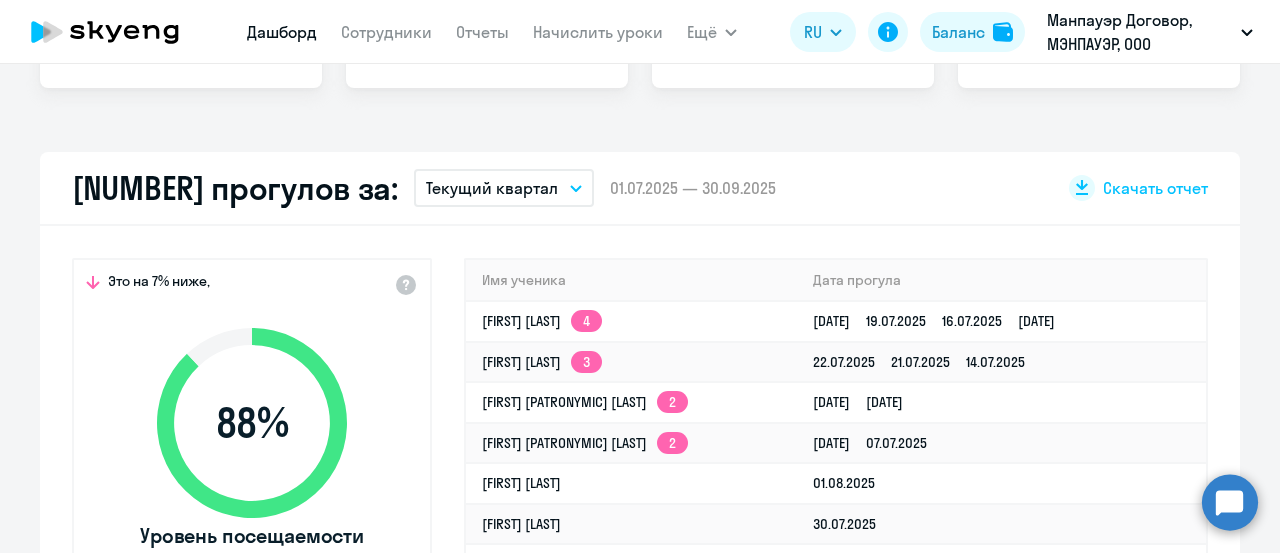 click on "Текущий квартал" at bounding box center (504, 188) 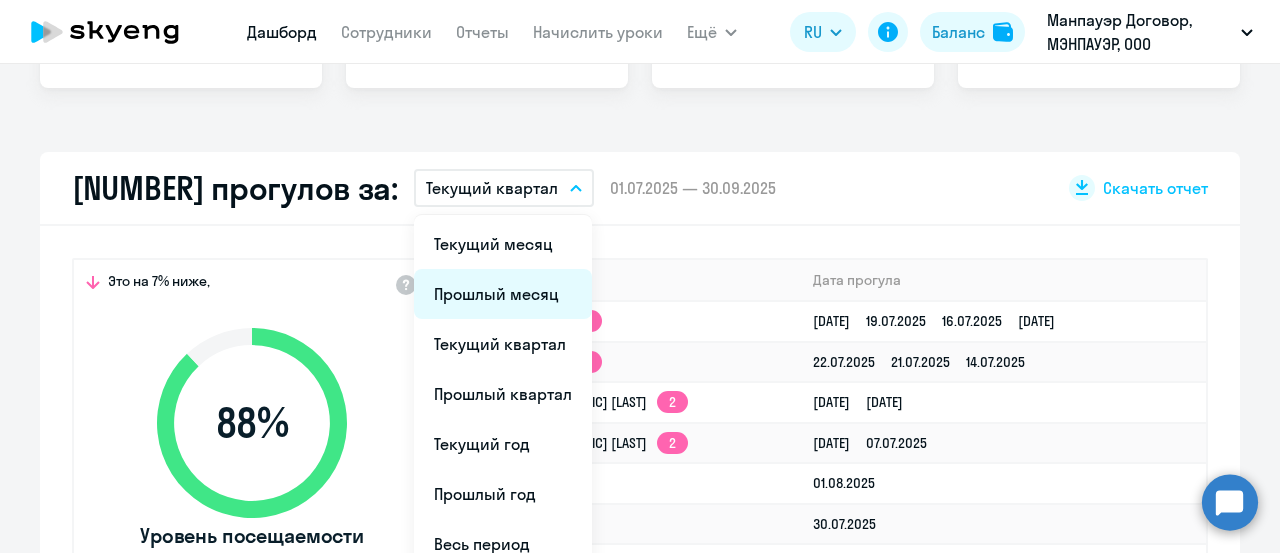 click on "Прошлый месяц" at bounding box center (503, 294) 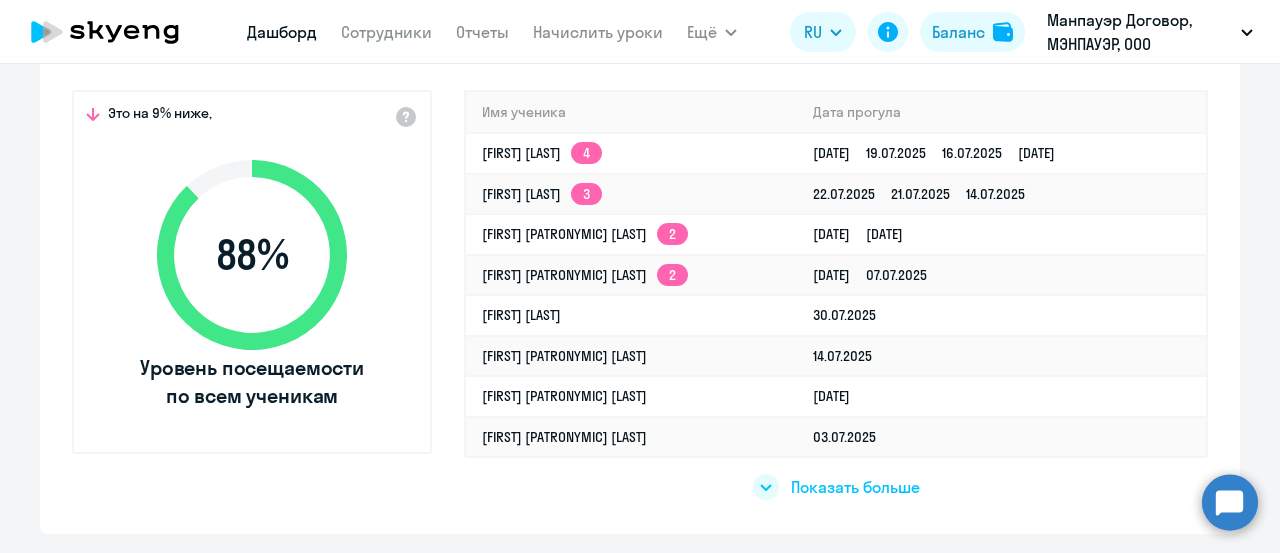 scroll, scrollTop: 700, scrollLeft: 0, axis: vertical 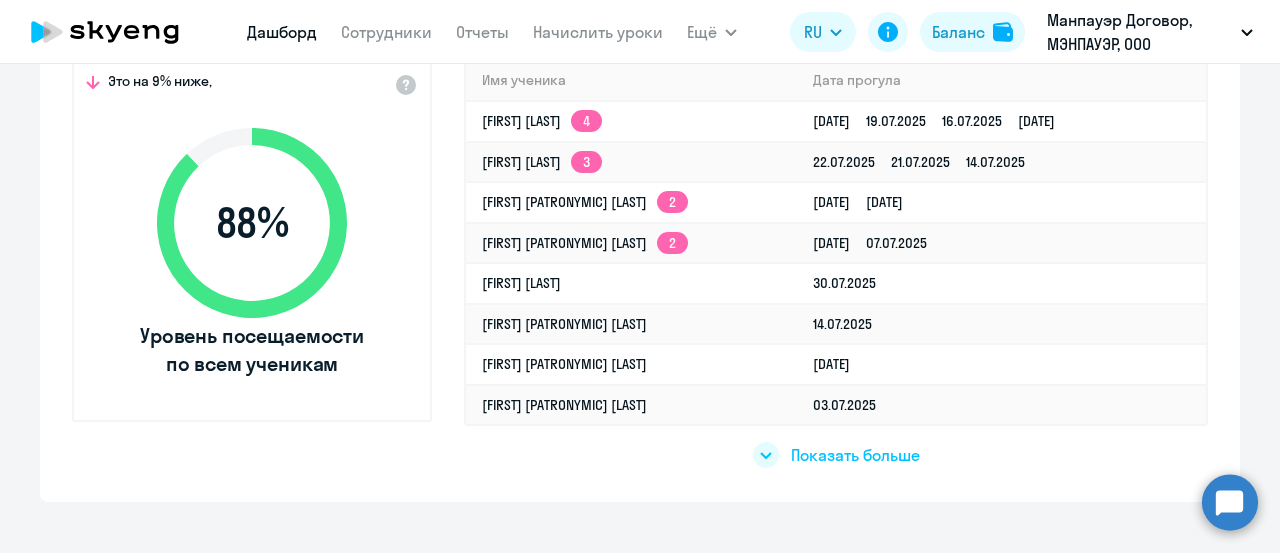 click on "Показать больше" 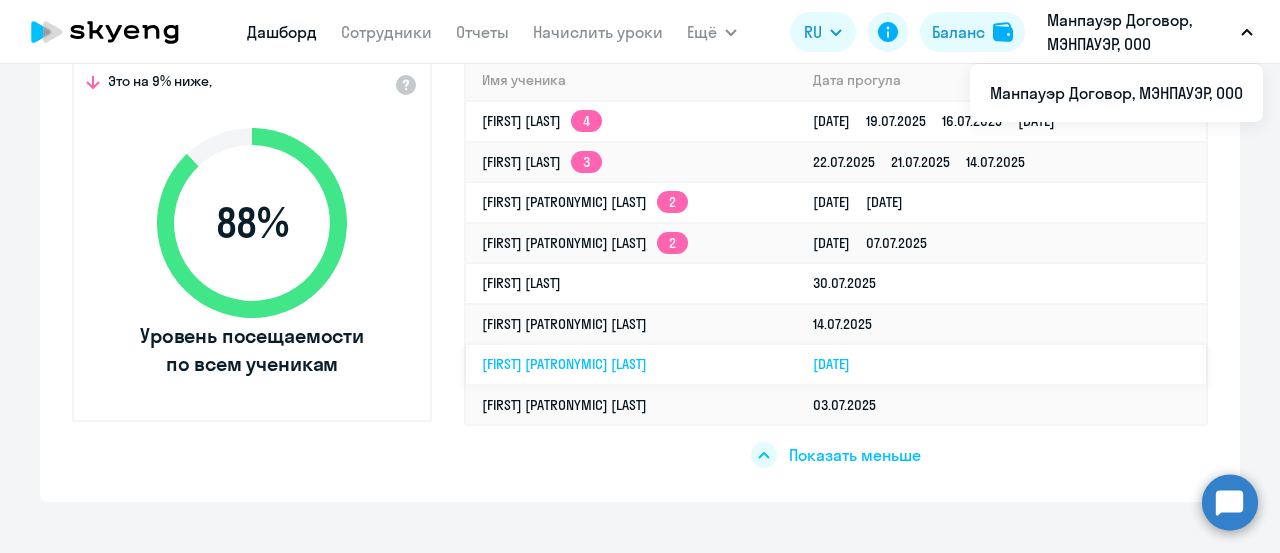 scroll, scrollTop: 600, scrollLeft: 0, axis: vertical 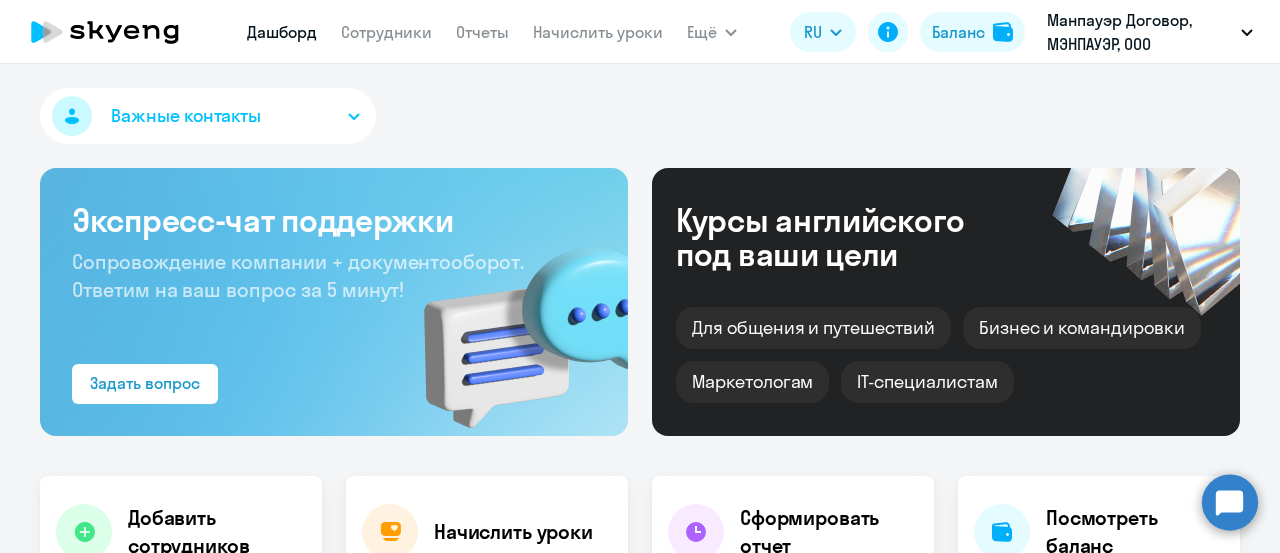 select on "30" 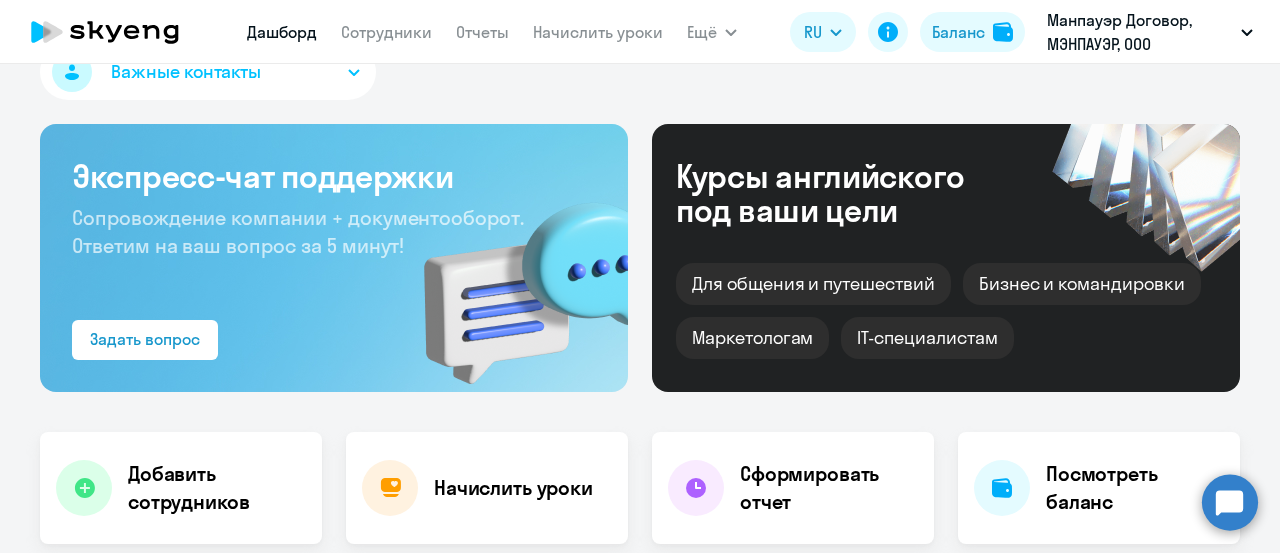 scroll, scrollTop: 0, scrollLeft: 0, axis: both 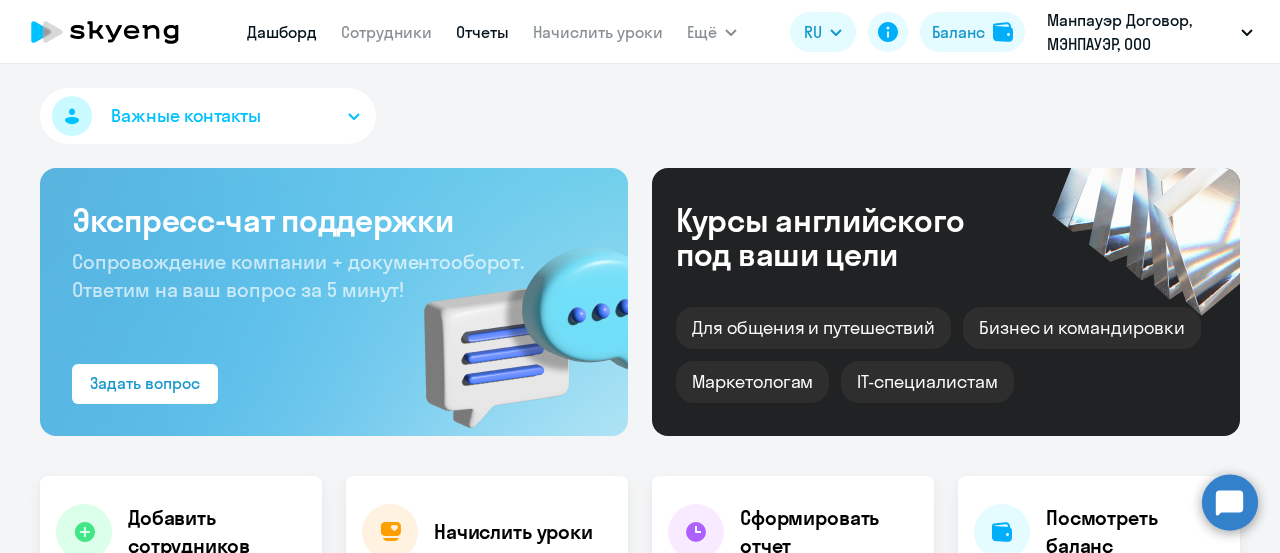 click on "Отчеты" at bounding box center [482, 32] 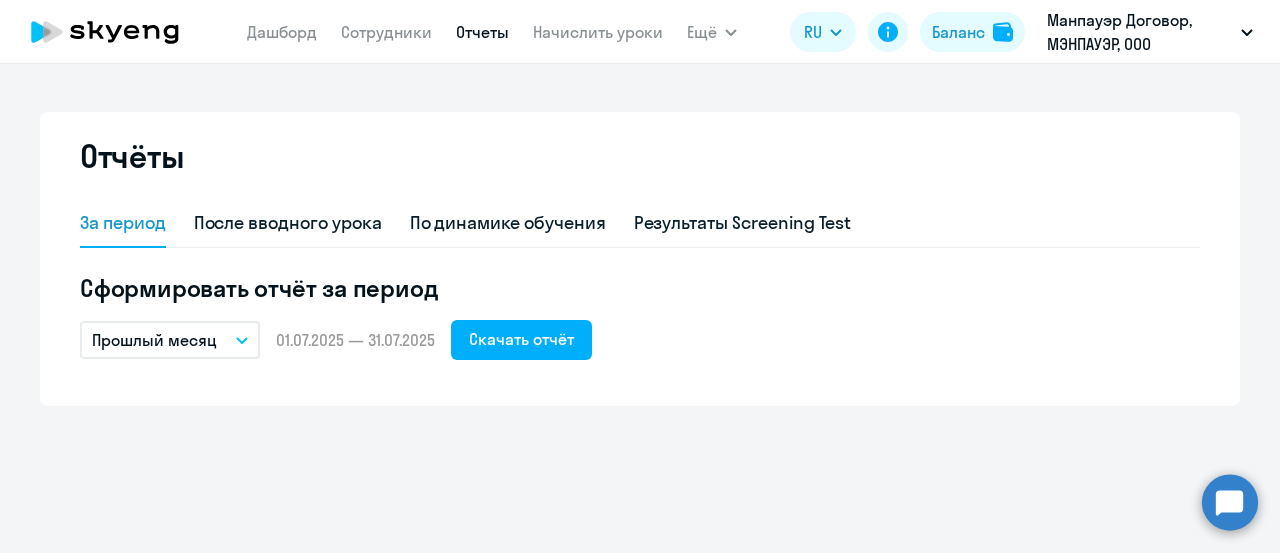 click on "Прошлый месяц" at bounding box center [170, 340] 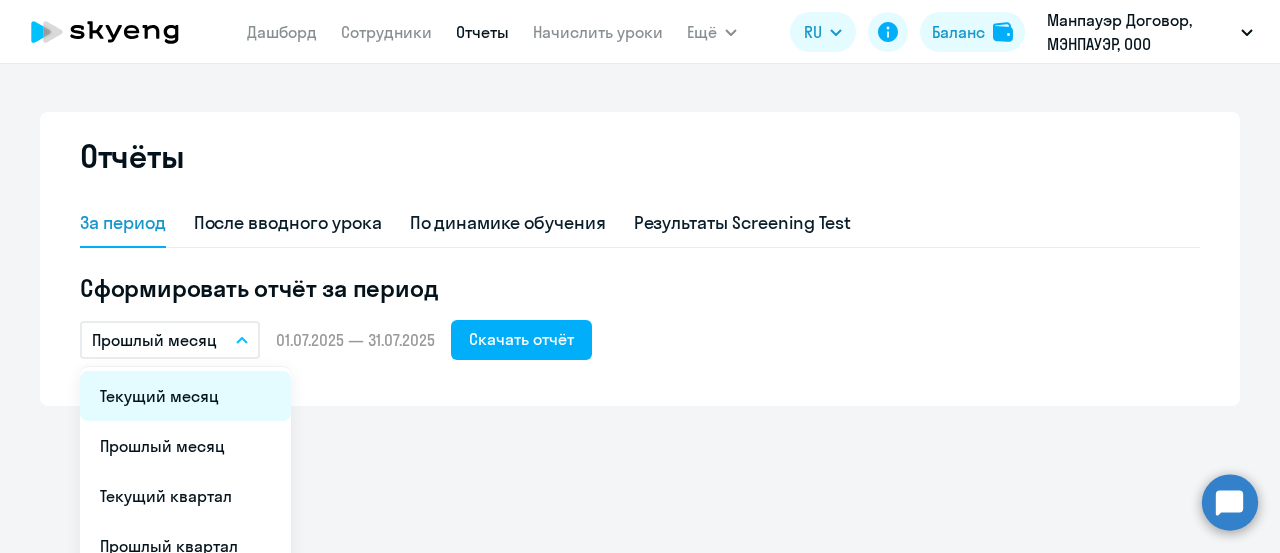 click on "Текущий месяц" at bounding box center (185, 396) 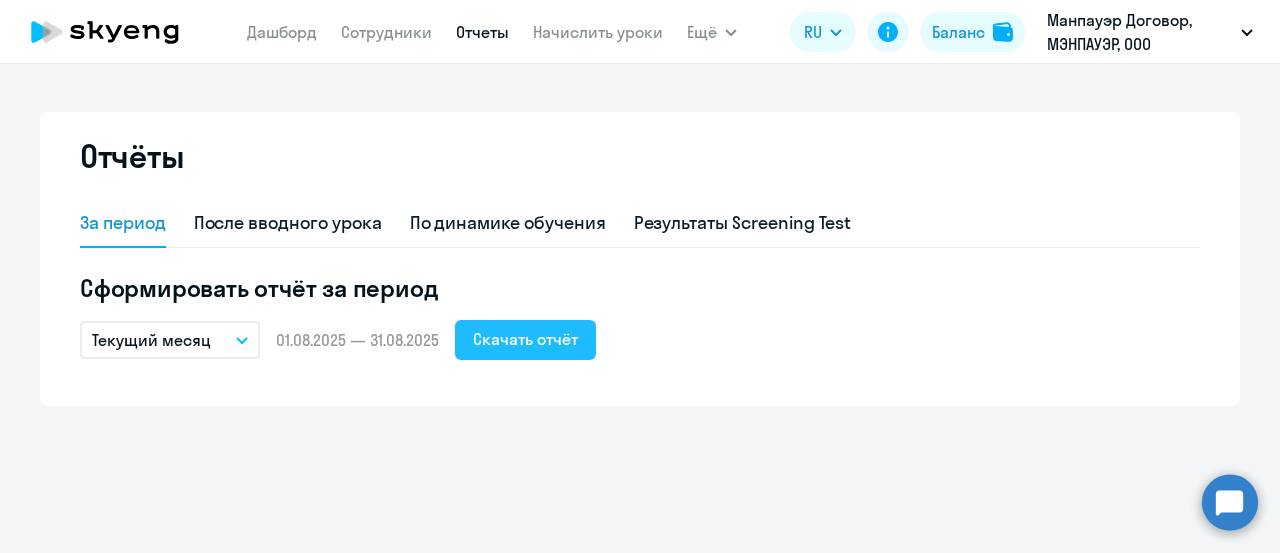 click on "Скачать отчёт" 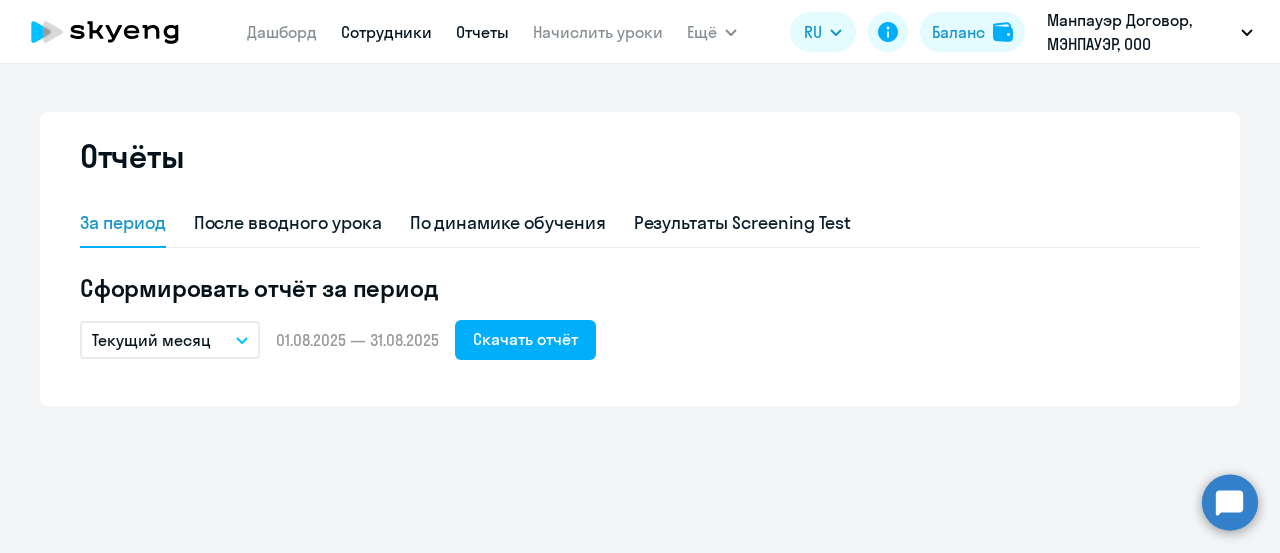click on "Сотрудники" at bounding box center [386, 32] 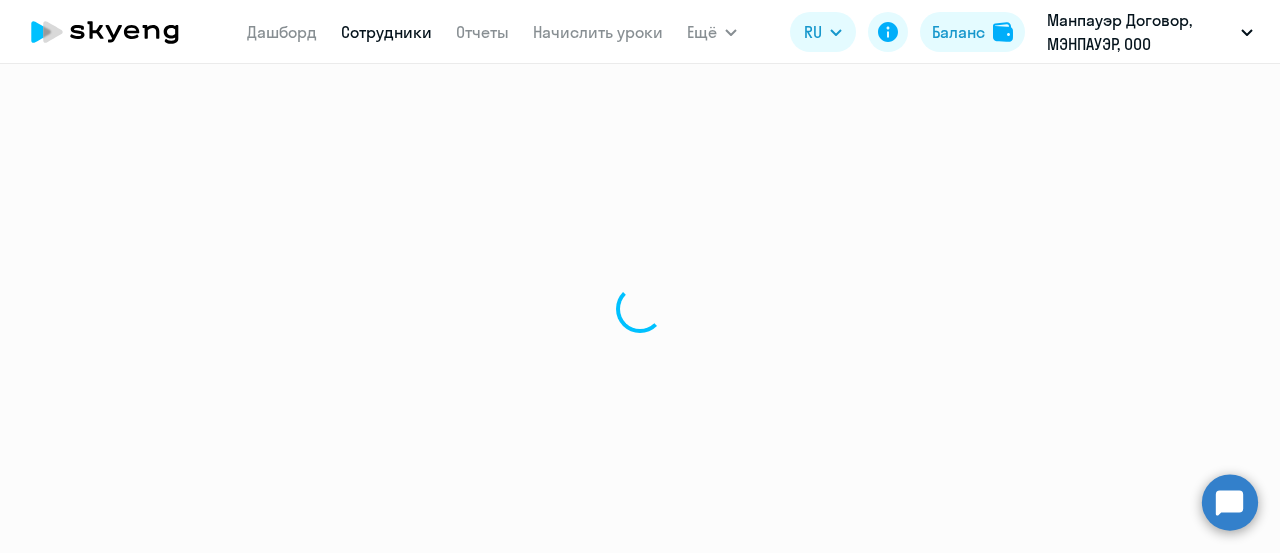 select on "30" 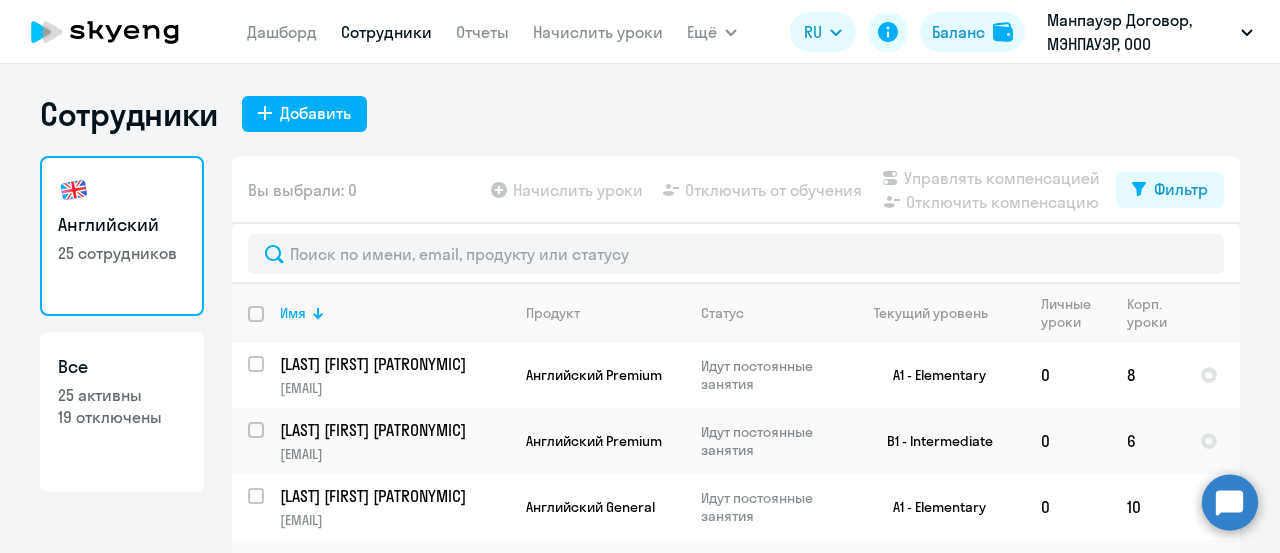 scroll, scrollTop: 86, scrollLeft: 0, axis: vertical 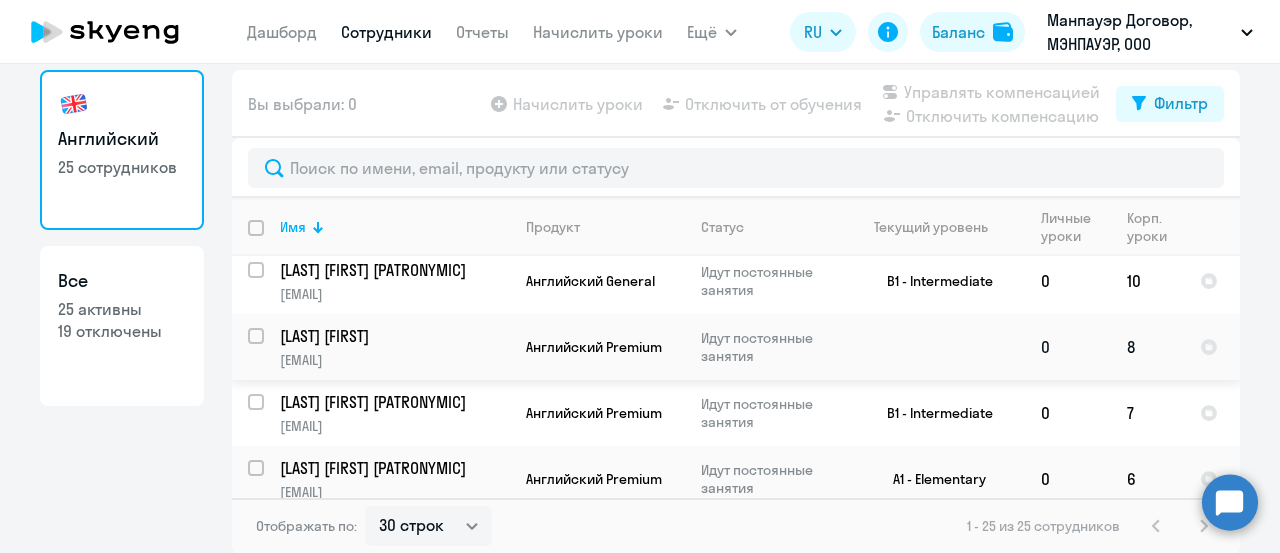 click on "Идут постоянные занятия" 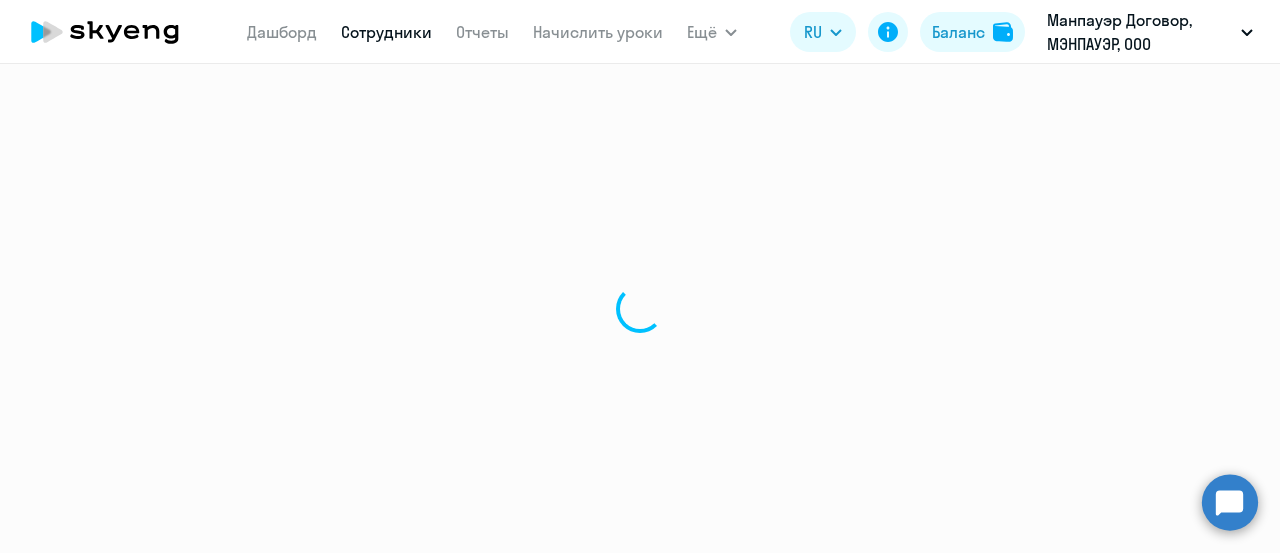 scroll, scrollTop: 0, scrollLeft: 0, axis: both 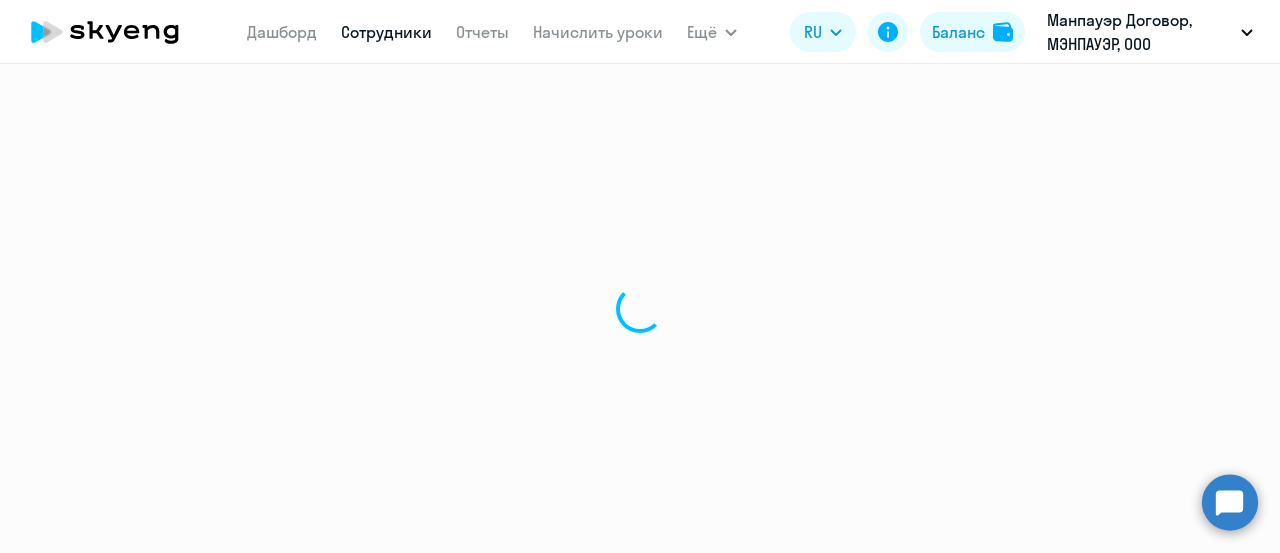 select on "english" 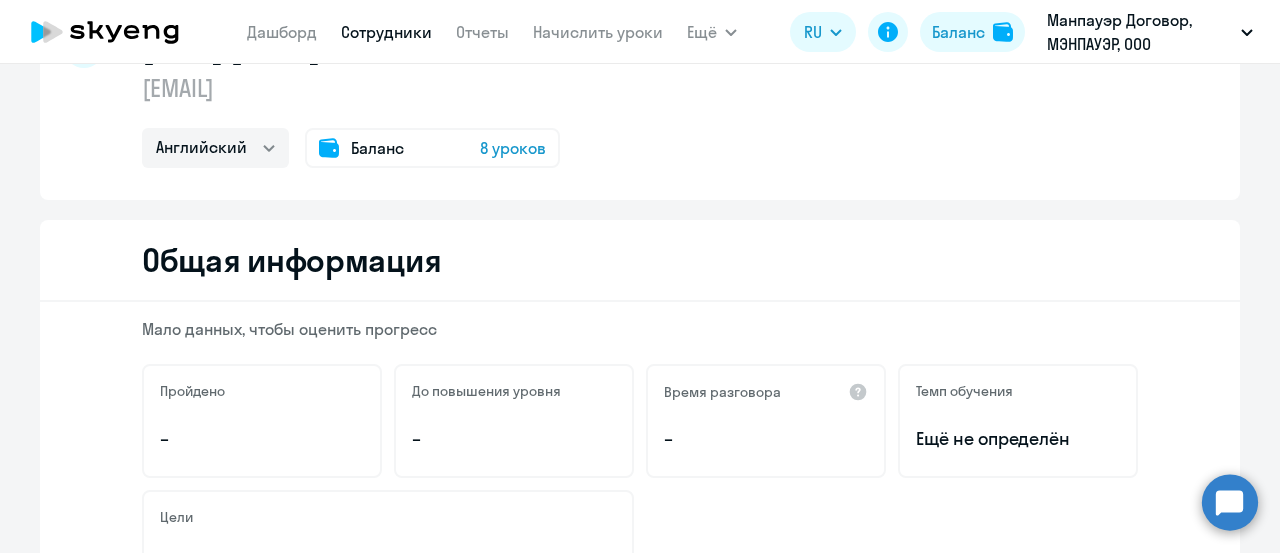 scroll, scrollTop: 0, scrollLeft: 0, axis: both 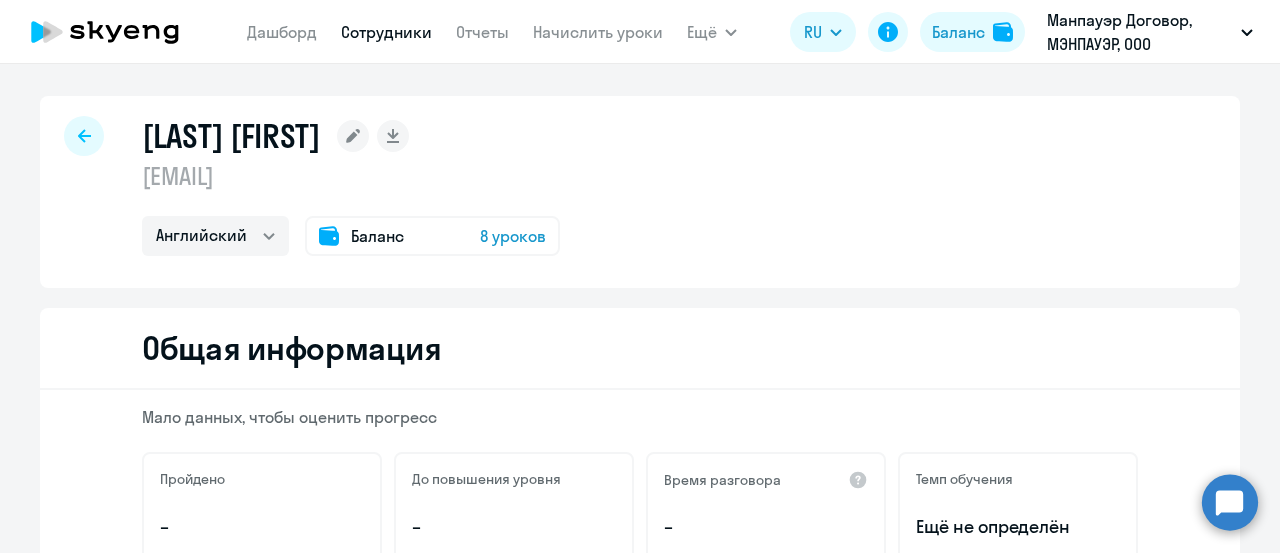 click on "8 уроков" 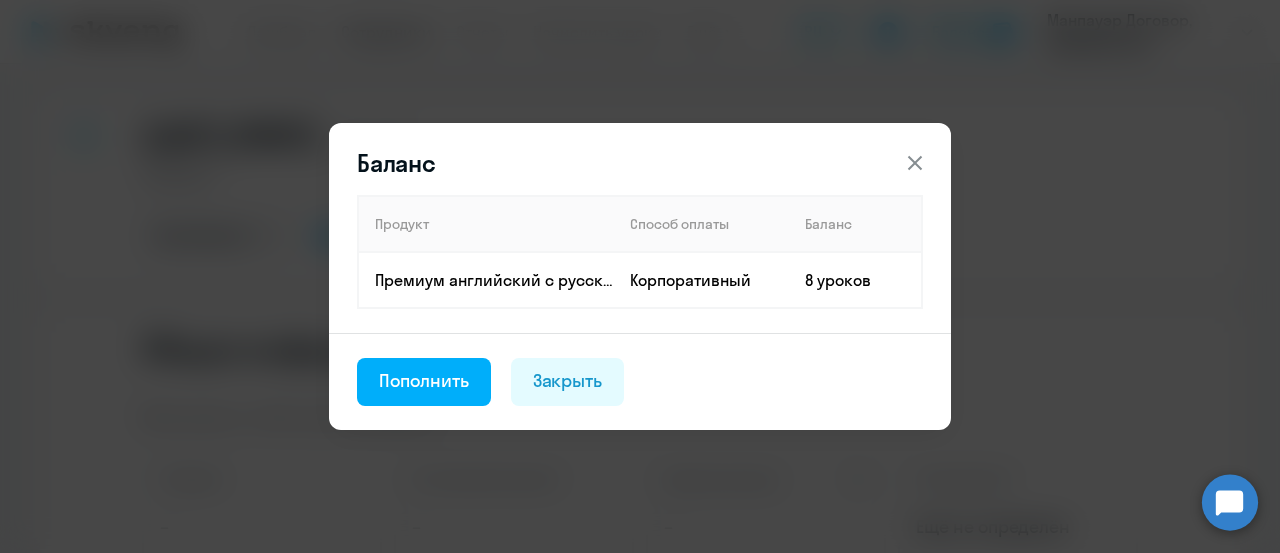 click 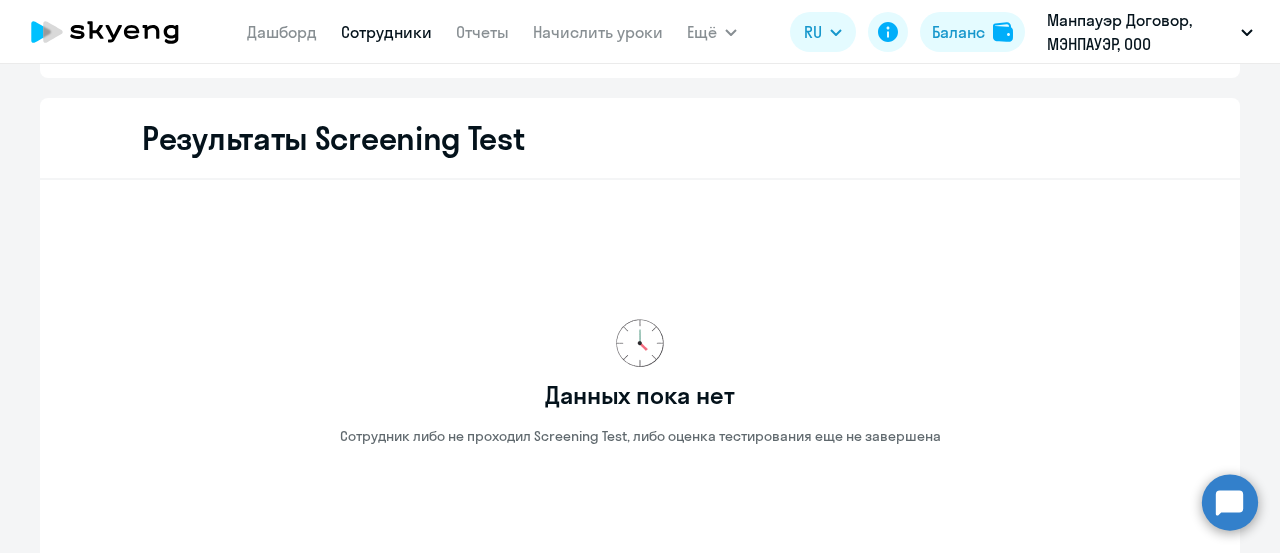 scroll, scrollTop: 3358, scrollLeft: 0, axis: vertical 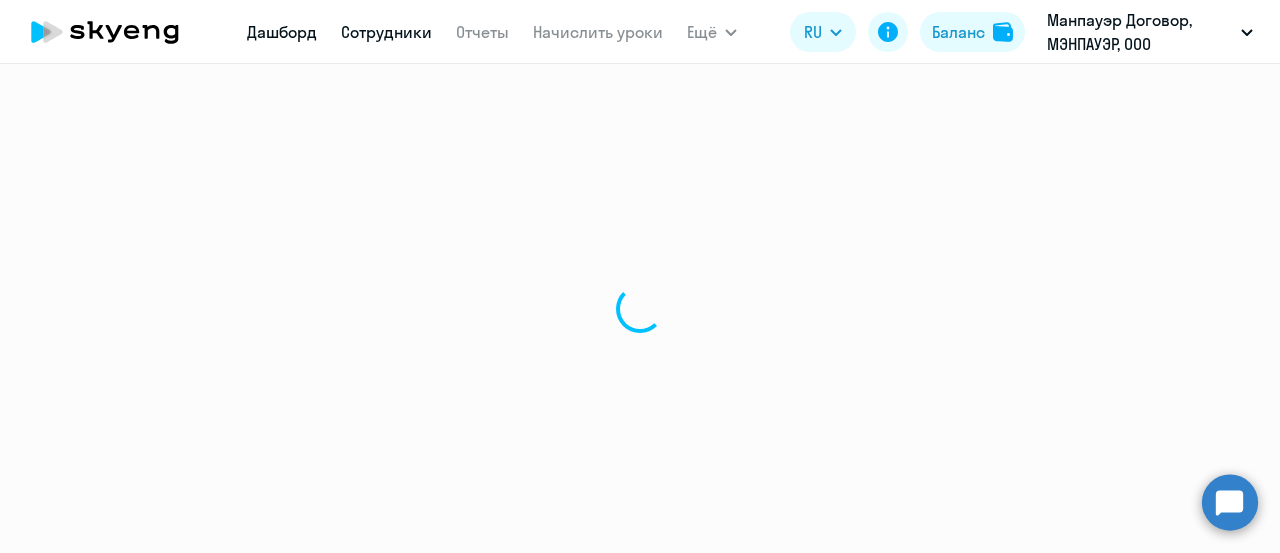 select on "30" 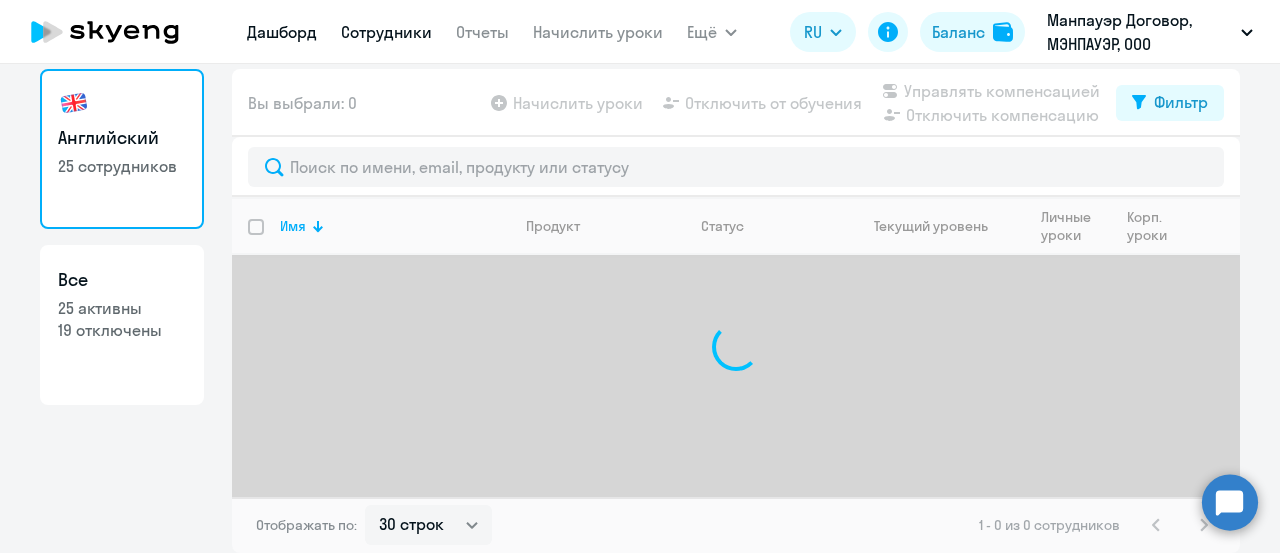 scroll, scrollTop: 0, scrollLeft: 0, axis: both 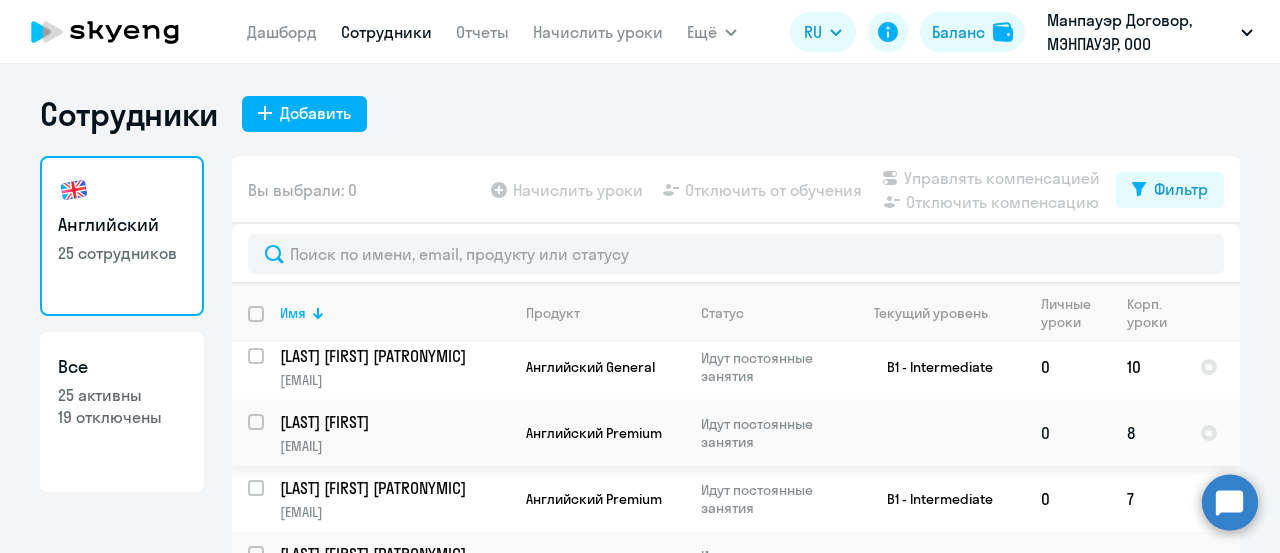 drag, startPoint x: 819, startPoint y: 418, endPoint x: 802, endPoint y: 422, distance: 17.464249 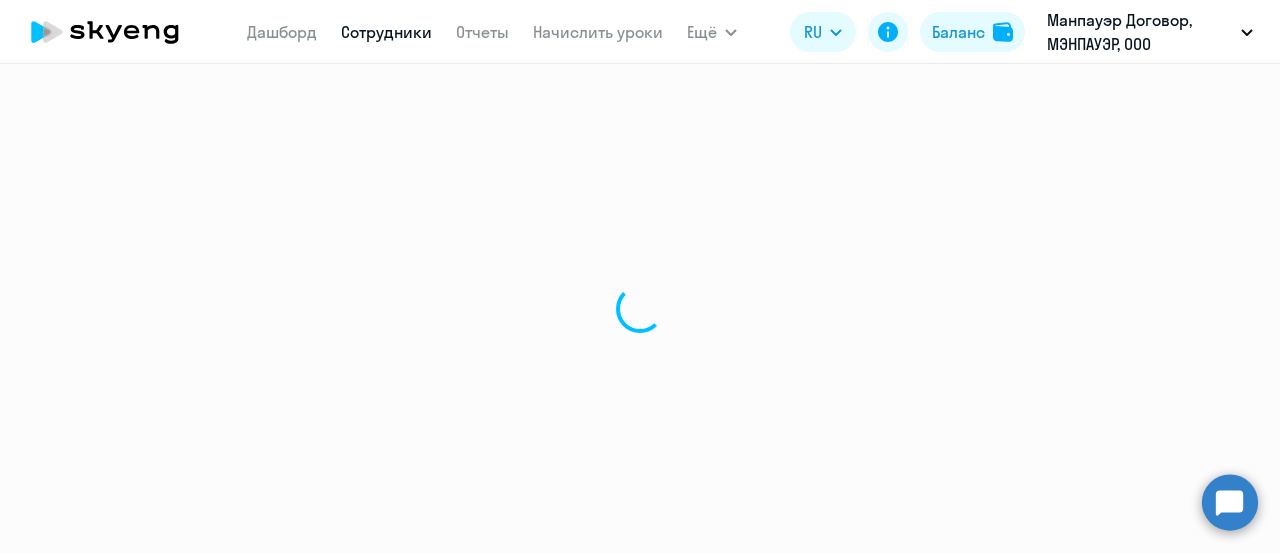select on "english" 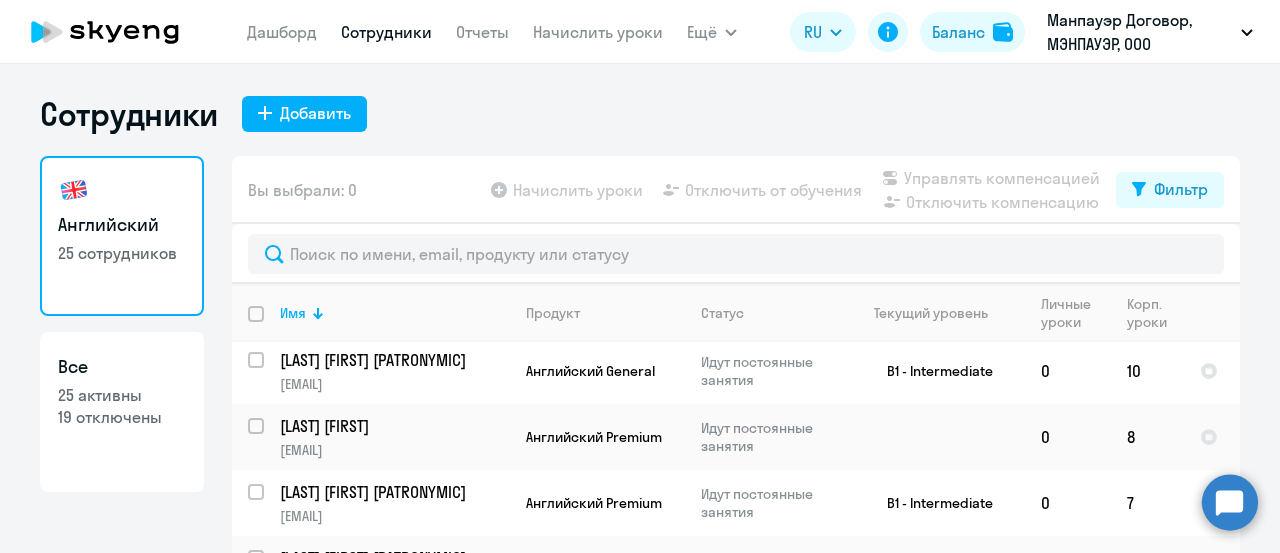 scroll, scrollTop: 800, scrollLeft: 0, axis: vertical 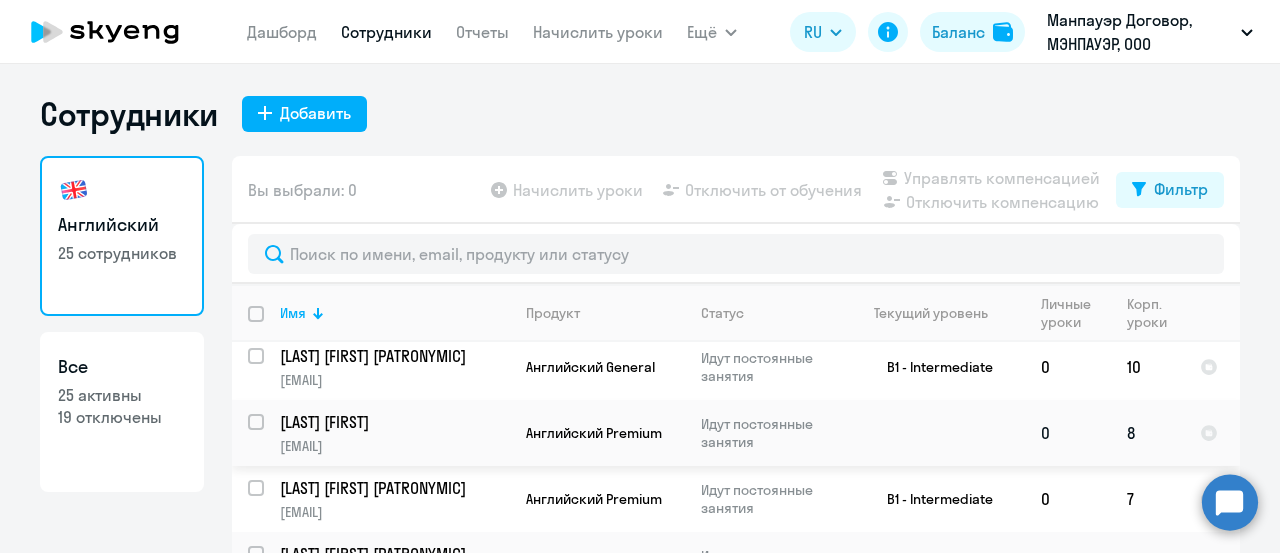 click at bounding box center (268, 434) 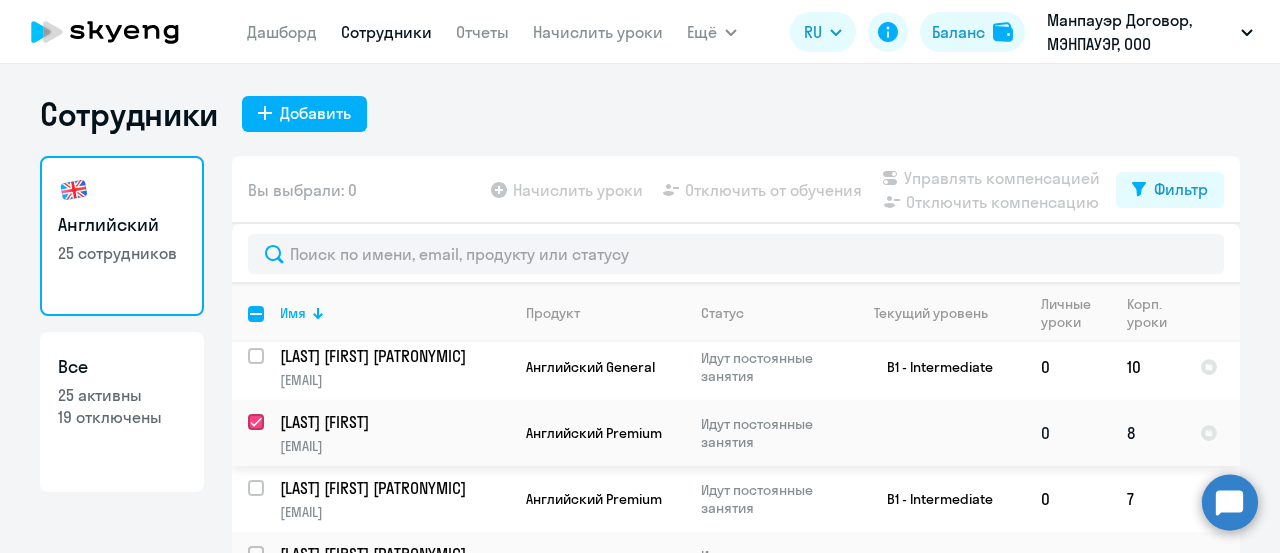checkbox on "true" 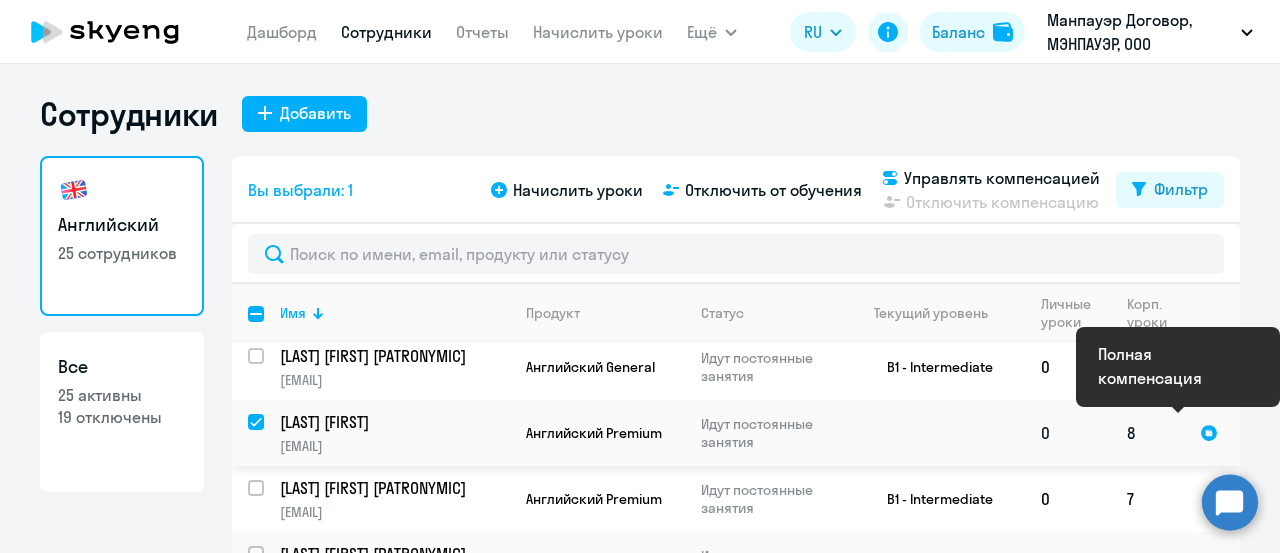 click 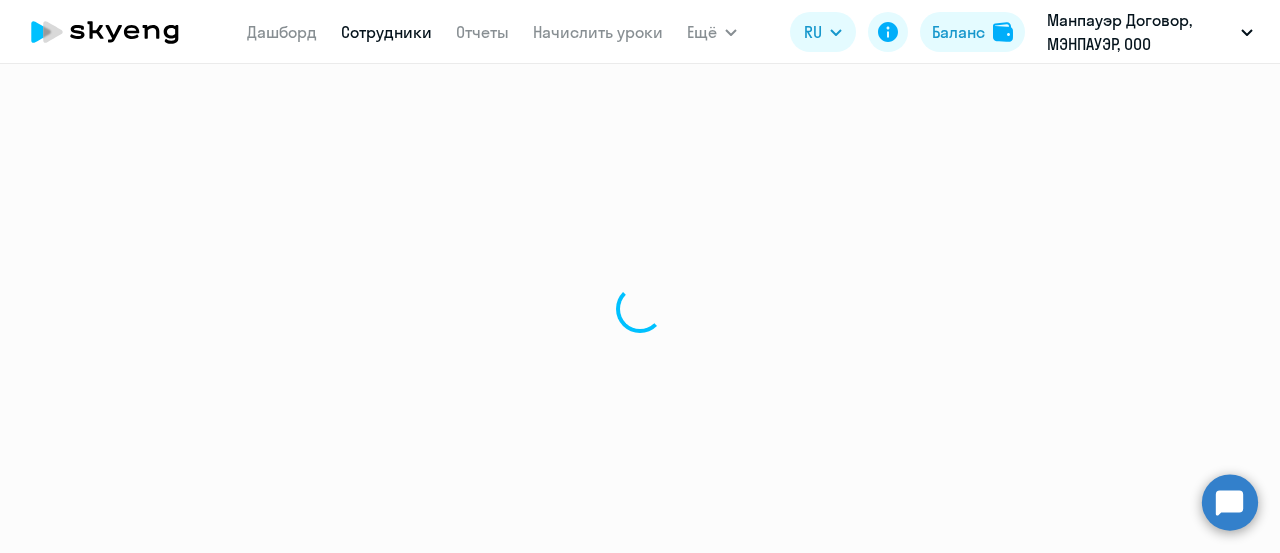 select on "english" 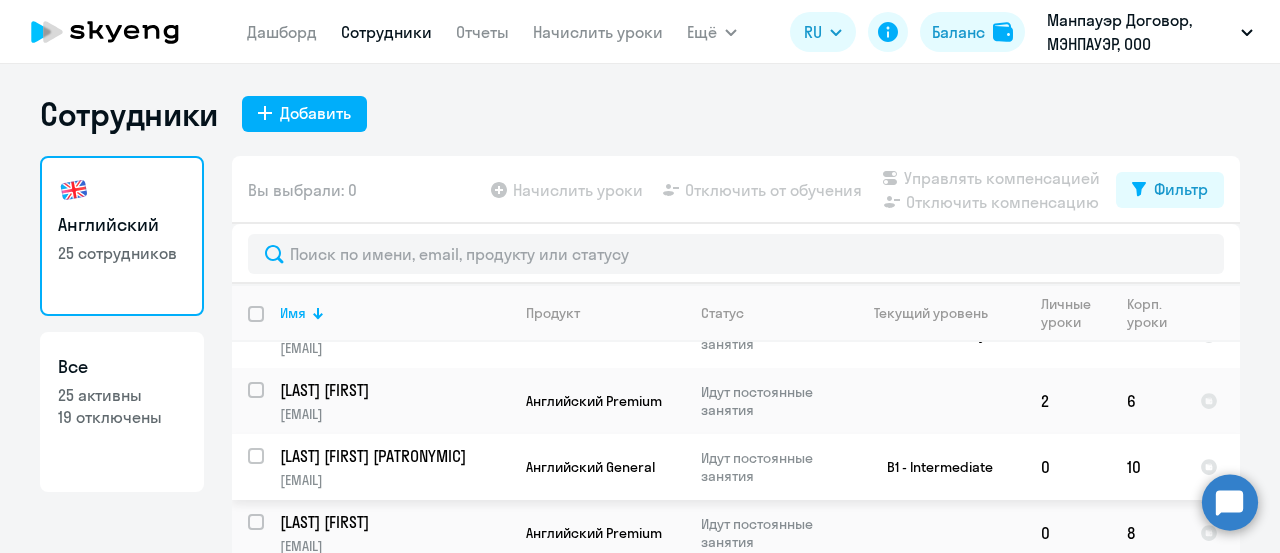 scroll, scrollTop: 800, scrollLeft: 0, axis: vertical 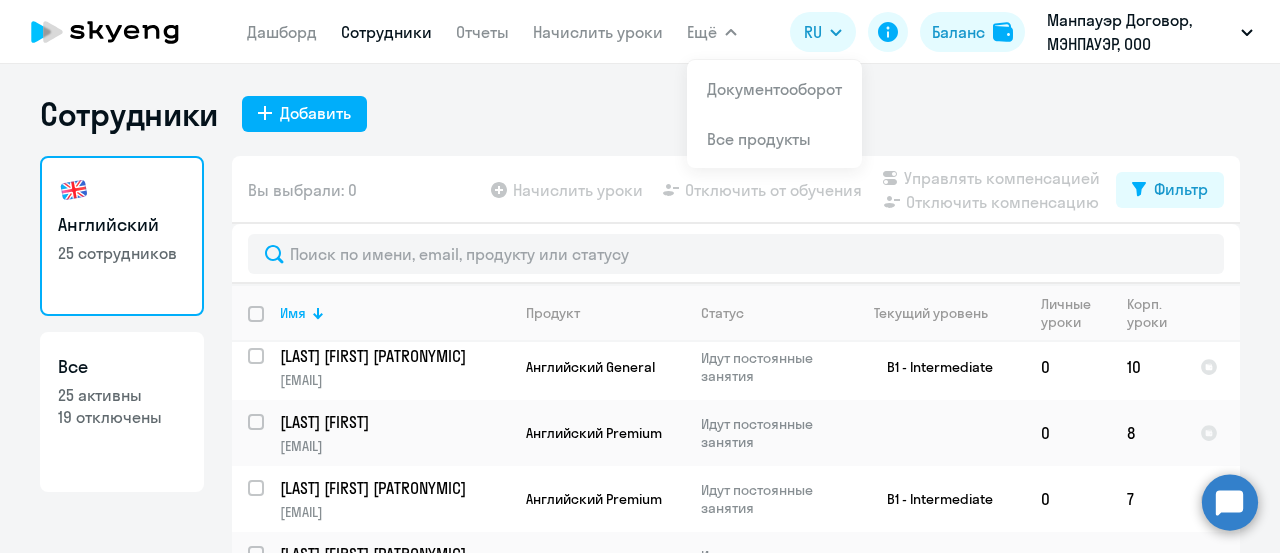 click on "19 отключены" 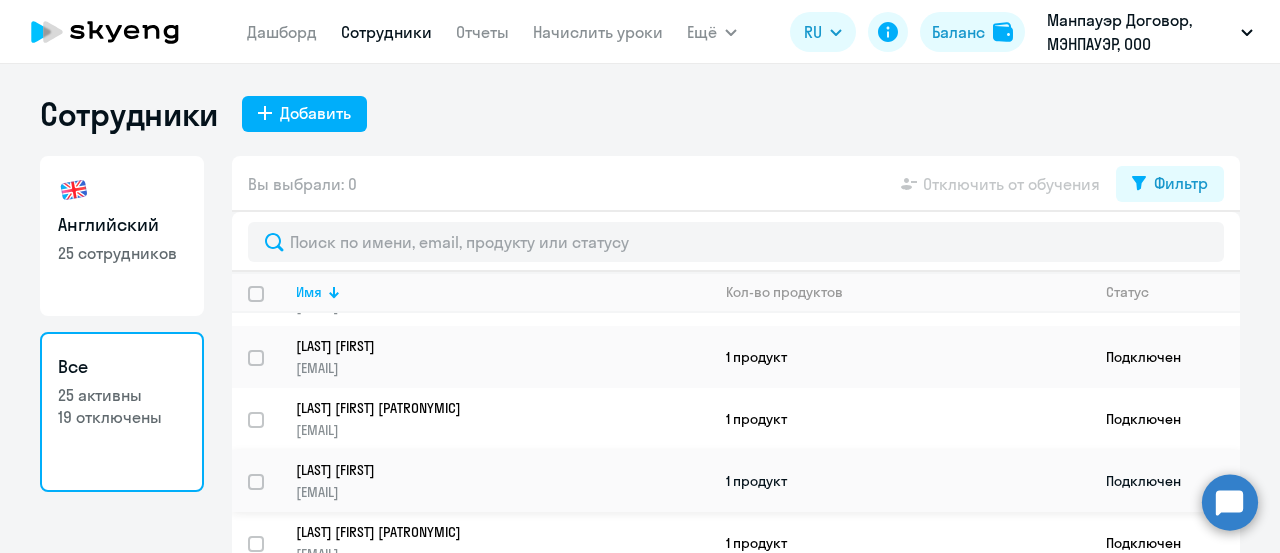 scroll, scrollTop: 700, scrollLeft: 0, axis: vertical 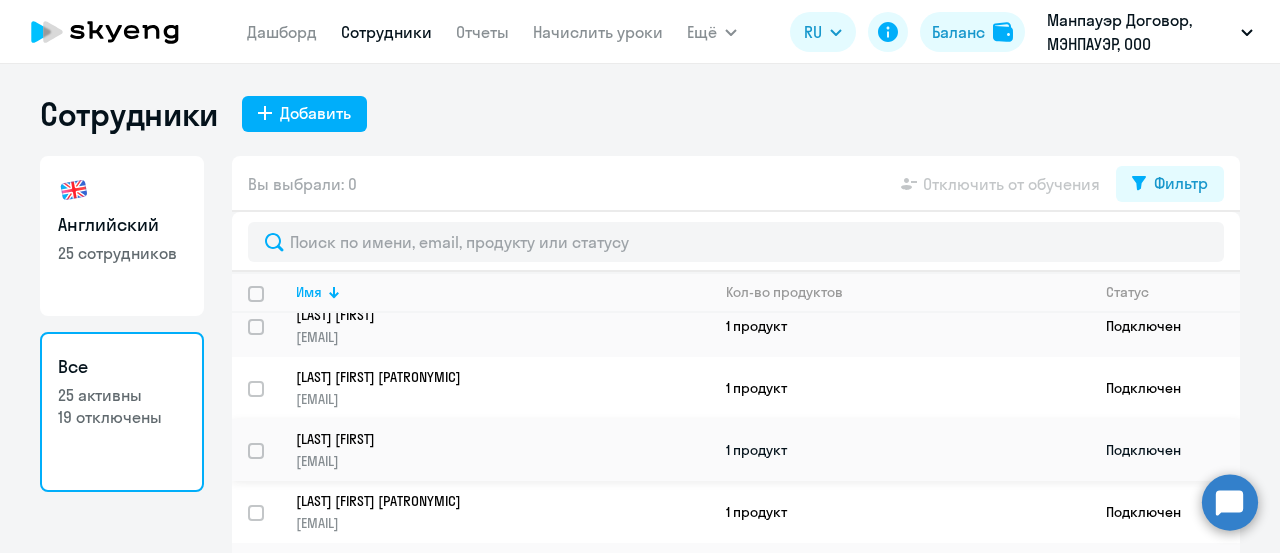 click on "1 продукт" 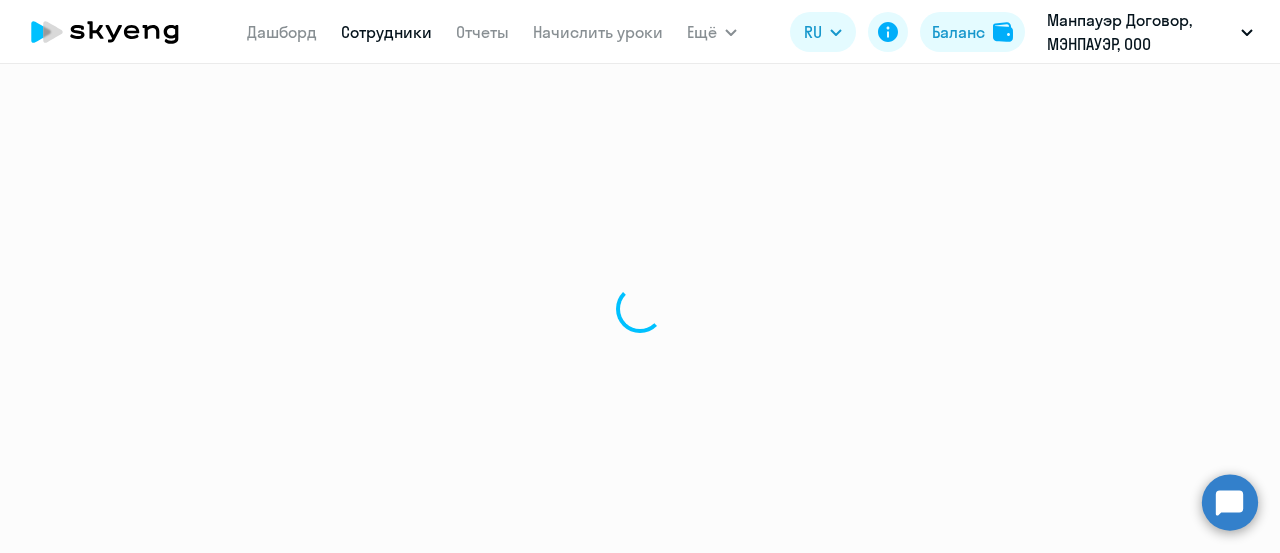 select on "english" 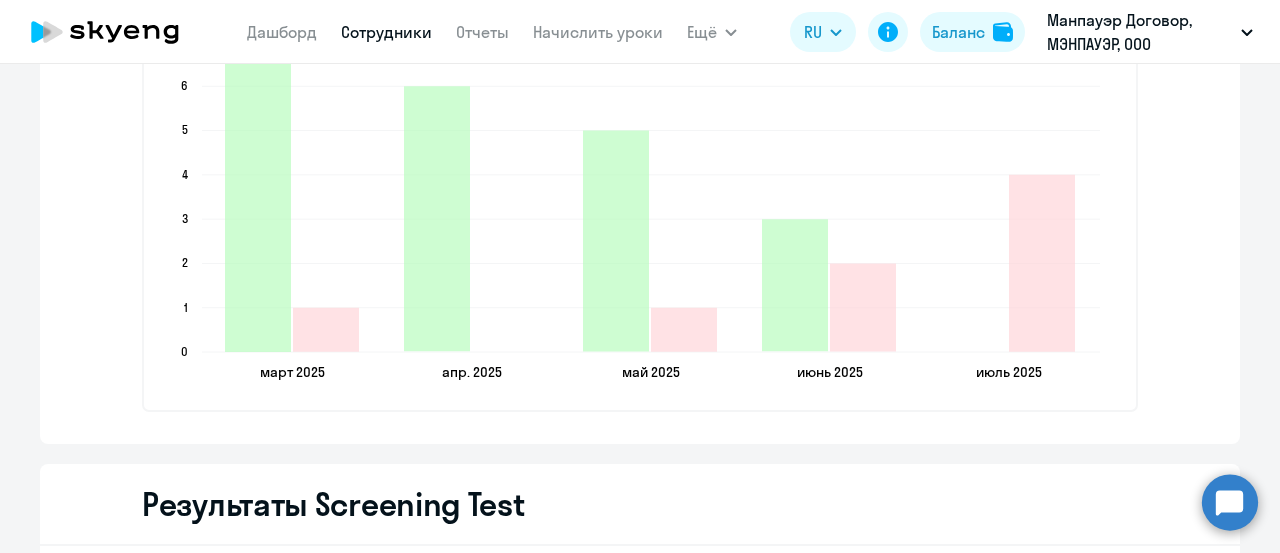 scroll, scrollTop: 3200, scrollLeft: 0, axis: vertical 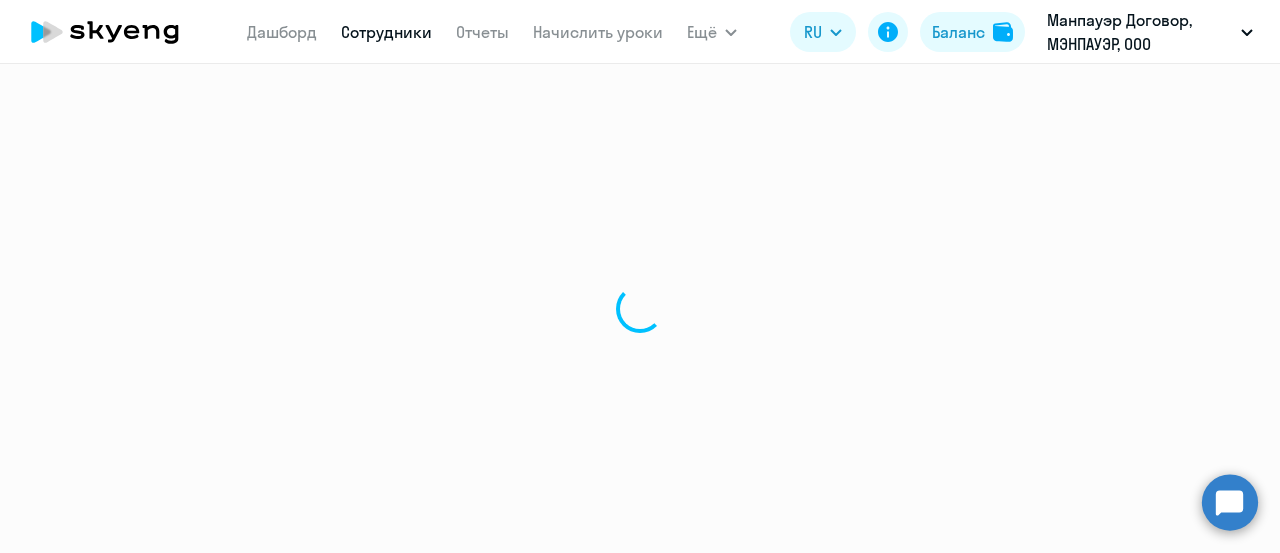 select on "30" 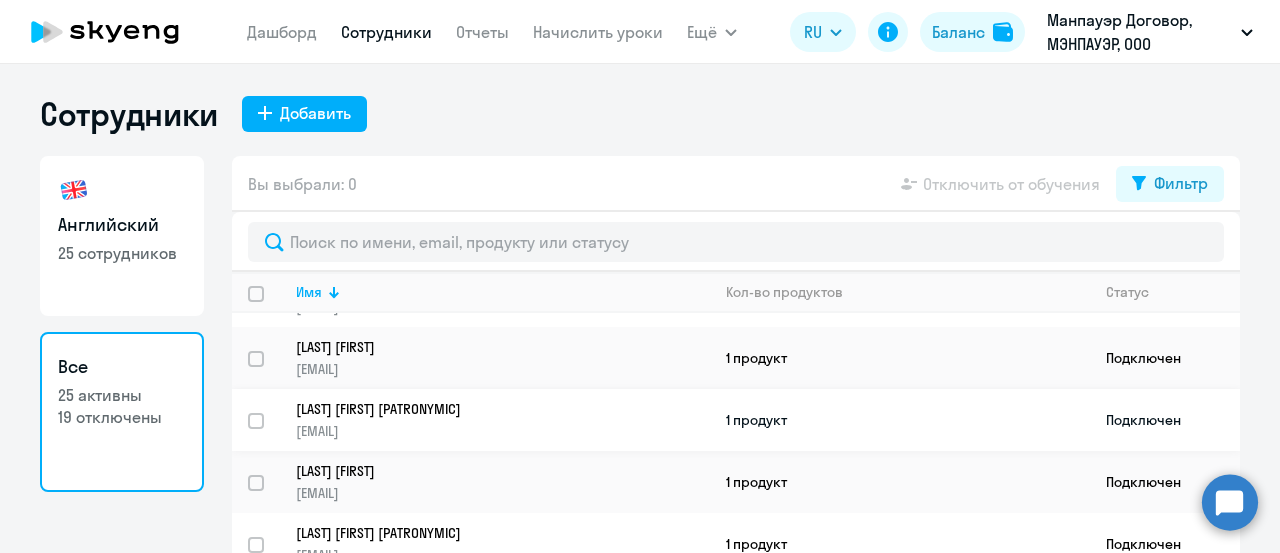 scroll, scrollTop: 700, scrollLeft: 0, axis: vertical 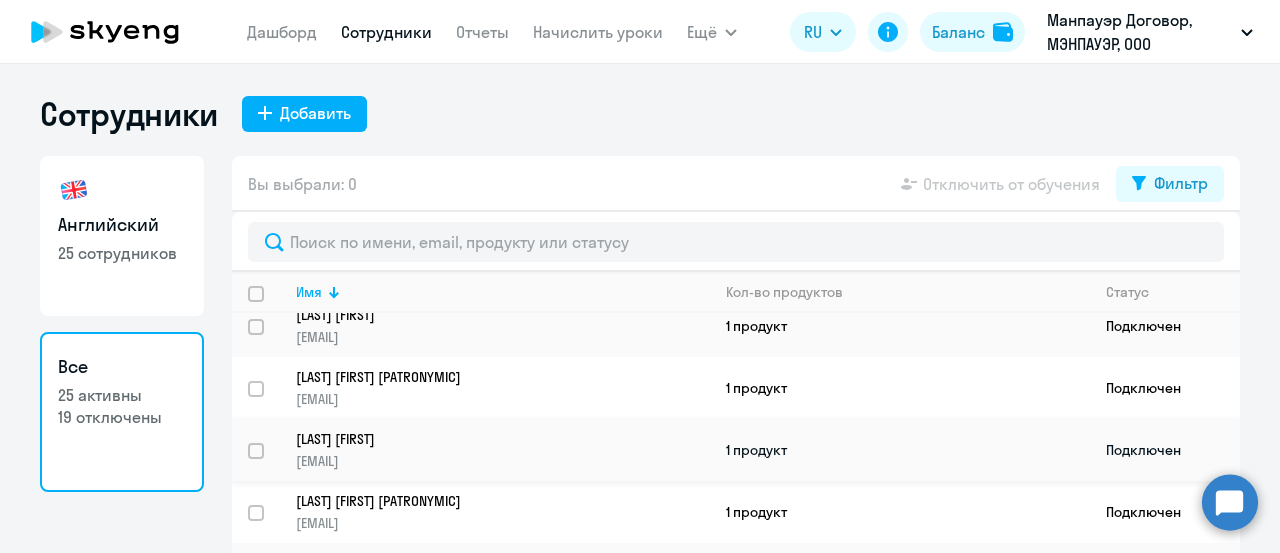 drag, startPoint x: 345, startPoint y: 425, endPoint x: 1119, endPoint y: 419, distance: 774.02325 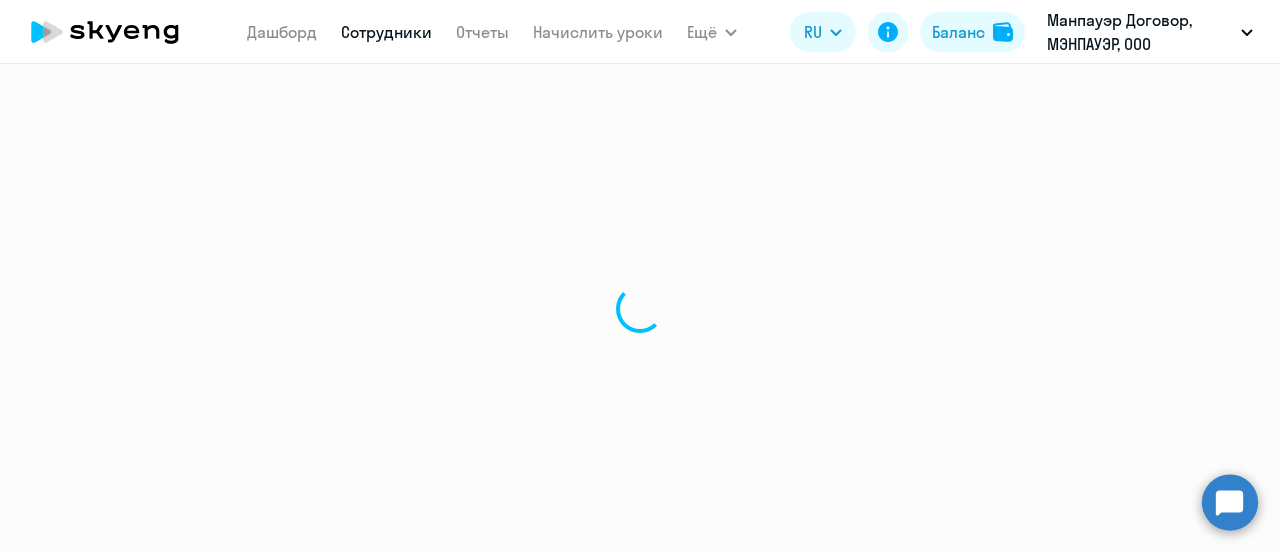 select on "english" 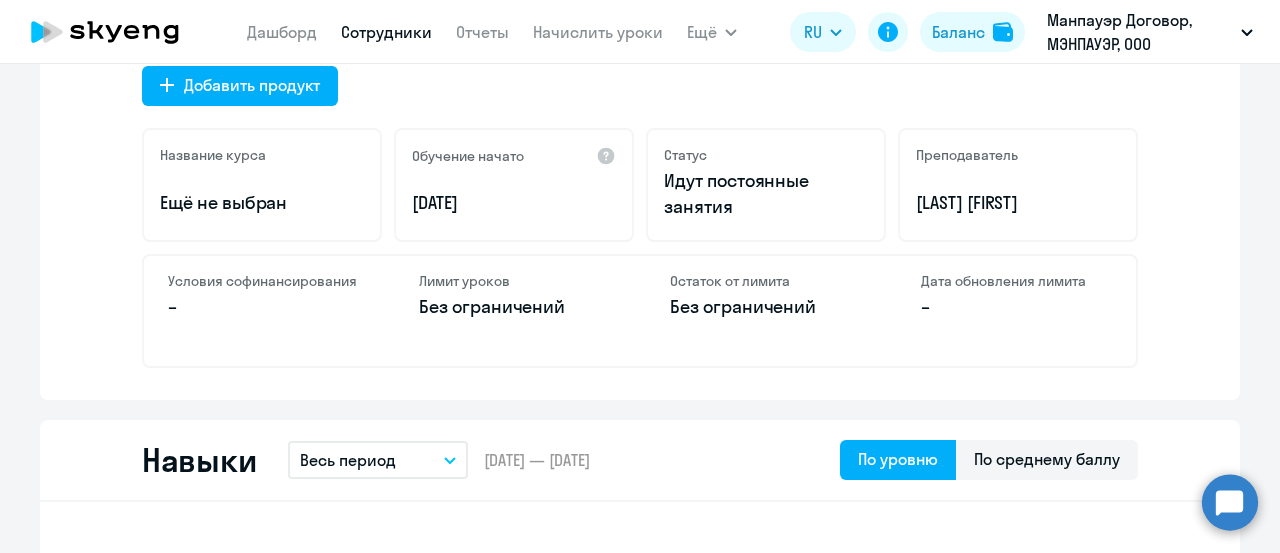 scroll, scrollTop: 700, scrollLeft: 0, axis: vertical 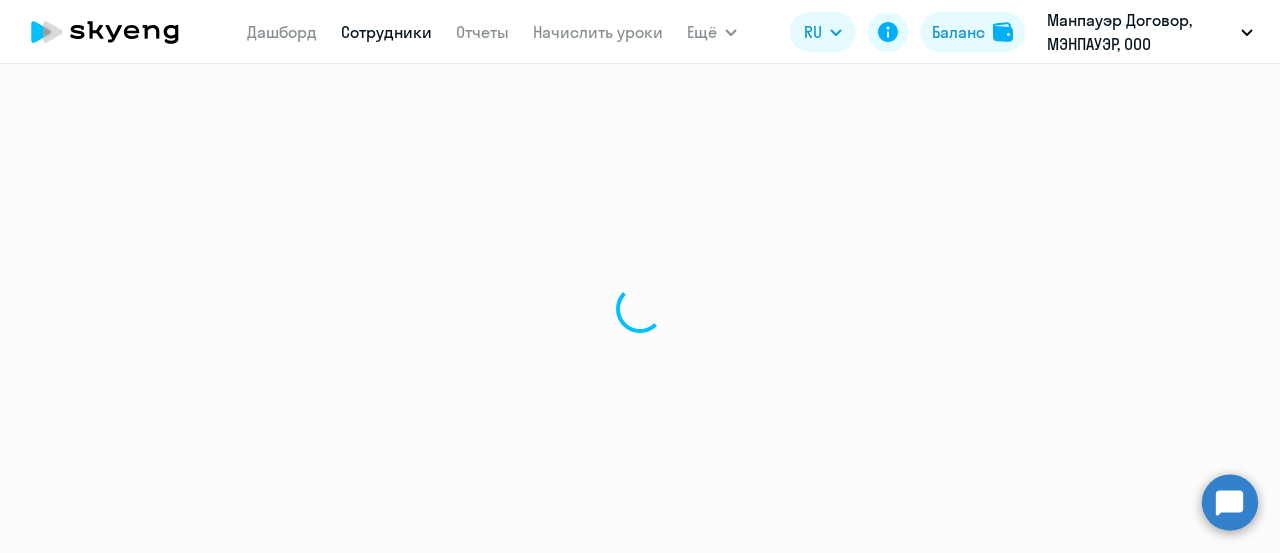 select on "30" 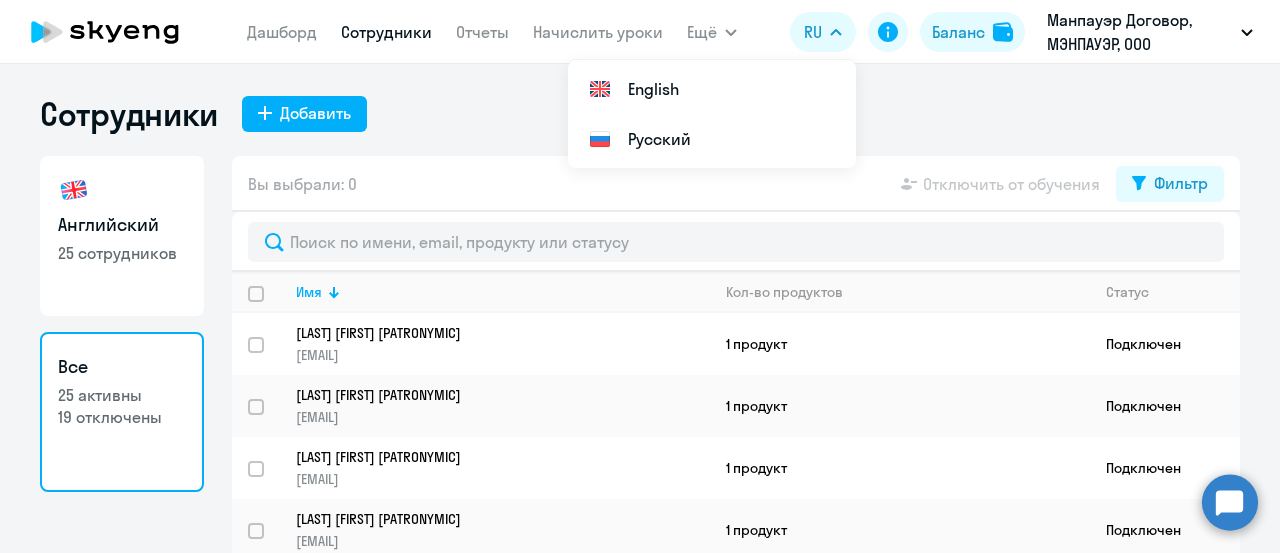click on "Сотрудники
Добавить" 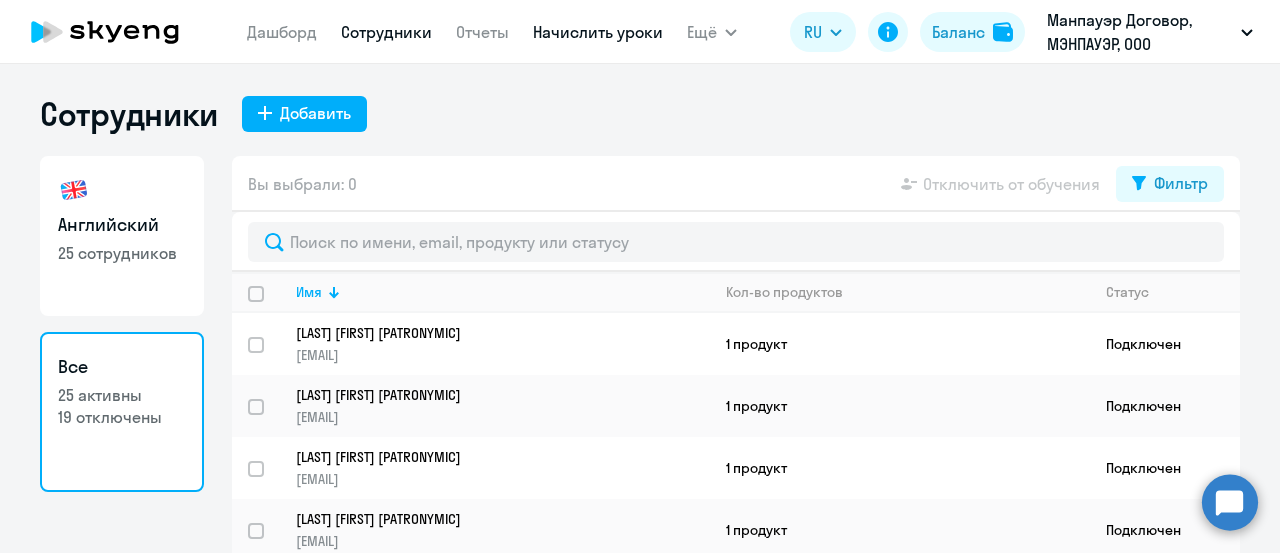 click on "Начислить уроки" at bounding box center (598, 32) 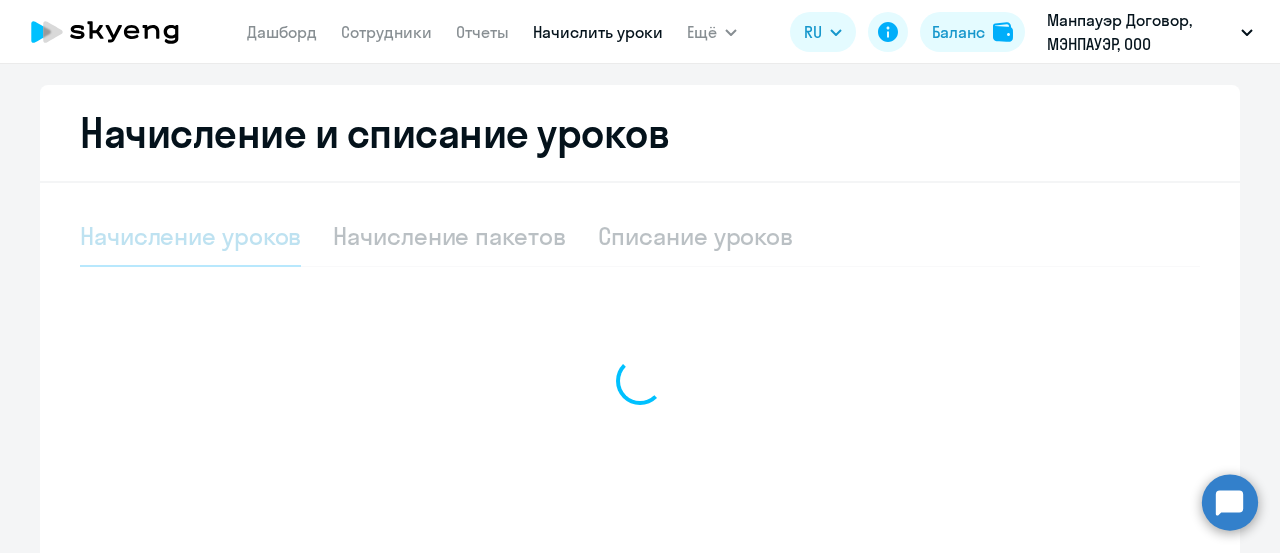 scroll, scrollTop: 532, scrollLeft: 0, axis: vertical 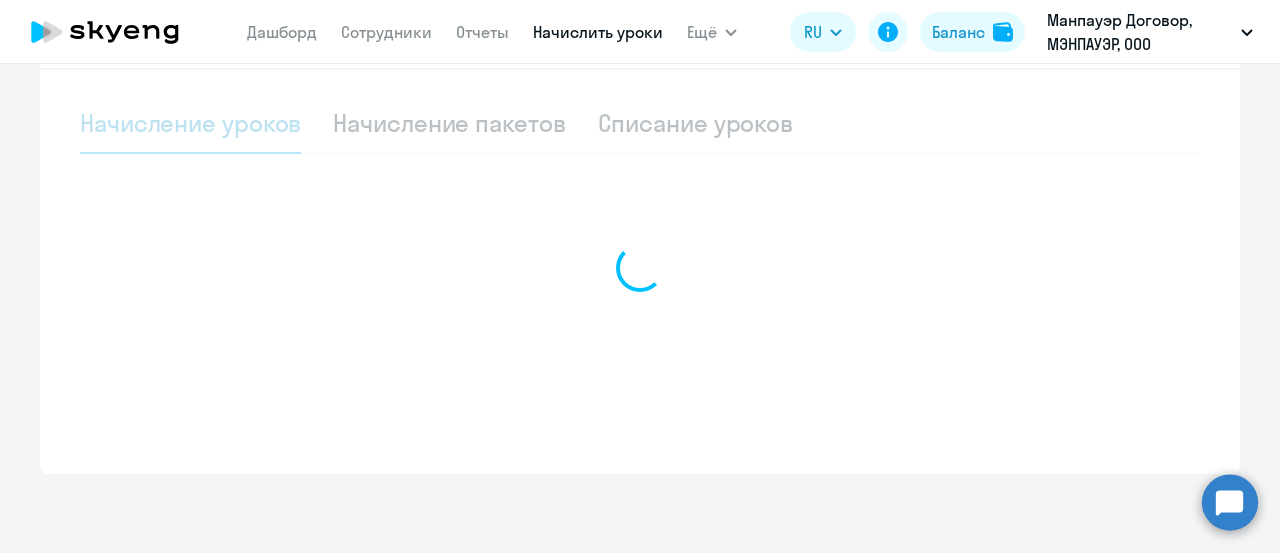 select on "10" 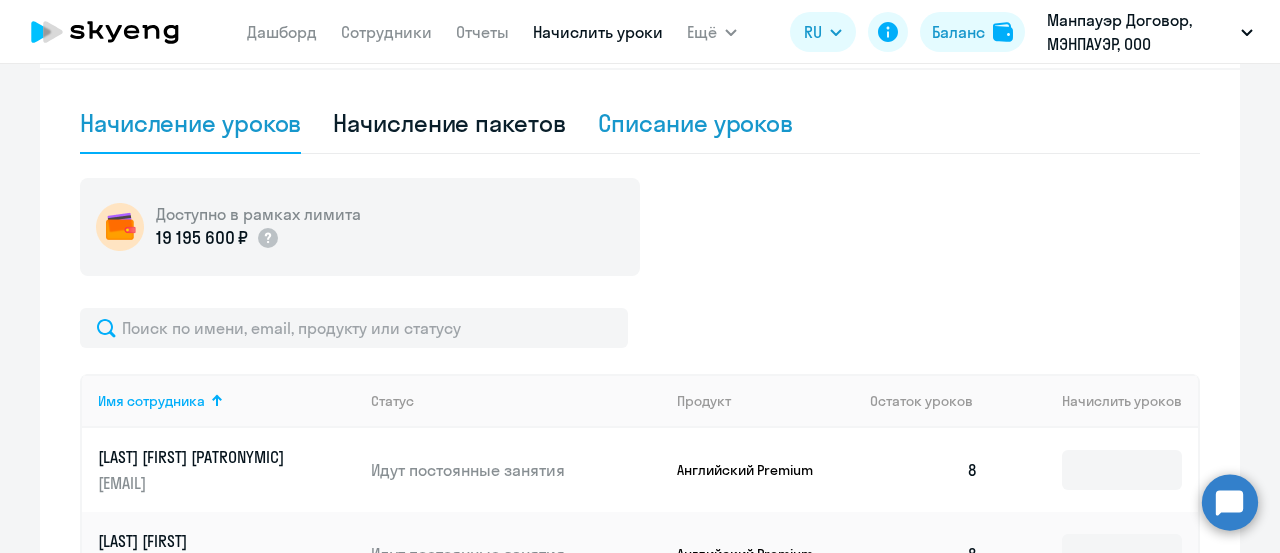 click on "Списание уроков" 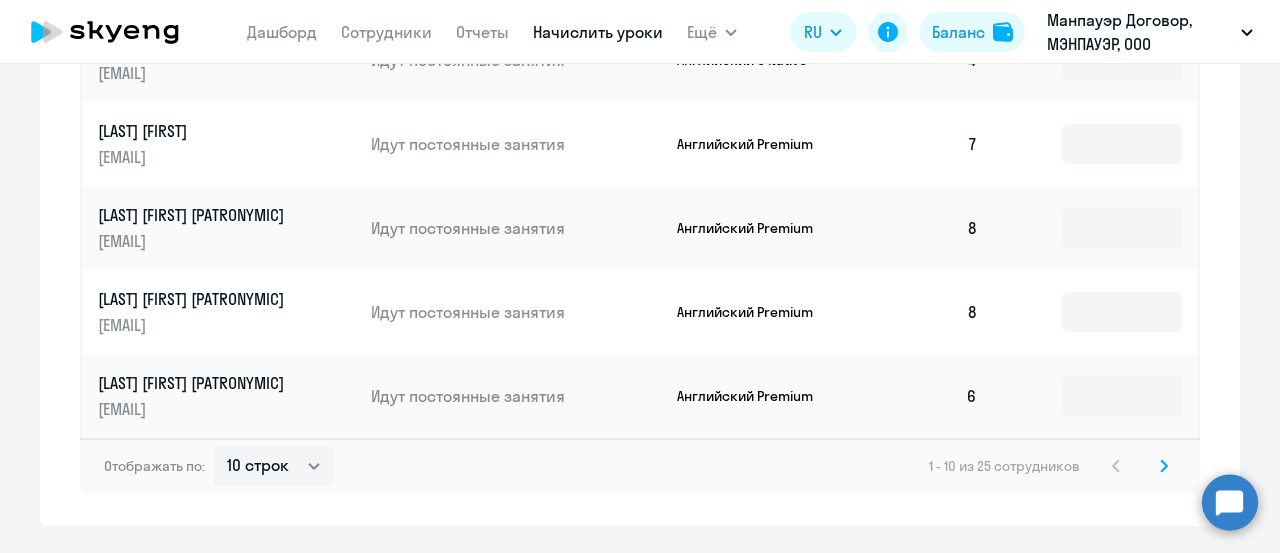 scroll, scrollTop: 1284, scrollLeft: 0, axis: vertical 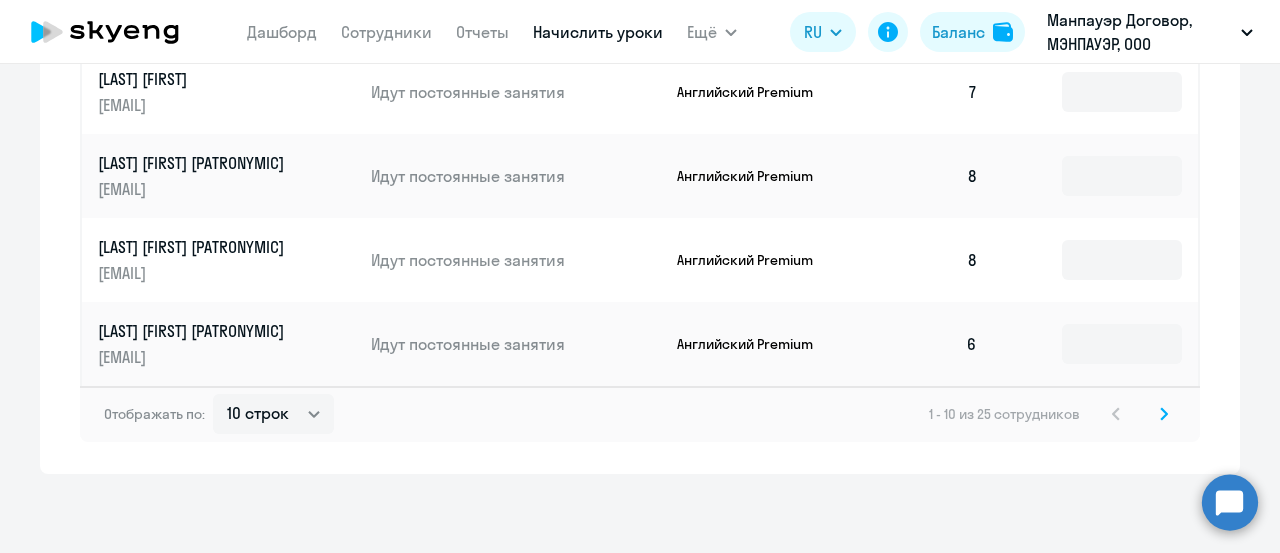 click 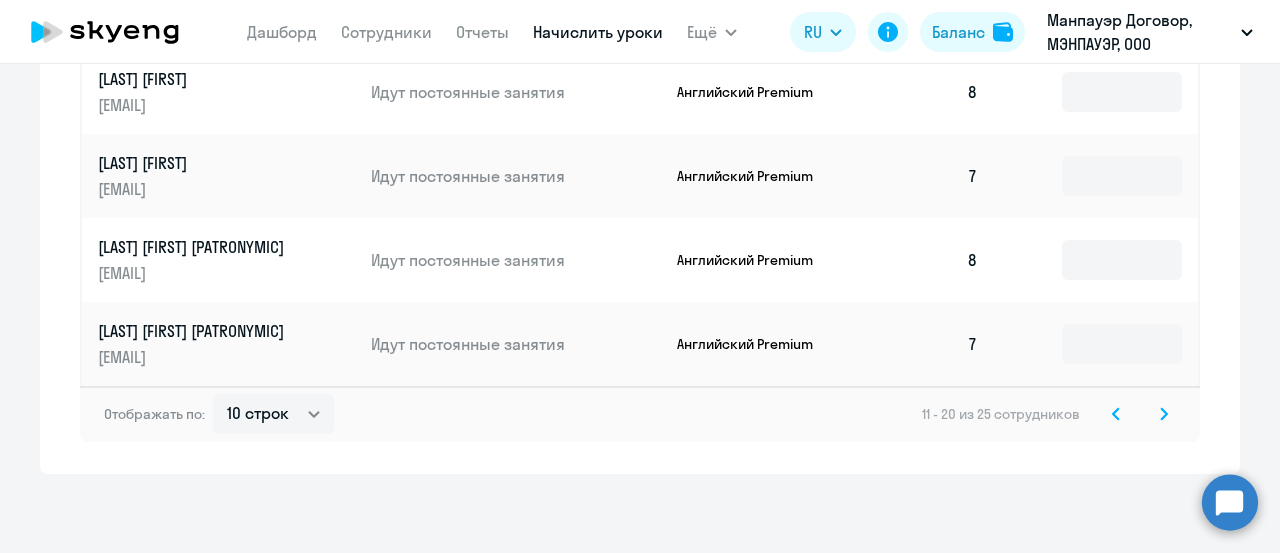 click 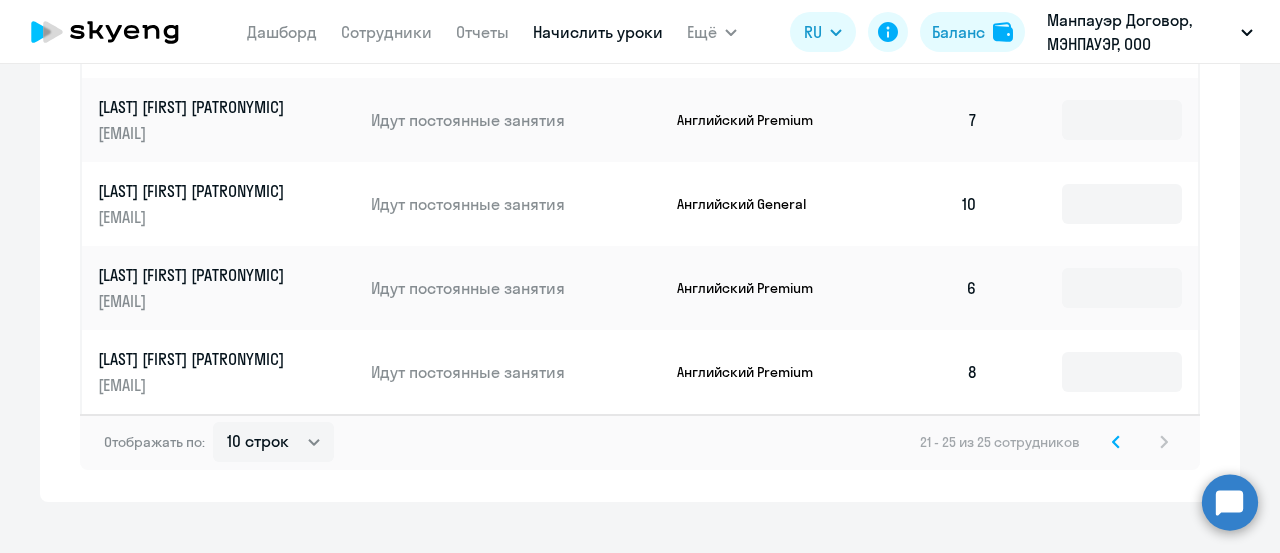 scroll, scrollTop: 864, scrollLeft: 0, axis: vertical 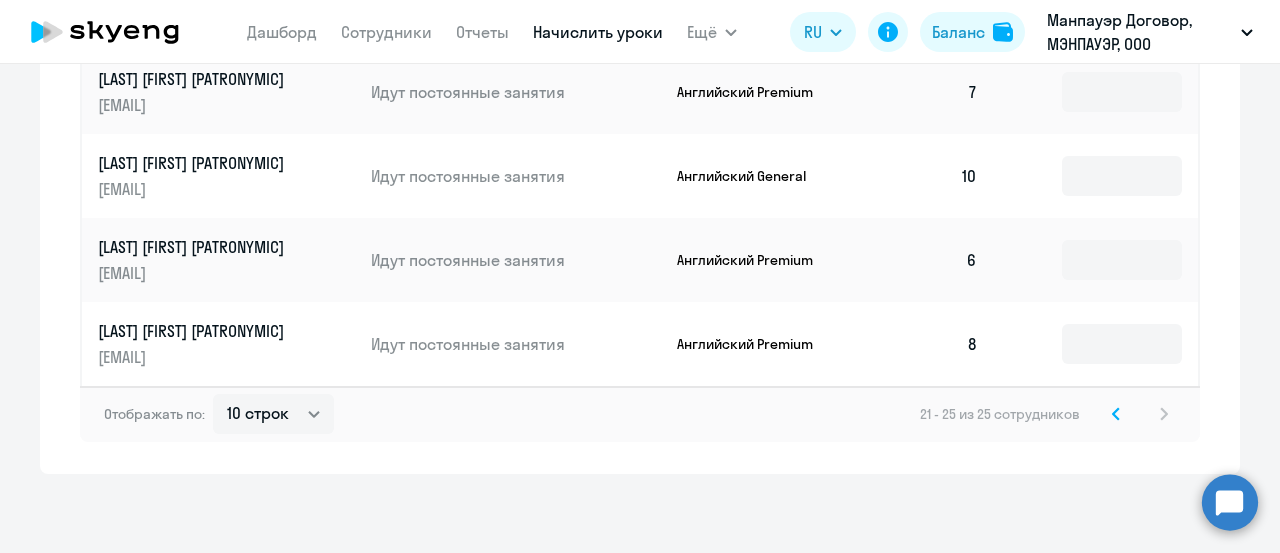 click 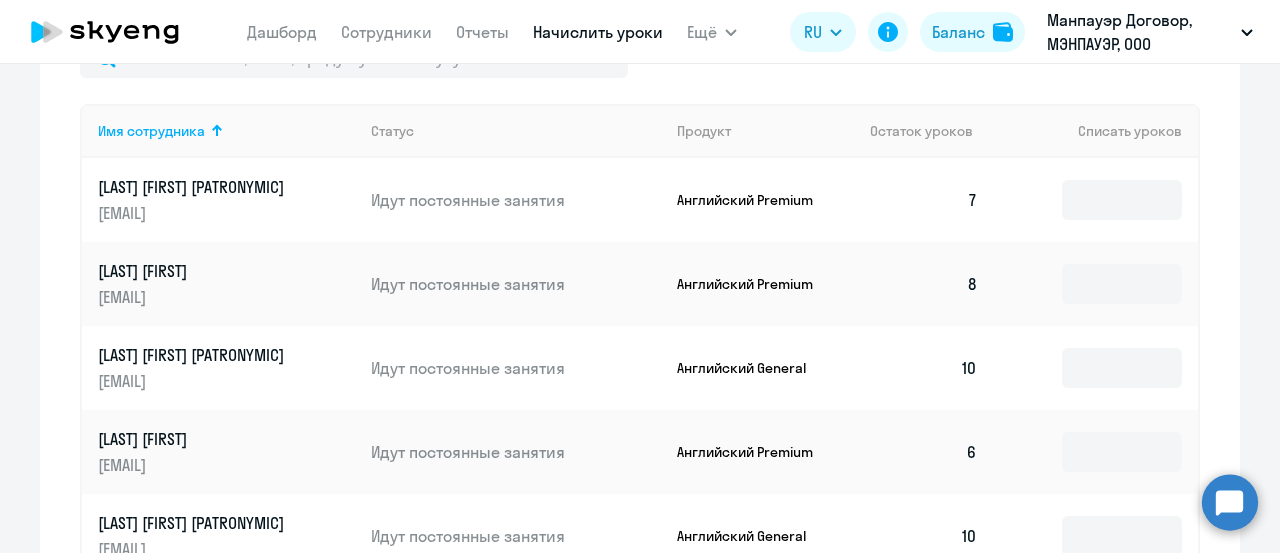 scroll, scrollTop: 664, scrollLeft: 0, axis: vertical 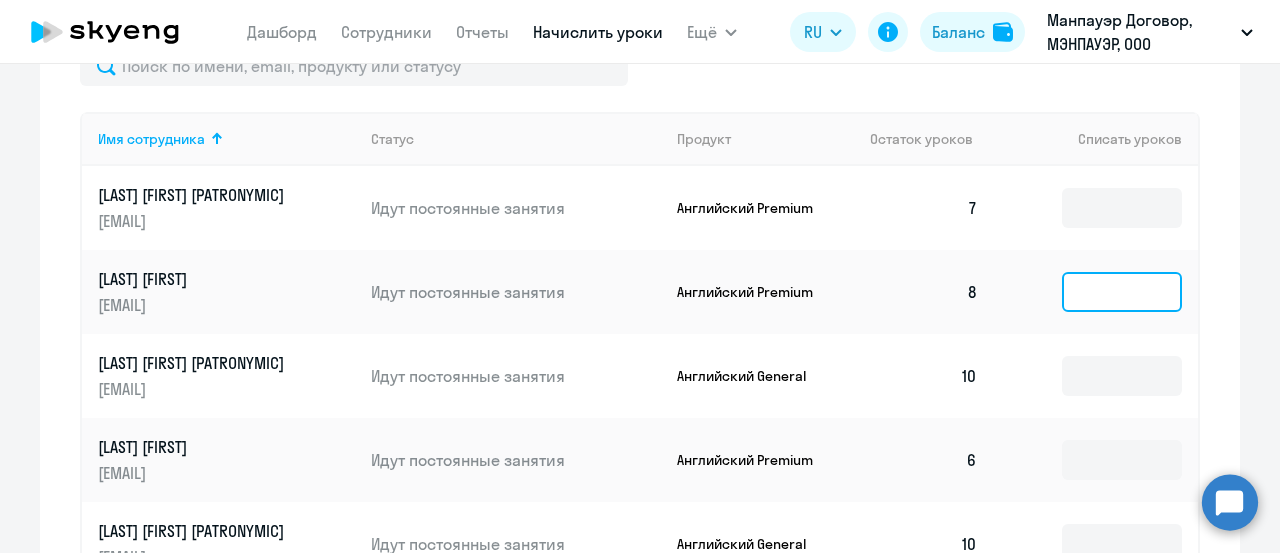 click 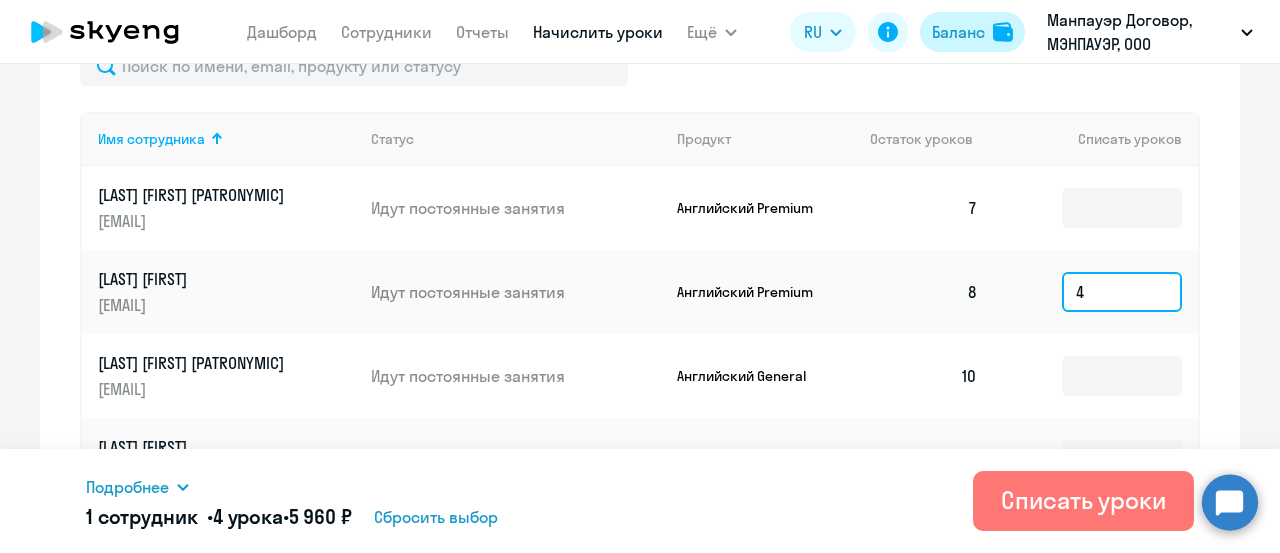 type on "4" 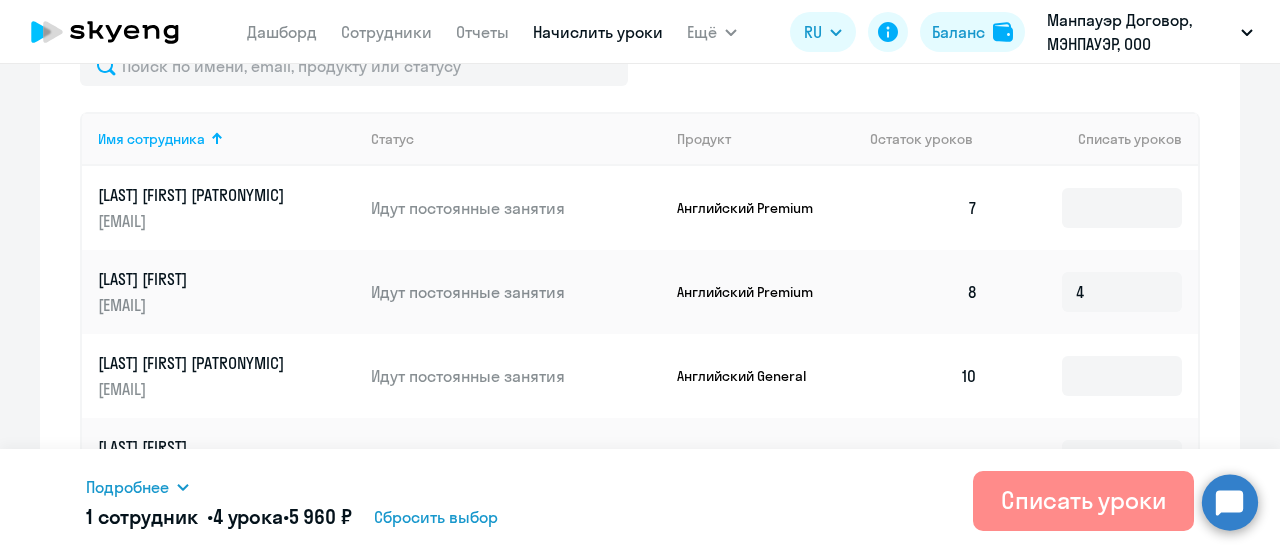 click on "Списать уроки" at bounding box center [1083, 500] 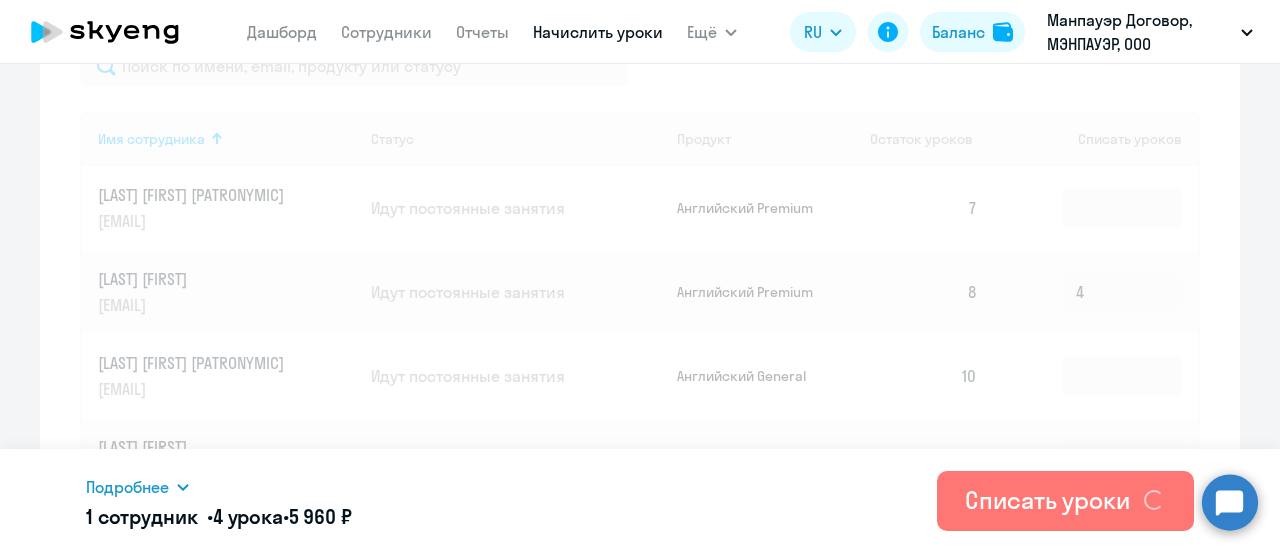 type 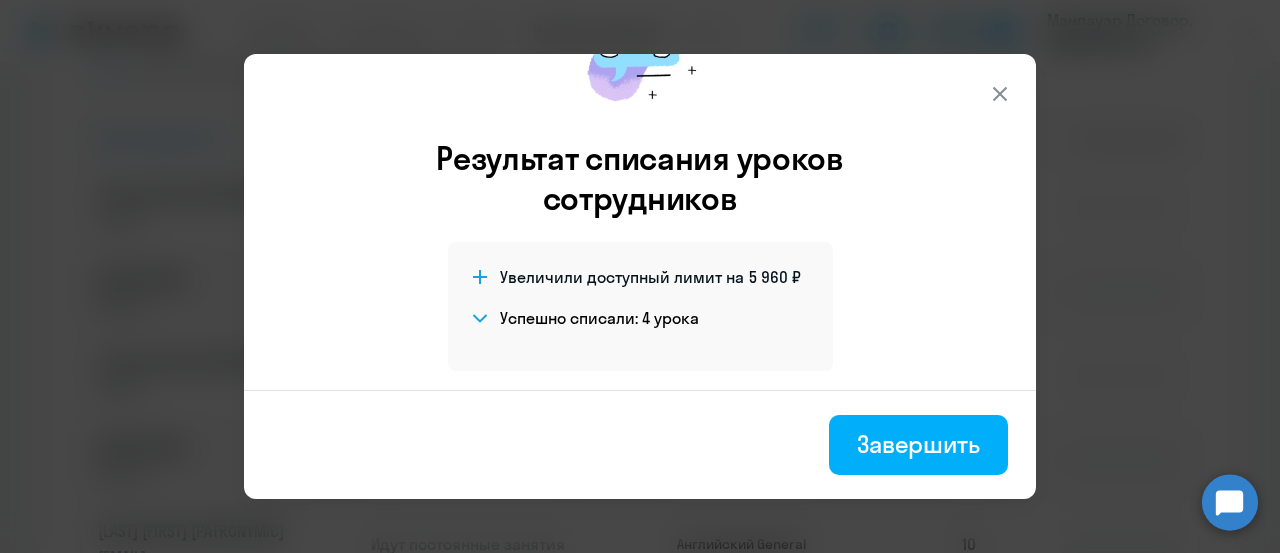 scroll, scrollTop: 144, scrollLeft: 0, axis: vertical 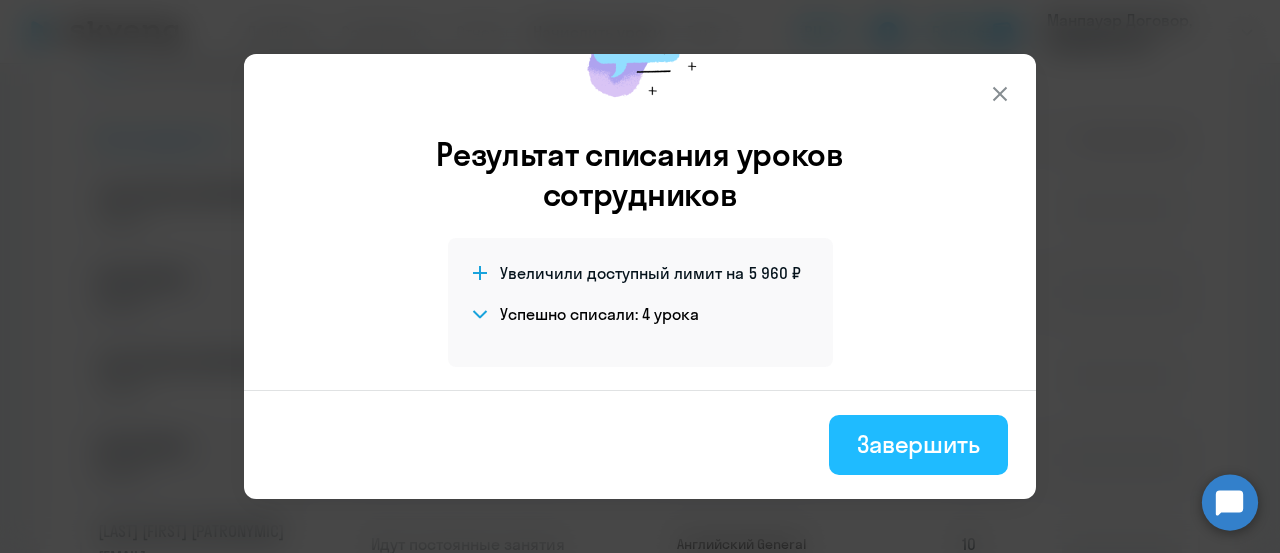 click on "Завершить" at bounding box center (918, 444) 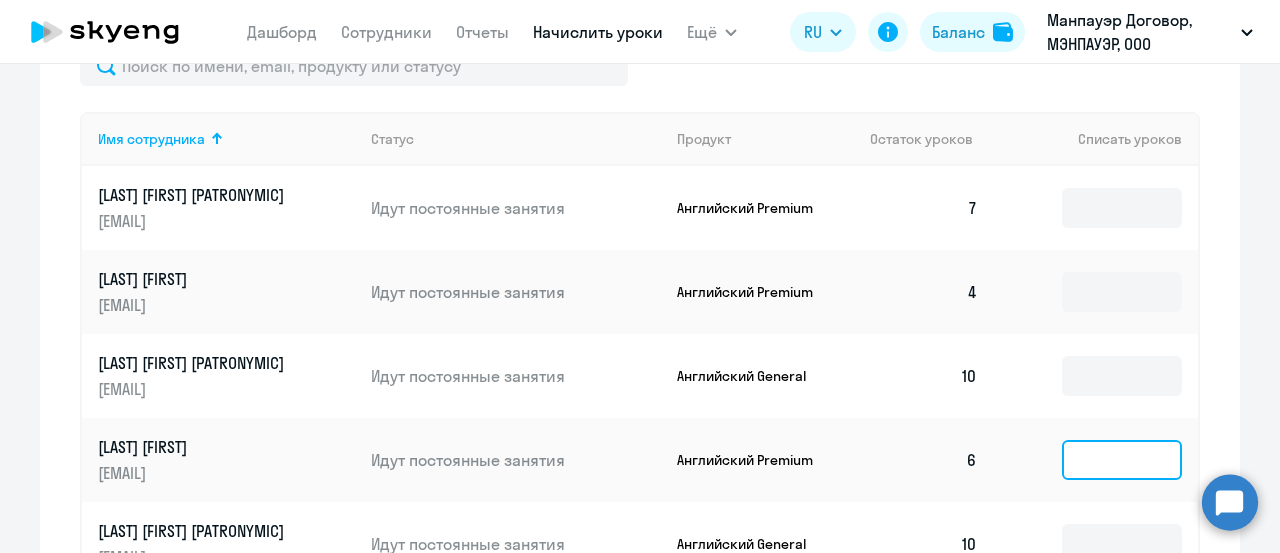 click 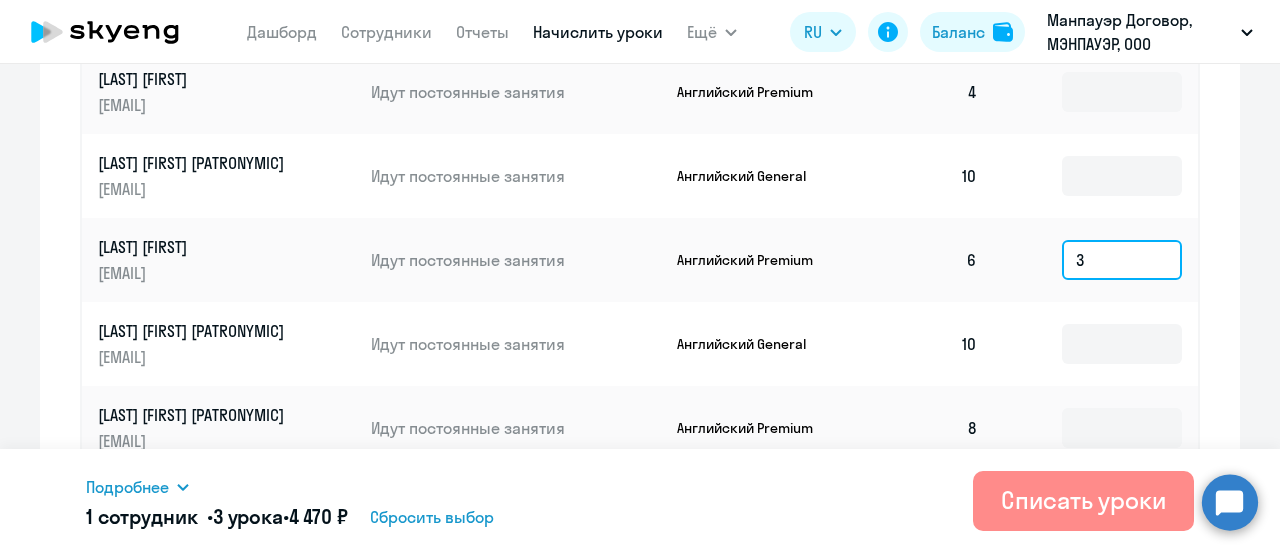 scroll, scrollTop: 864, scrollLeft: 0, axis: vertical 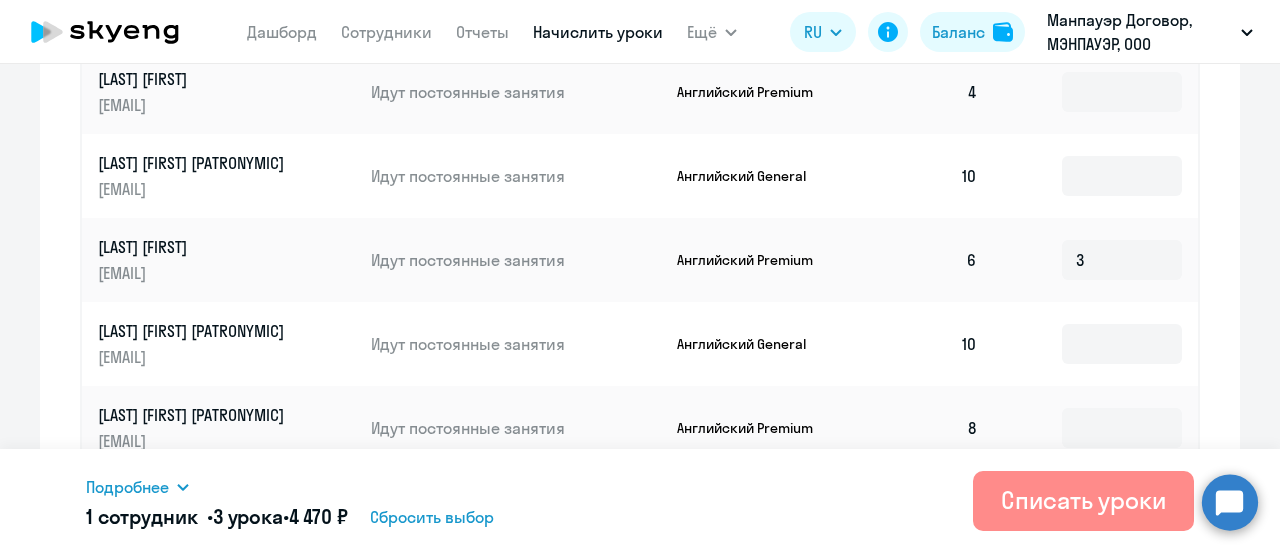 click on "Списать уроки" at bounding box center (1083, 500) 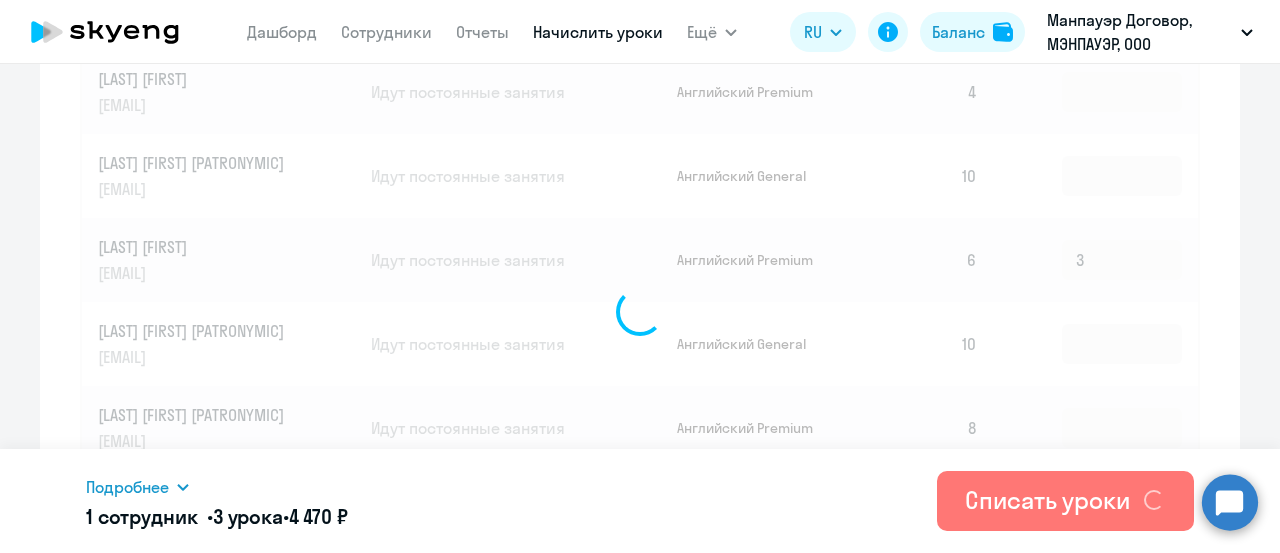 type 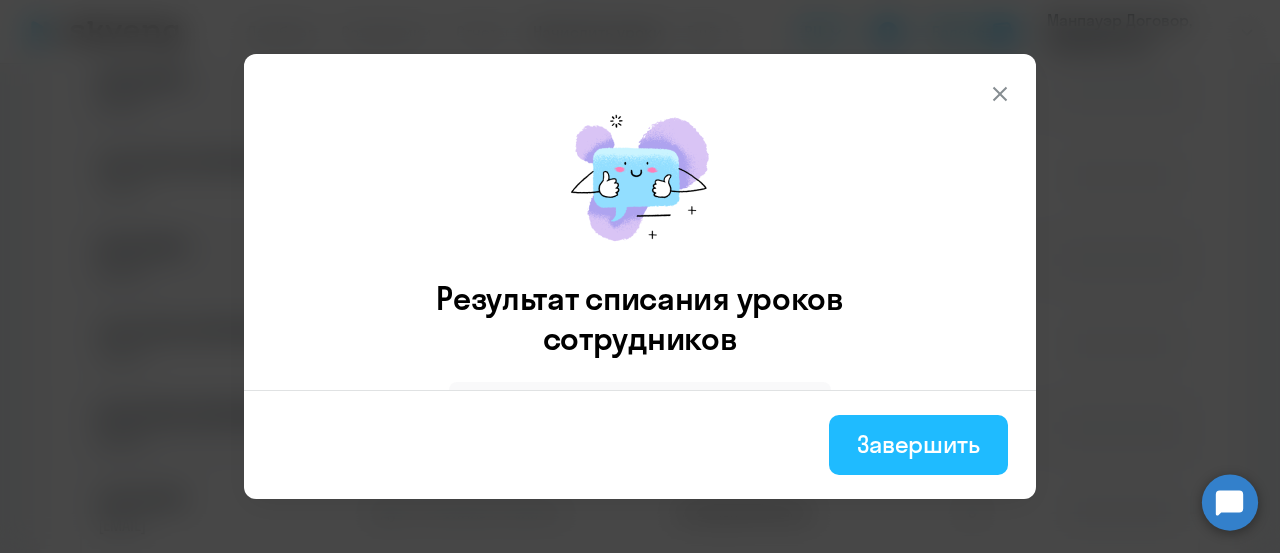 click on "Завершить" at bounding box center [918, 445] 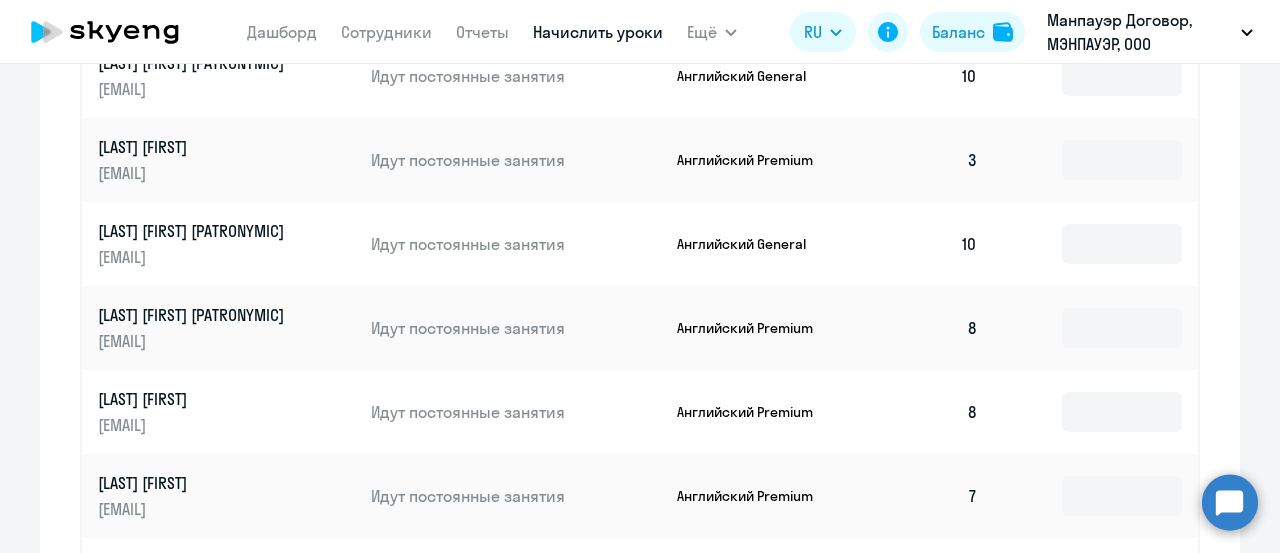 scroll, scrollTop: 1284, scrollLeft: 0, axis: vertical 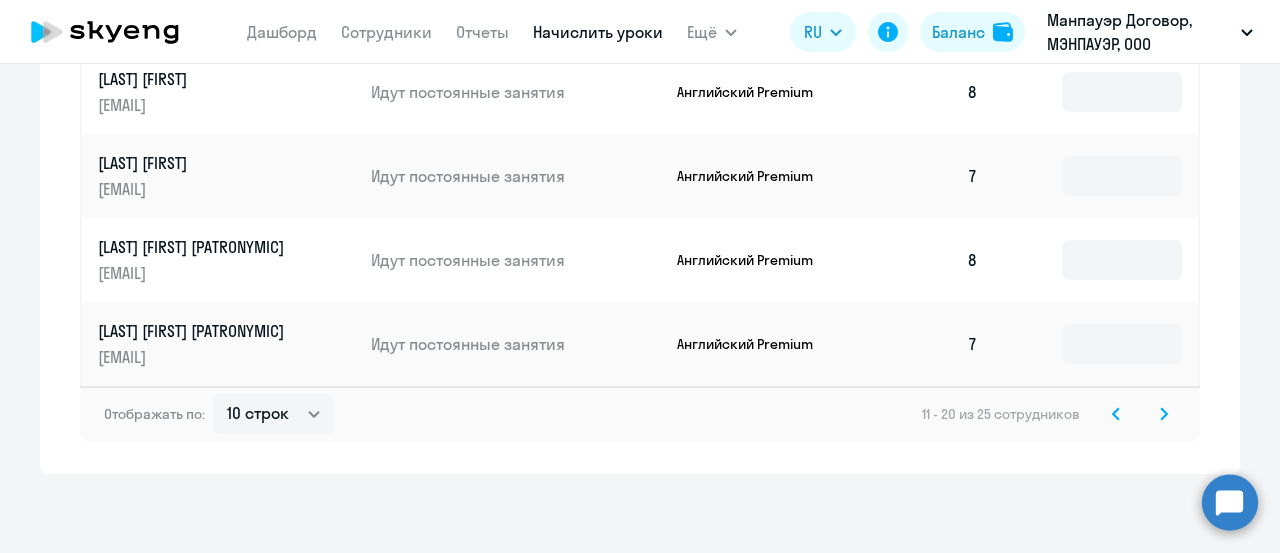 click 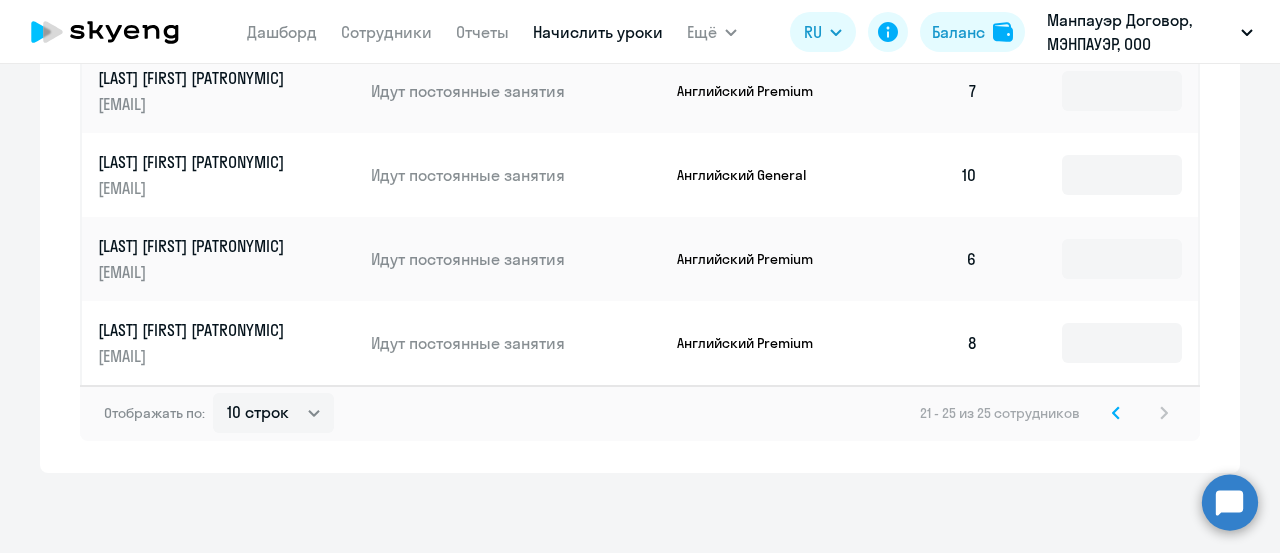 scroll, scrollTop: 864, scrollLeft: 0, axis: vertical 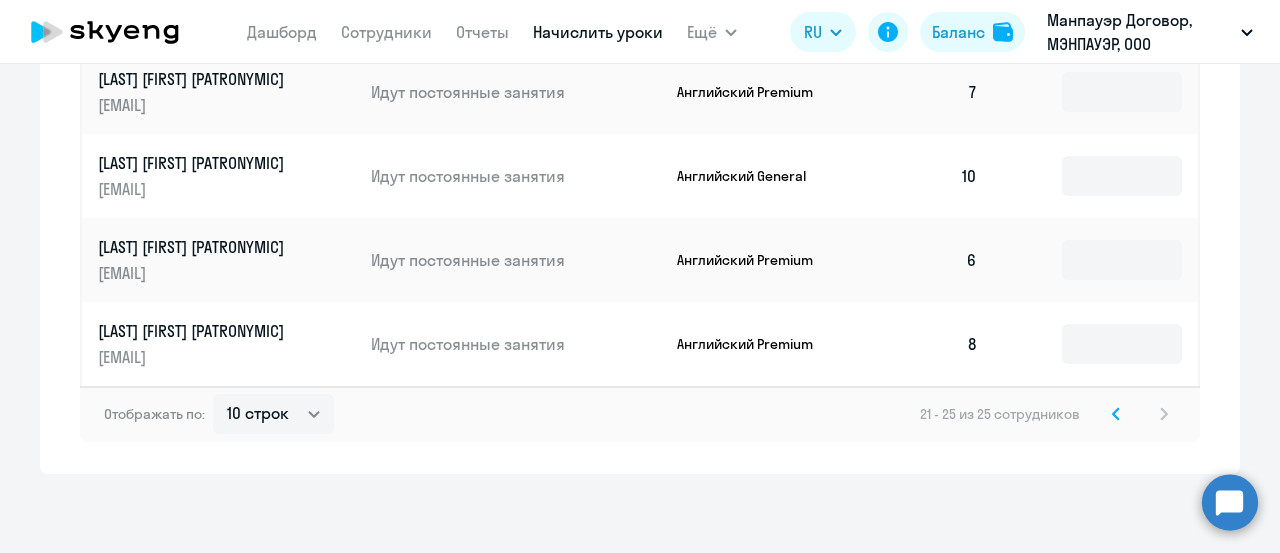 click 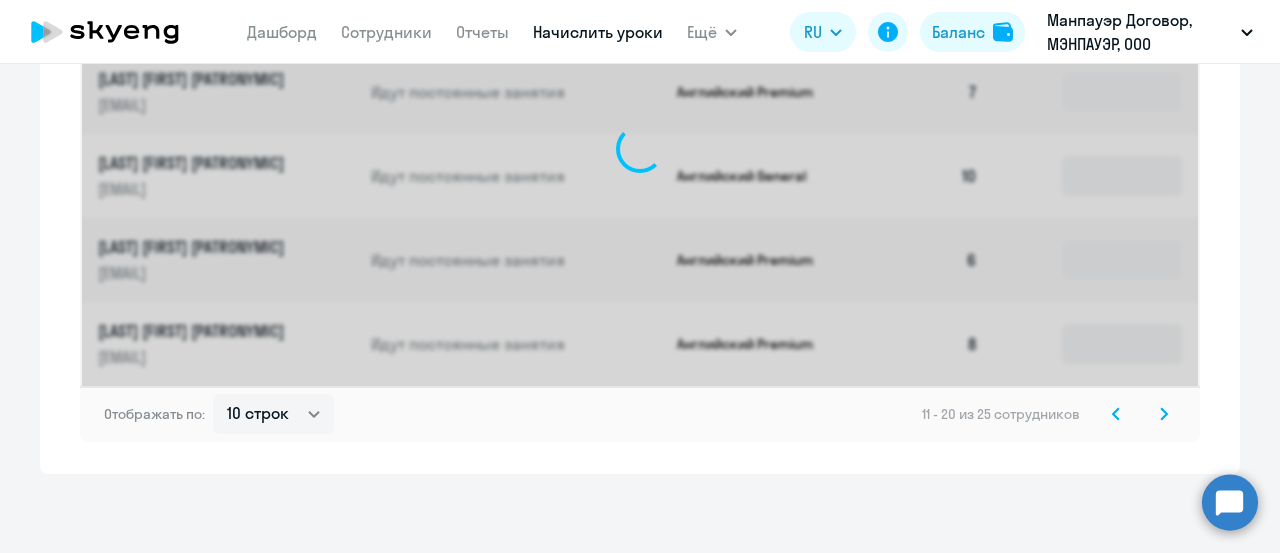 click 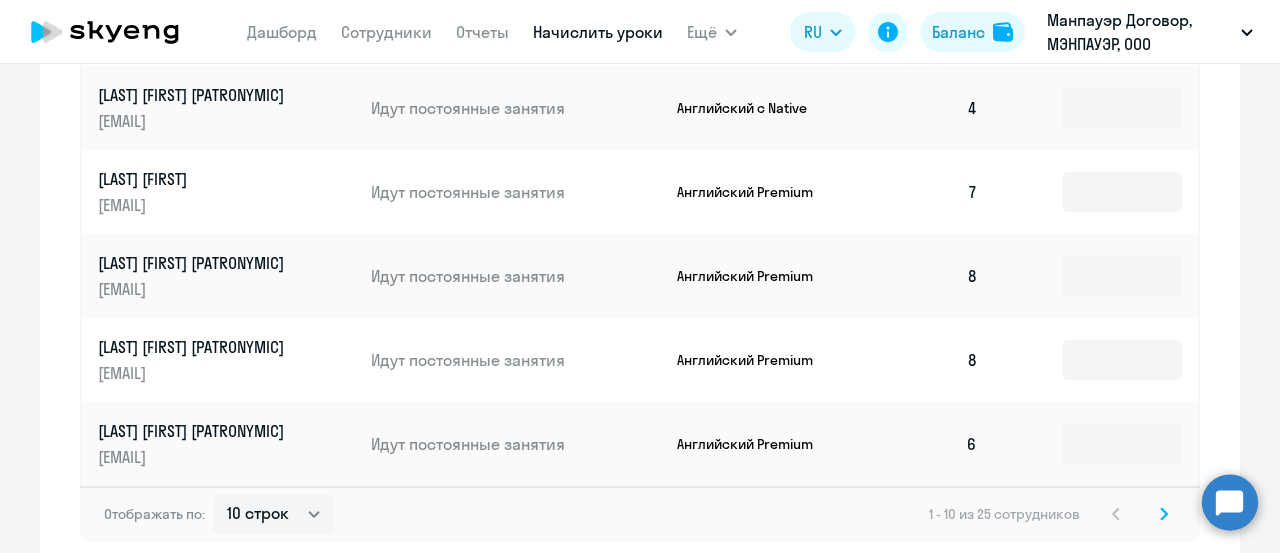 scroll, scrollTop: 1284, scrollLeft: 0, axis: vertical 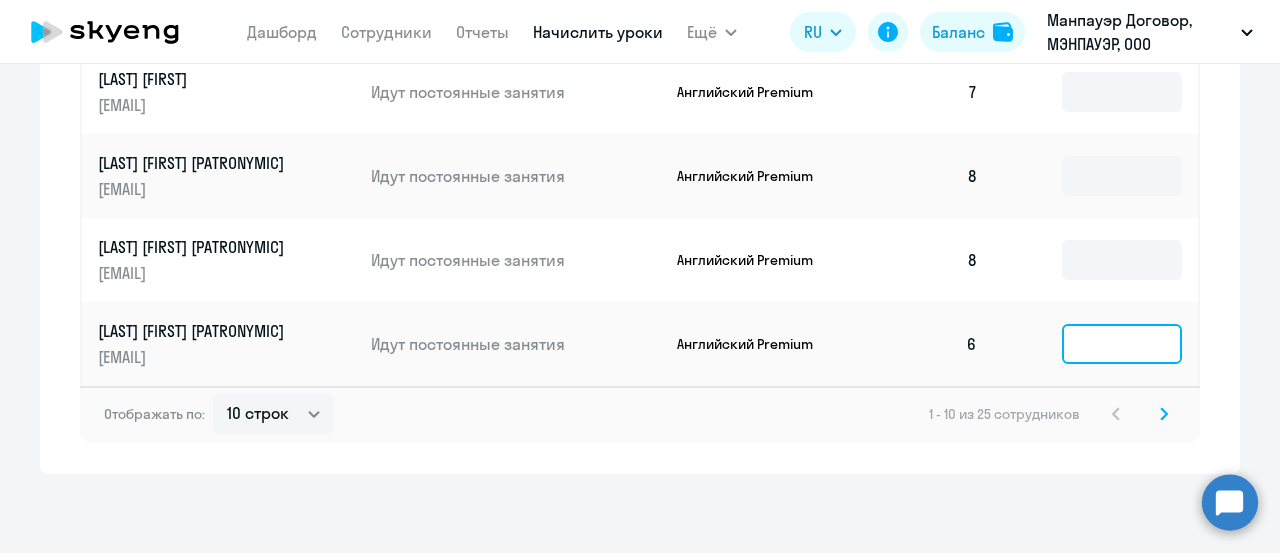 click 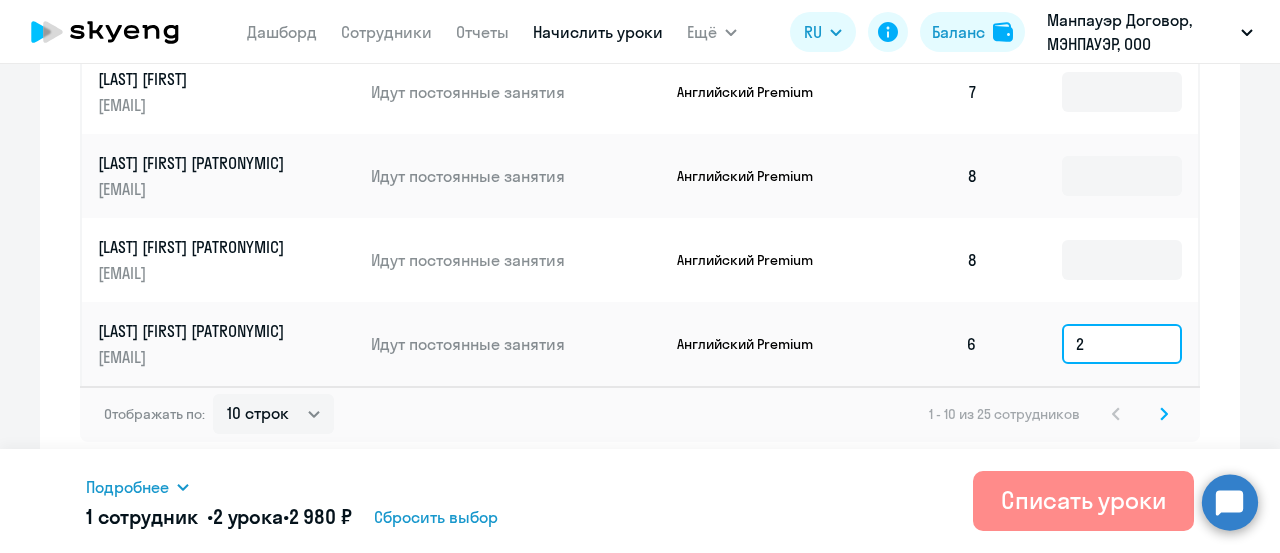 type on "2" 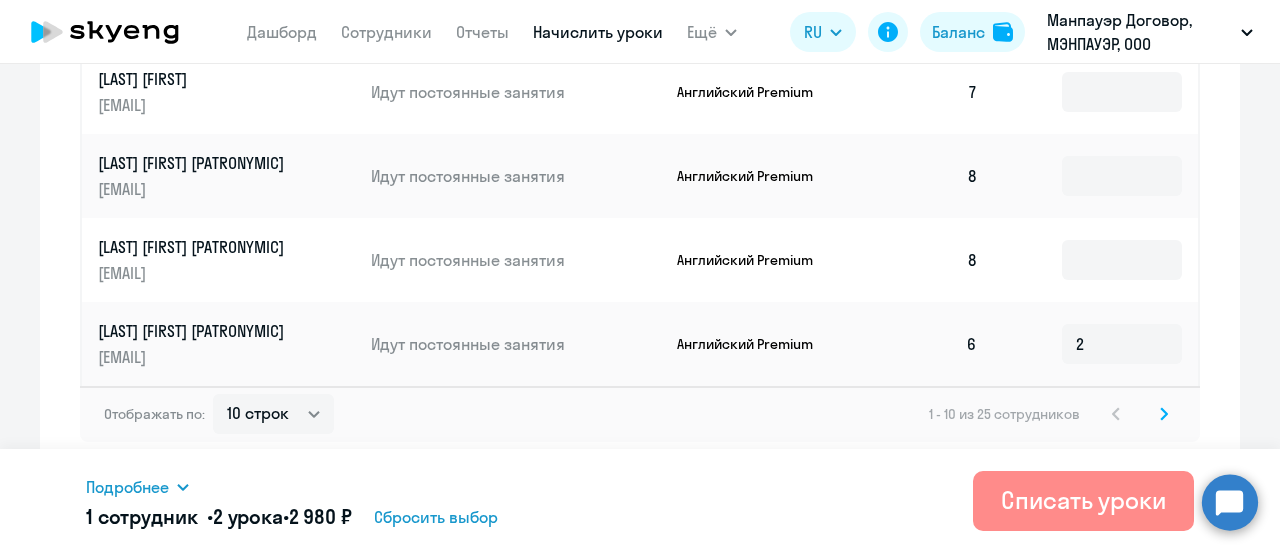 click on "Списать уроки" at bounding box center [1083, 500] 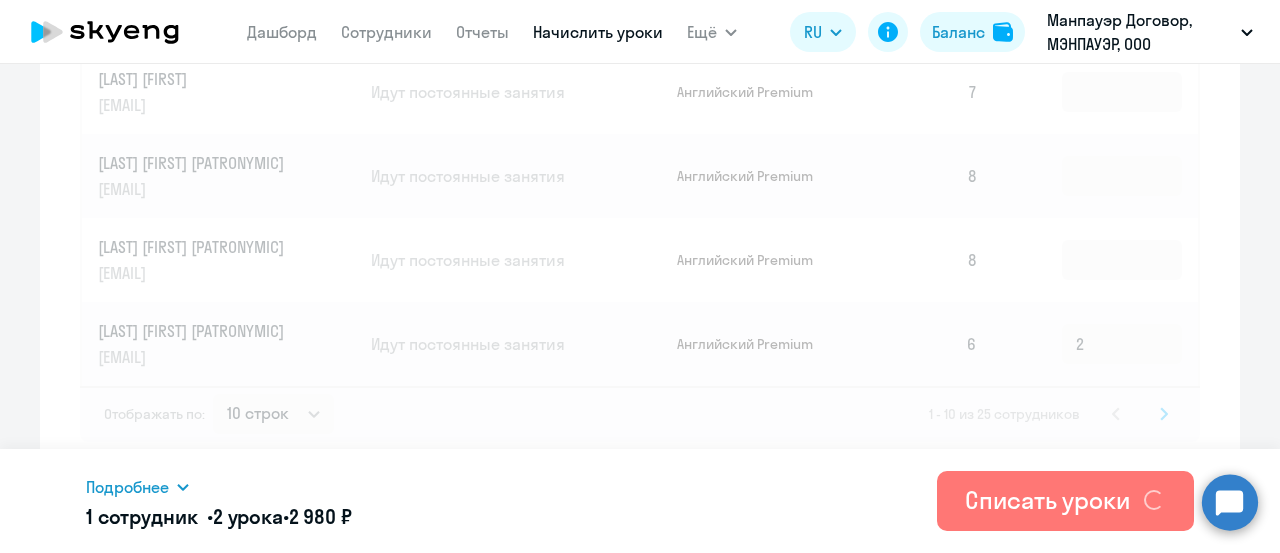 type 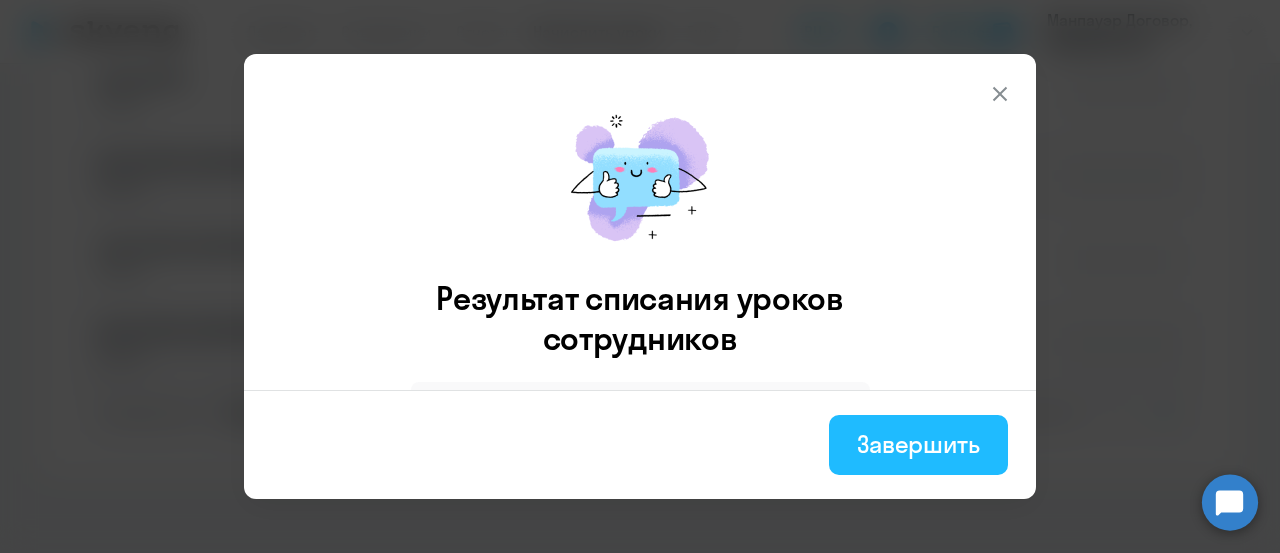 click on "Завершить" at bounding box center [918, 445] 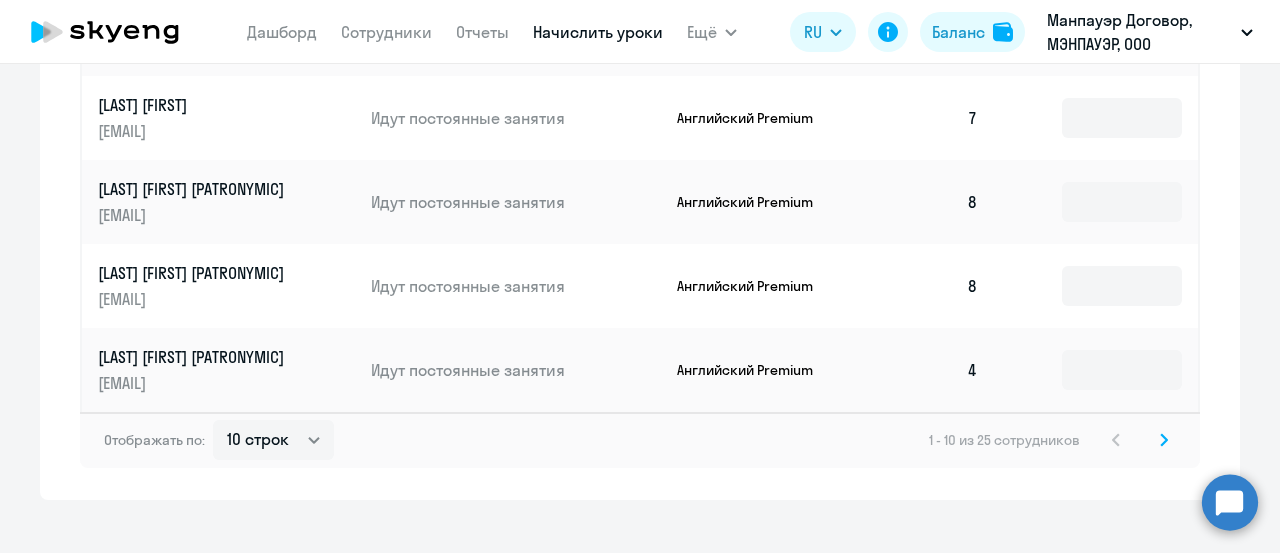 scroll, scrollTop: 1284, scrollLeft: 0, axis: vertical 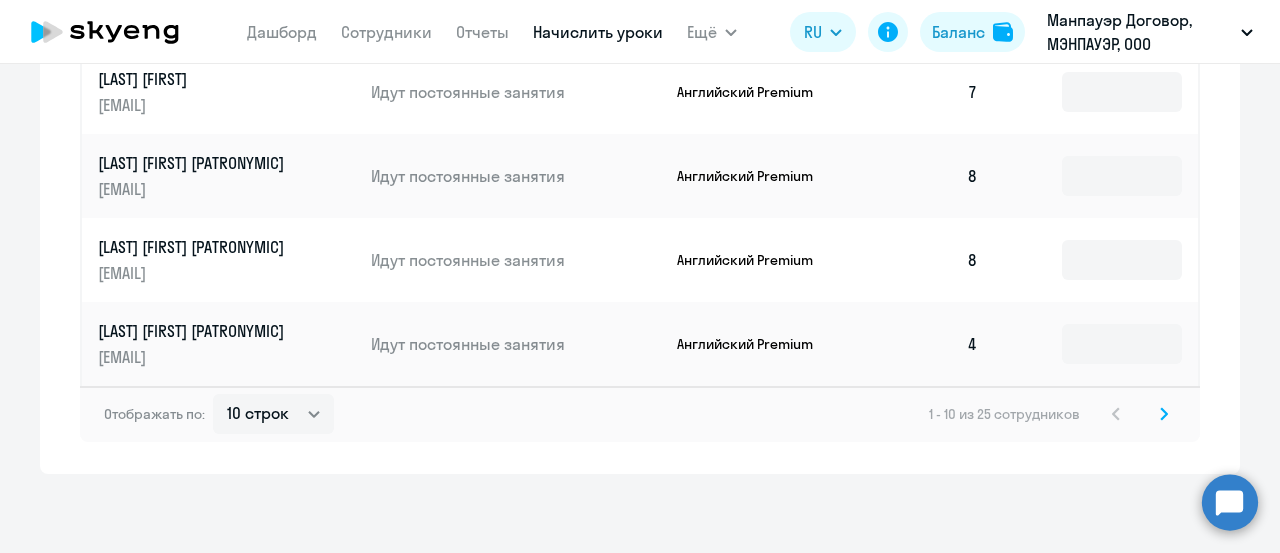 click 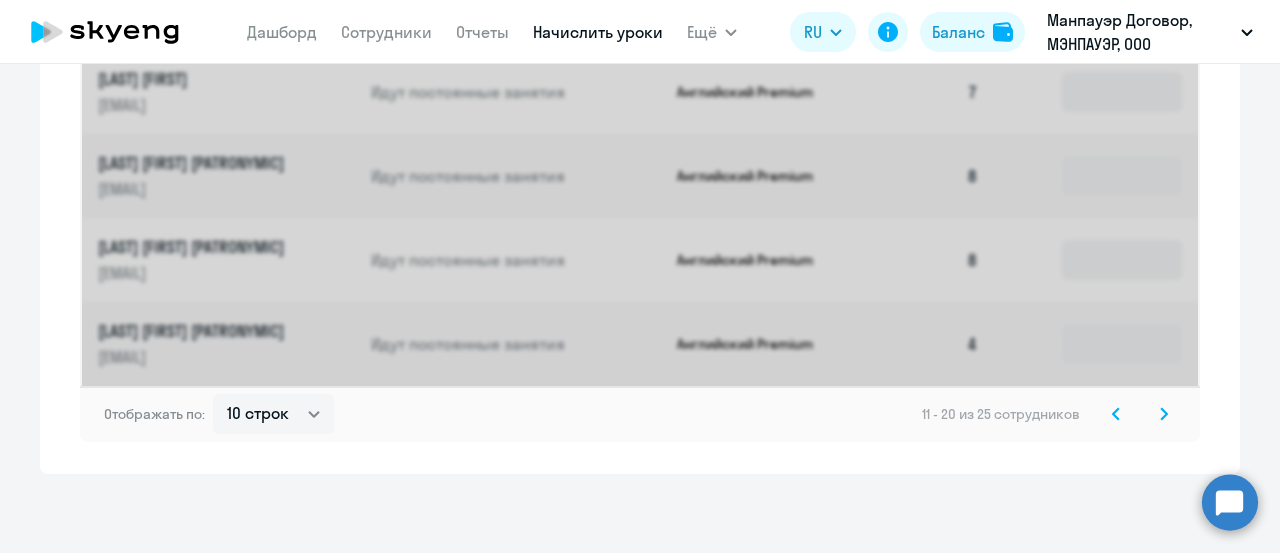 click 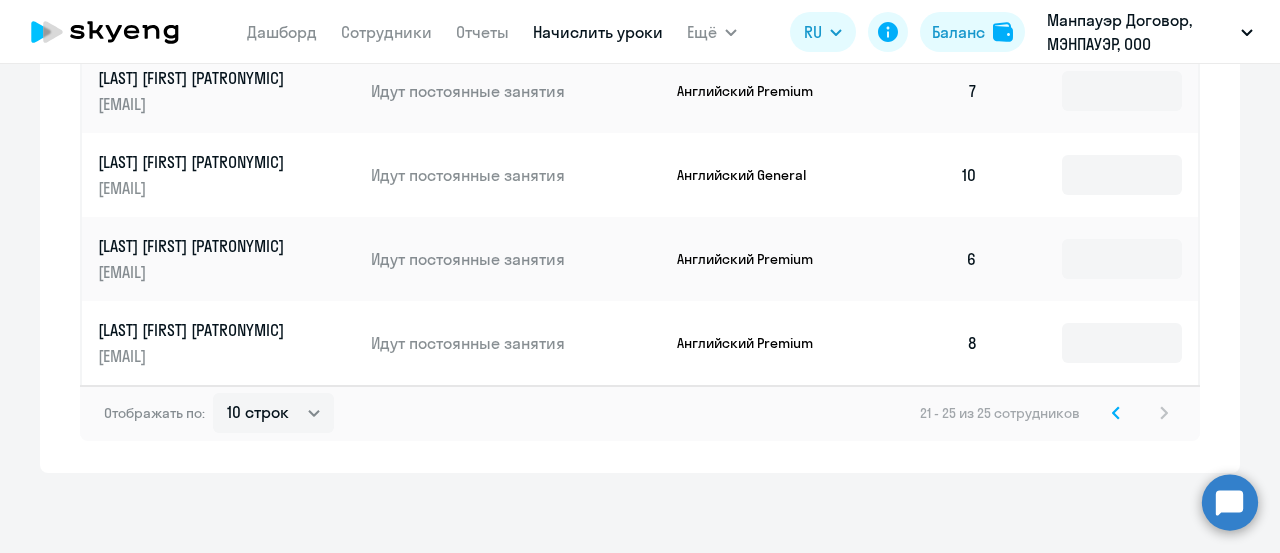 scroll, scrollTop: 864, scrollLeft: 0, axis: vertical 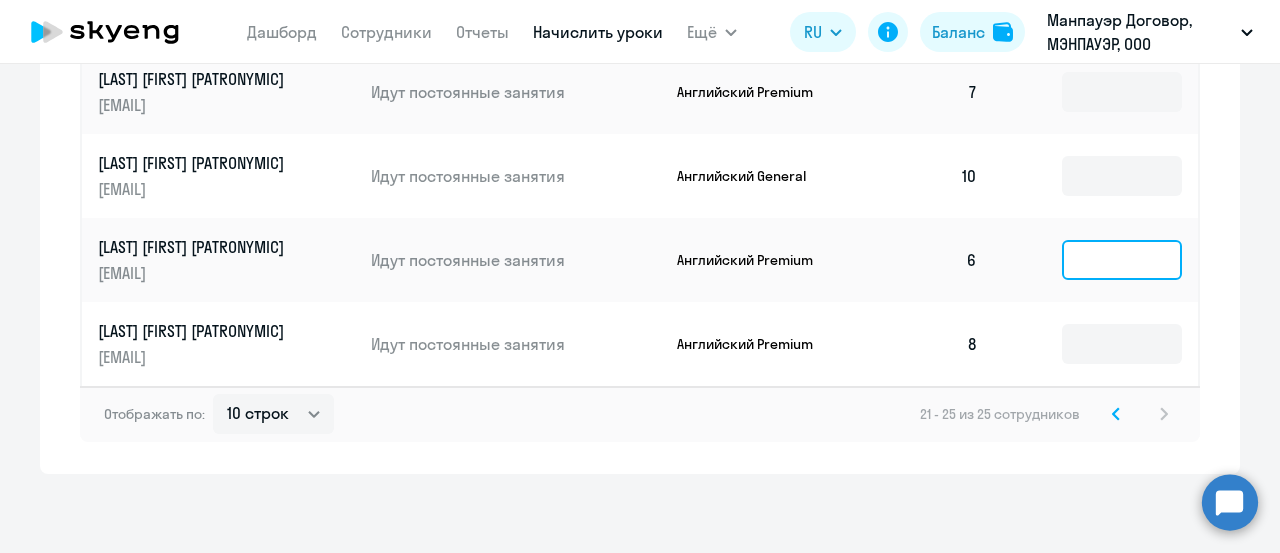 click 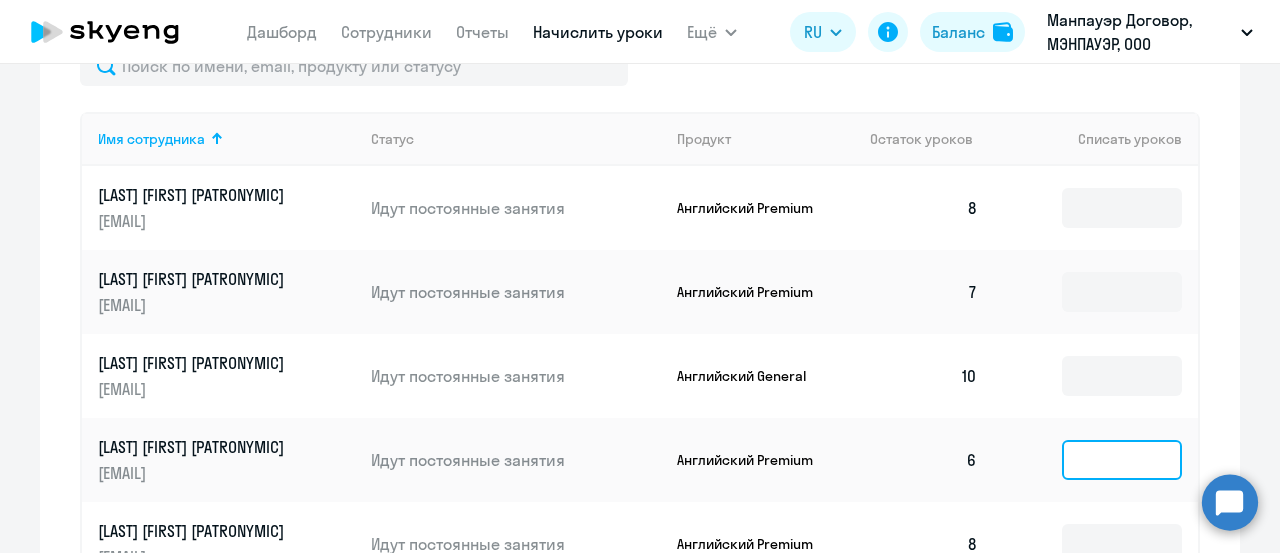 scroll, scrollTop: 864, scrollLeft: 0, axis: vertical 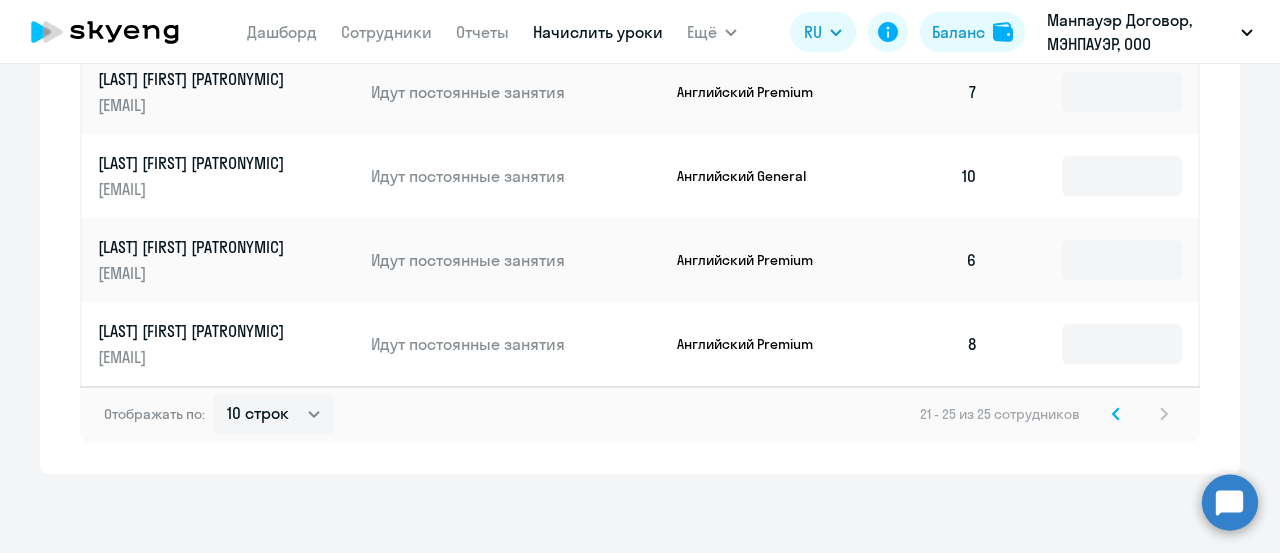 click 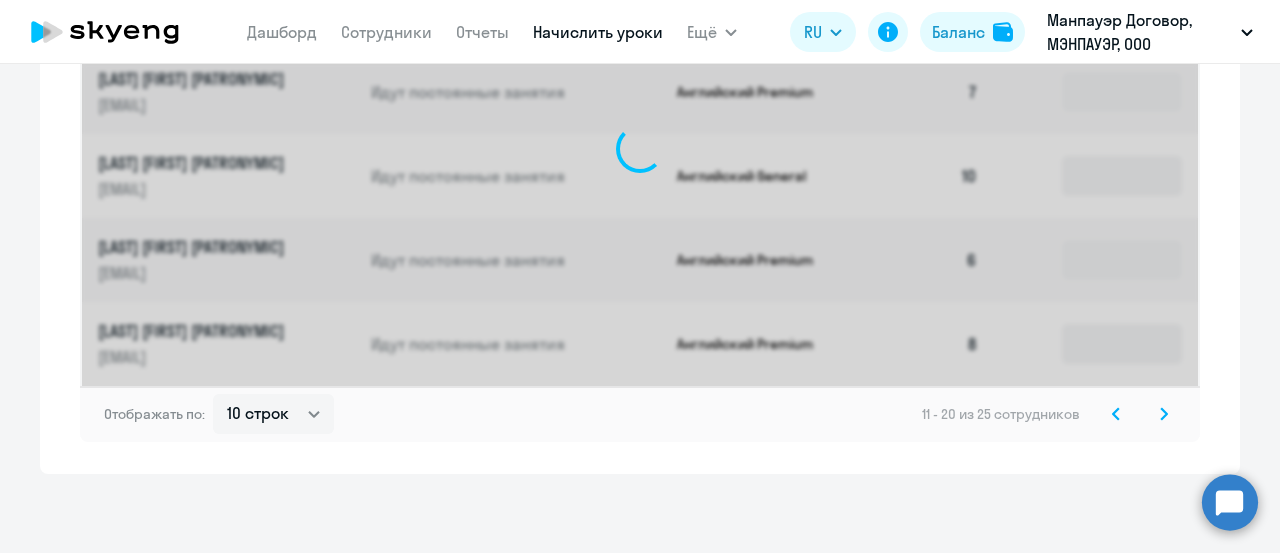 click 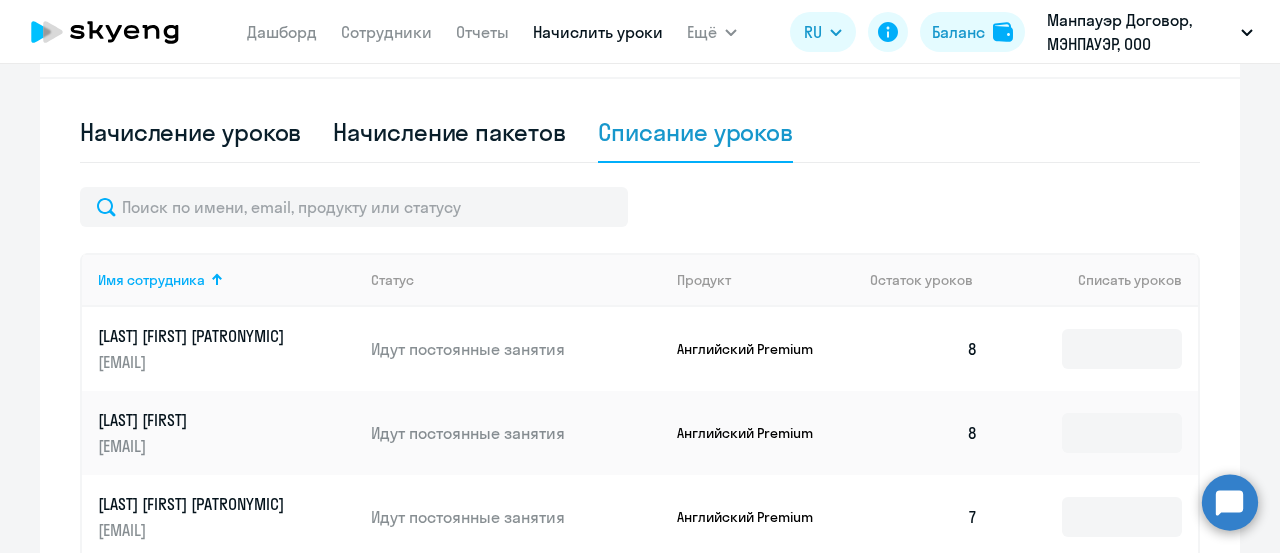 scroll, scrollTop: 564, scrollLeft: 0, axis: vertical 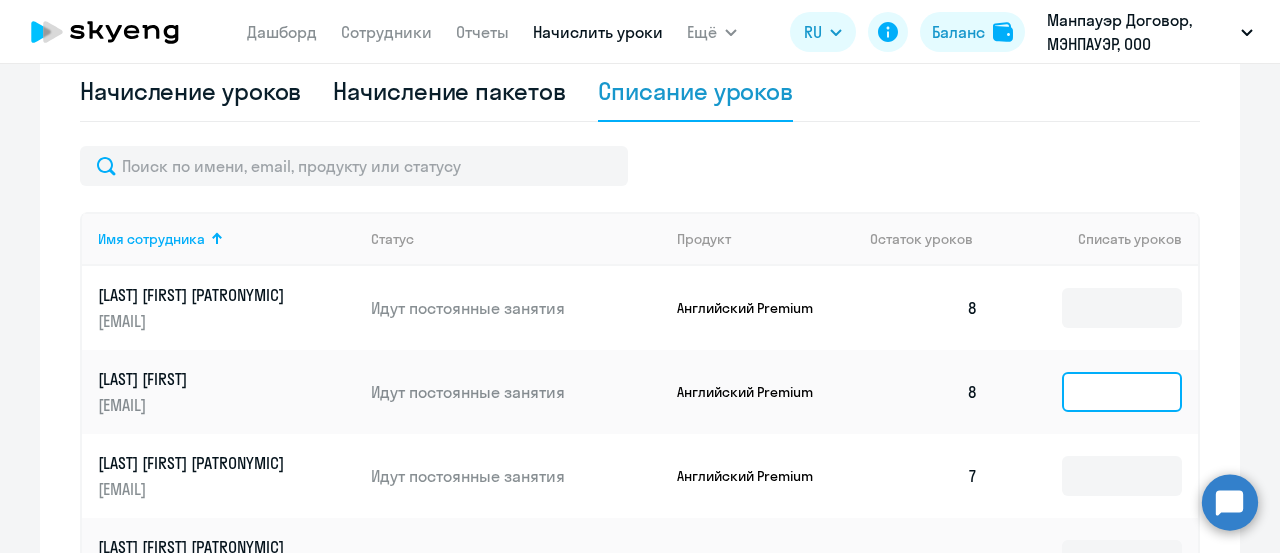 click 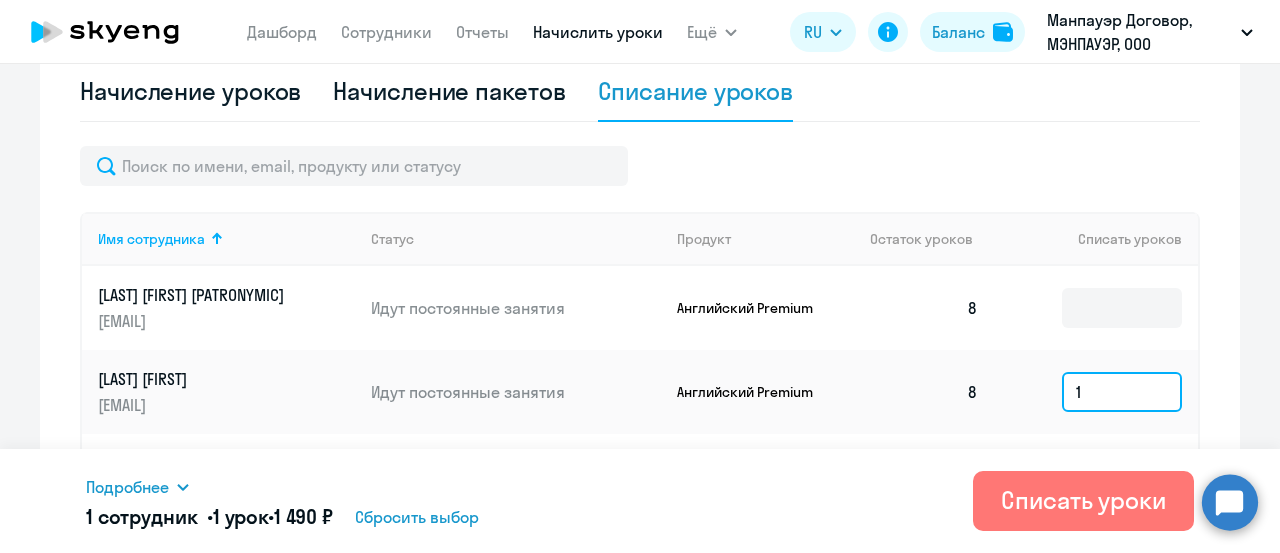 scroll, scrollTop: 664, scrollLeft: 0, axis: vertical 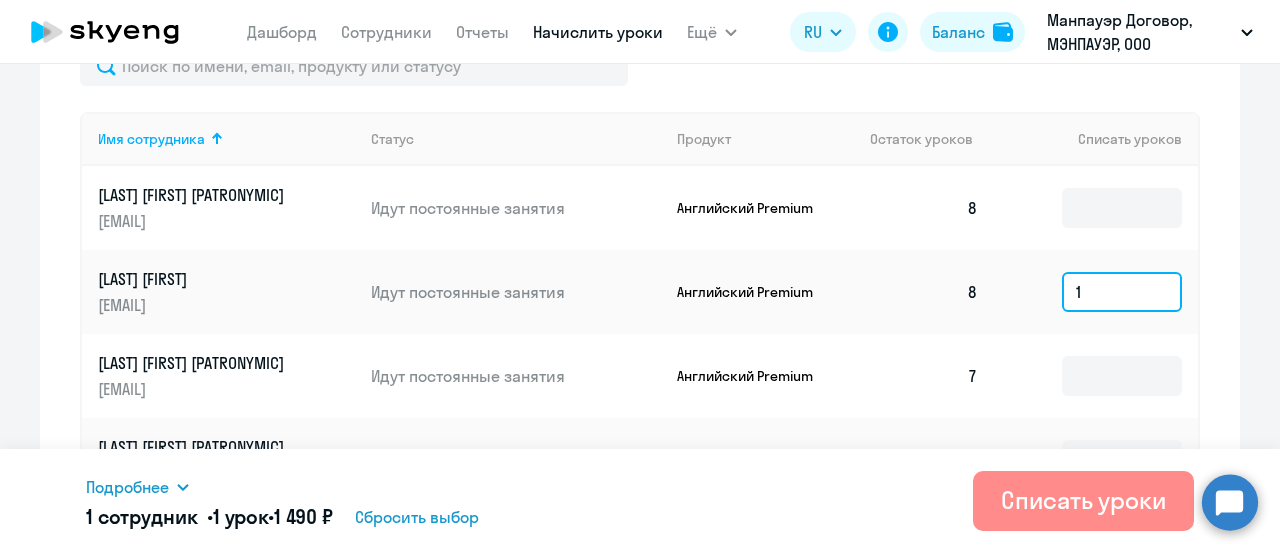 type on "1" 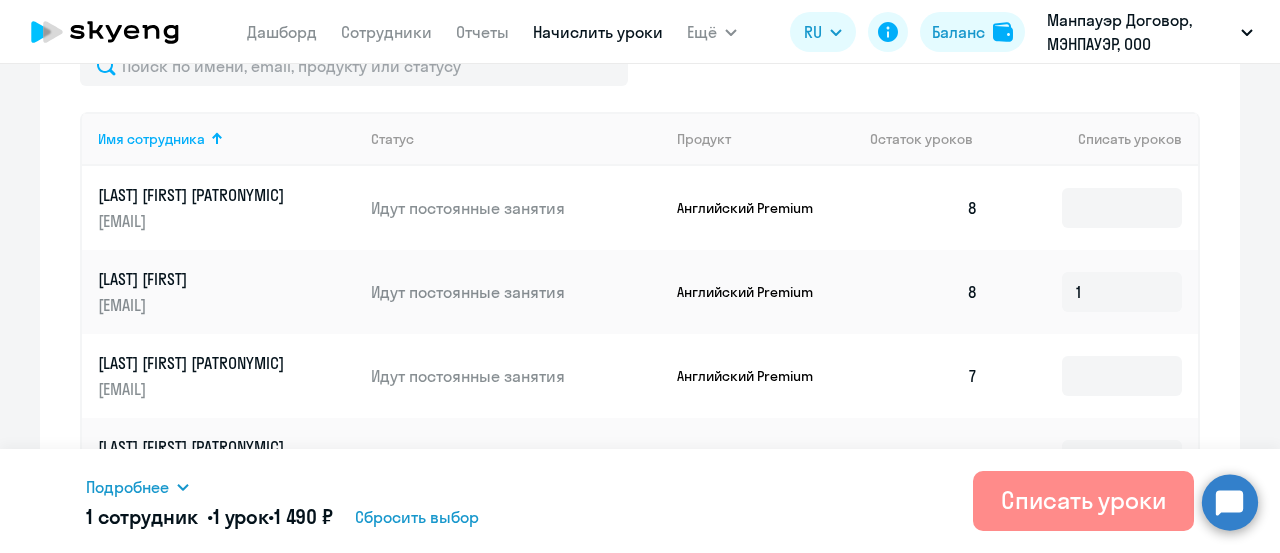 click on "Списать уроки" at bounding box center (1083, 501) 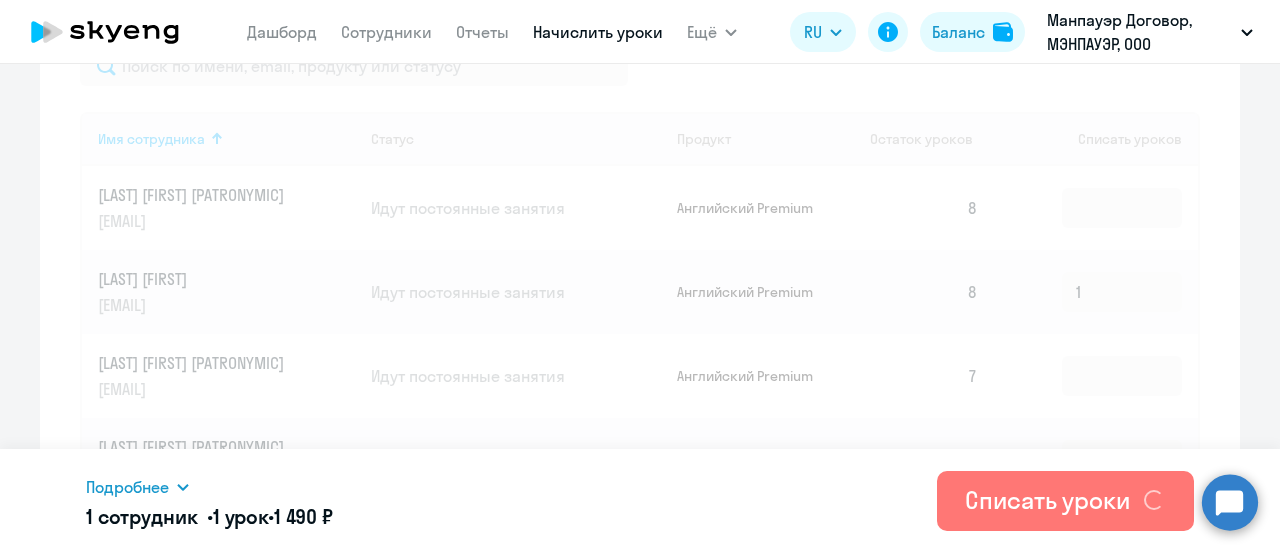 type 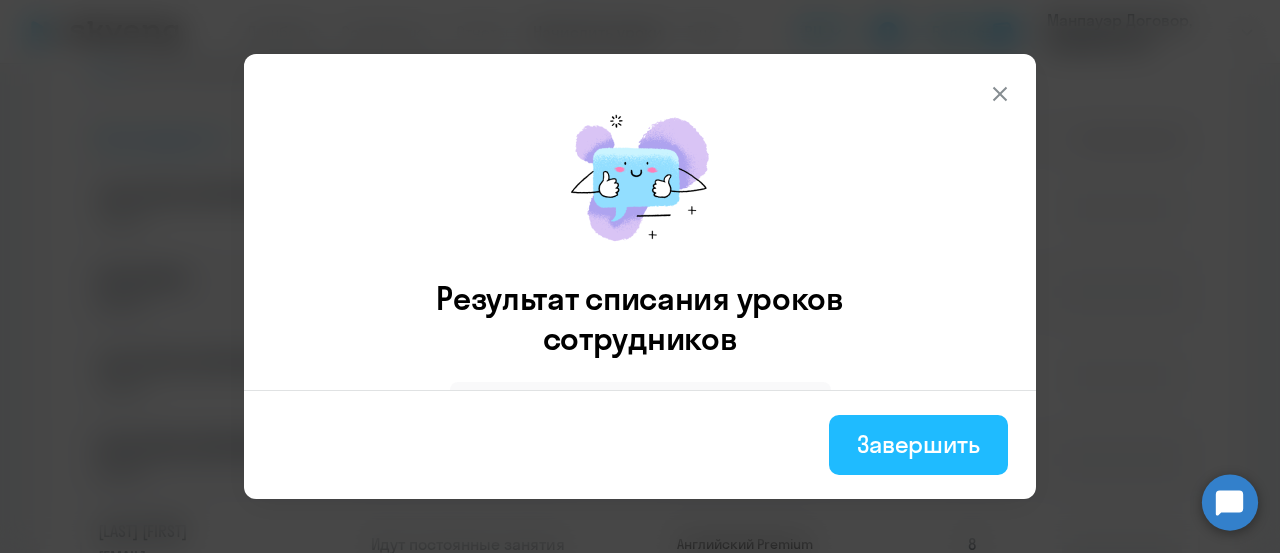 click on "Завершить" at bounding box center [918, 444] 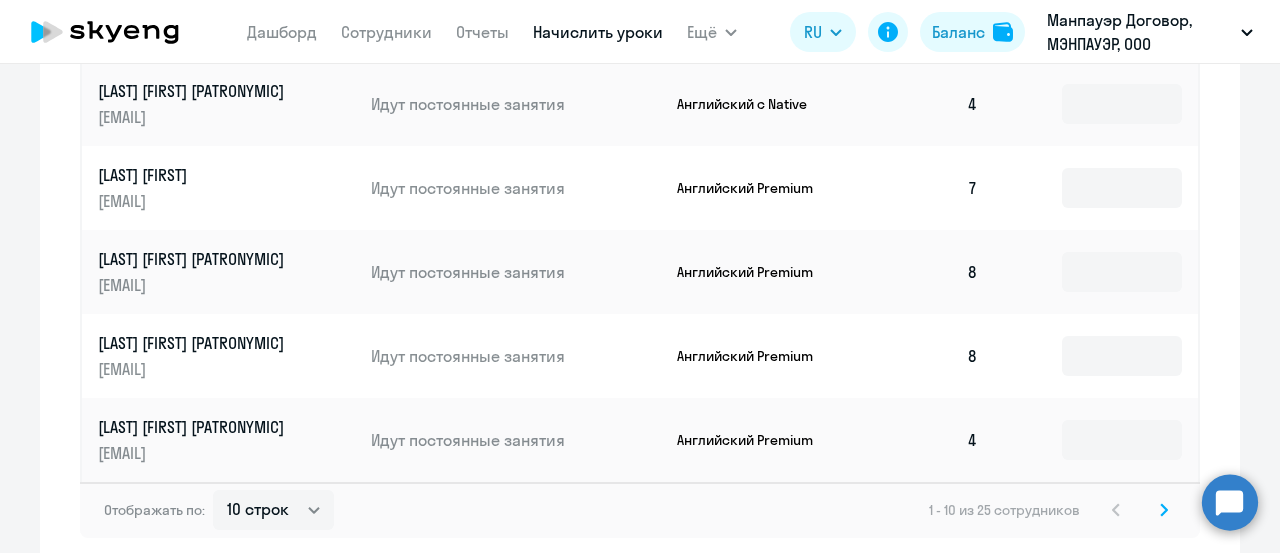 scroll, scrollTop: 1284, scrollLeft: 0, axis: vertical 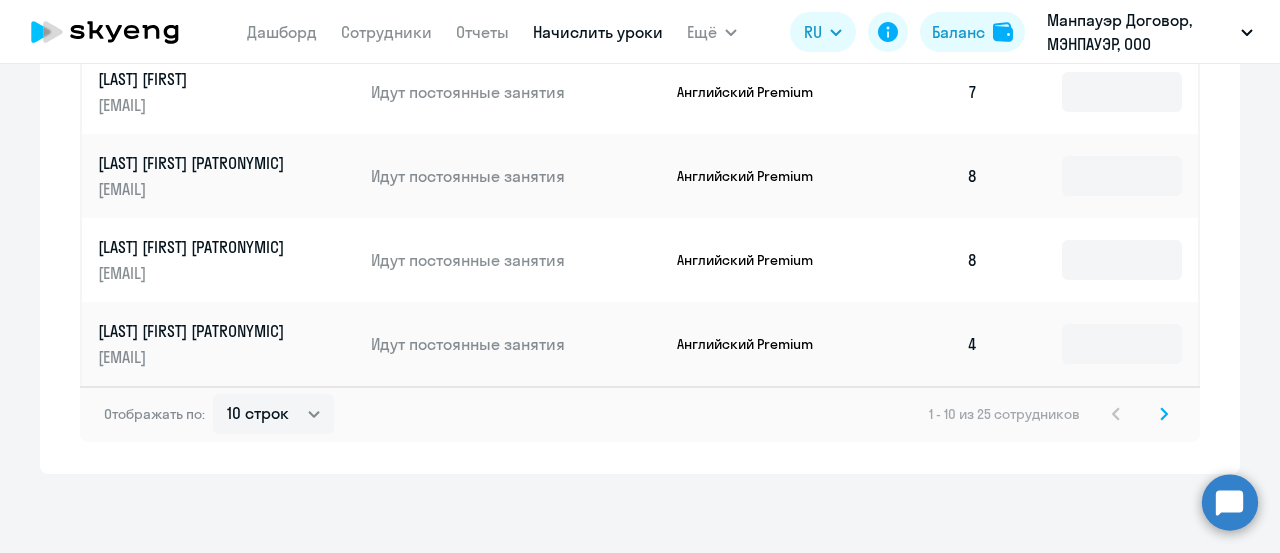 click 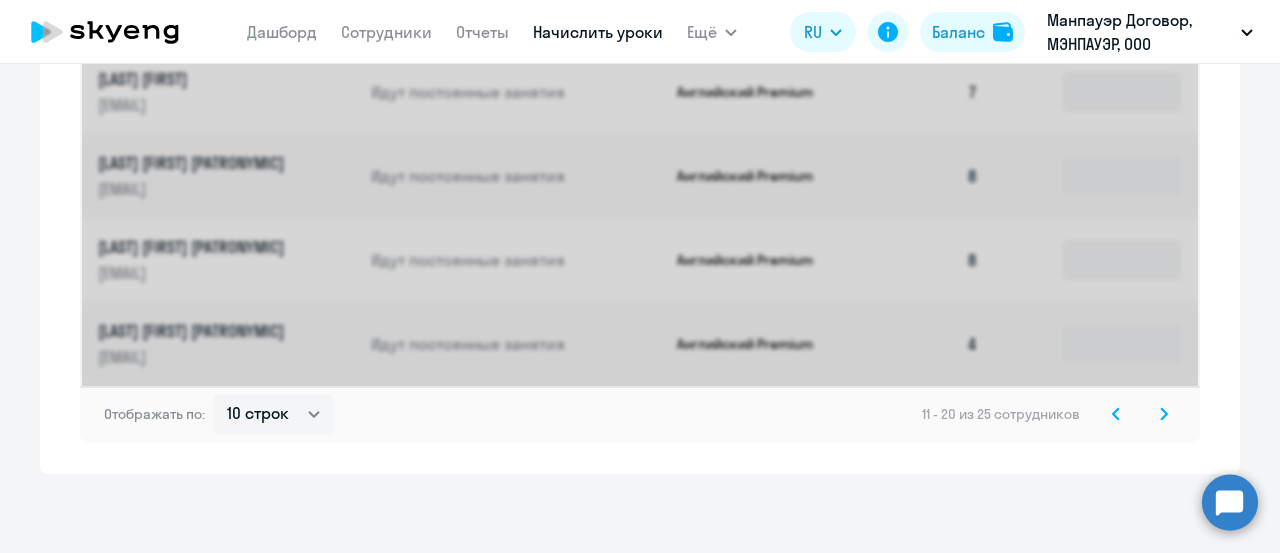 click 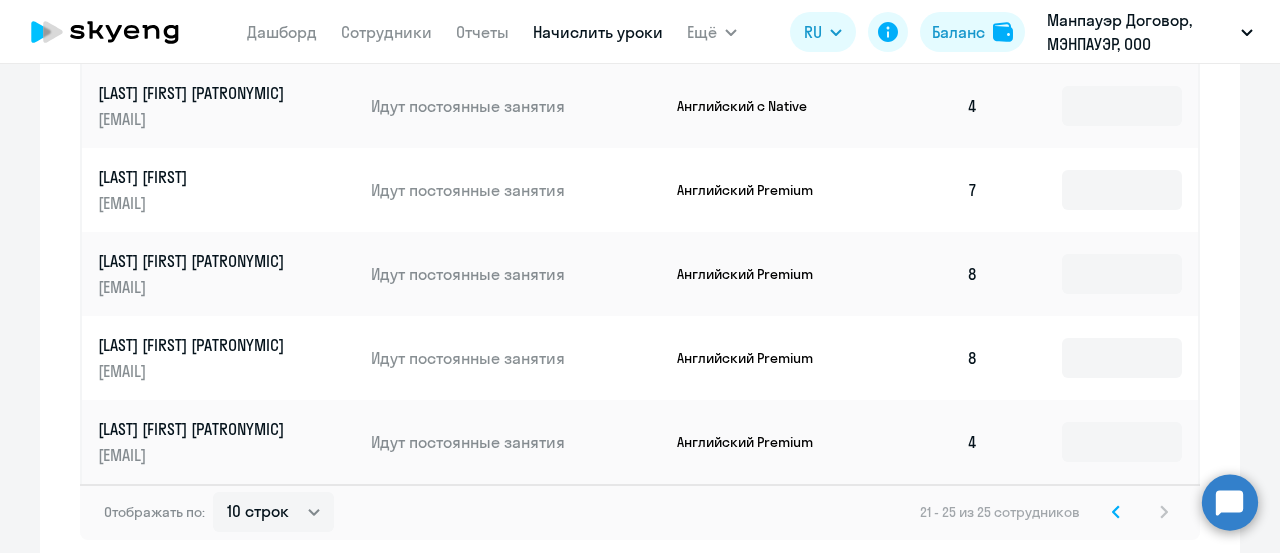 scroll, scrollTop: 1284, scrollLeft: 0, axis: vertical 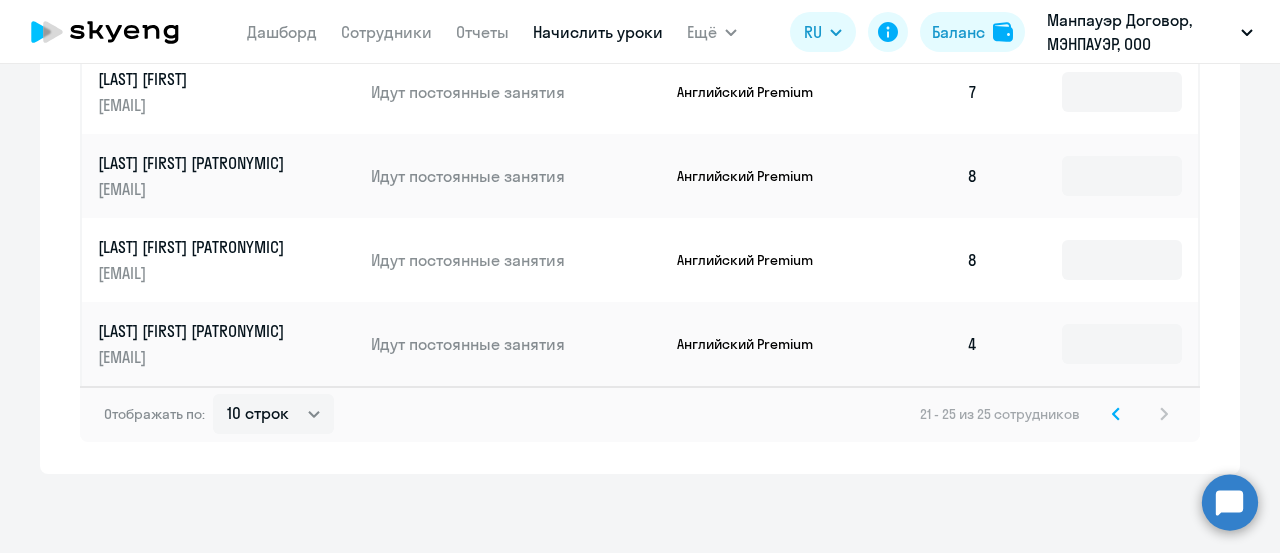 click 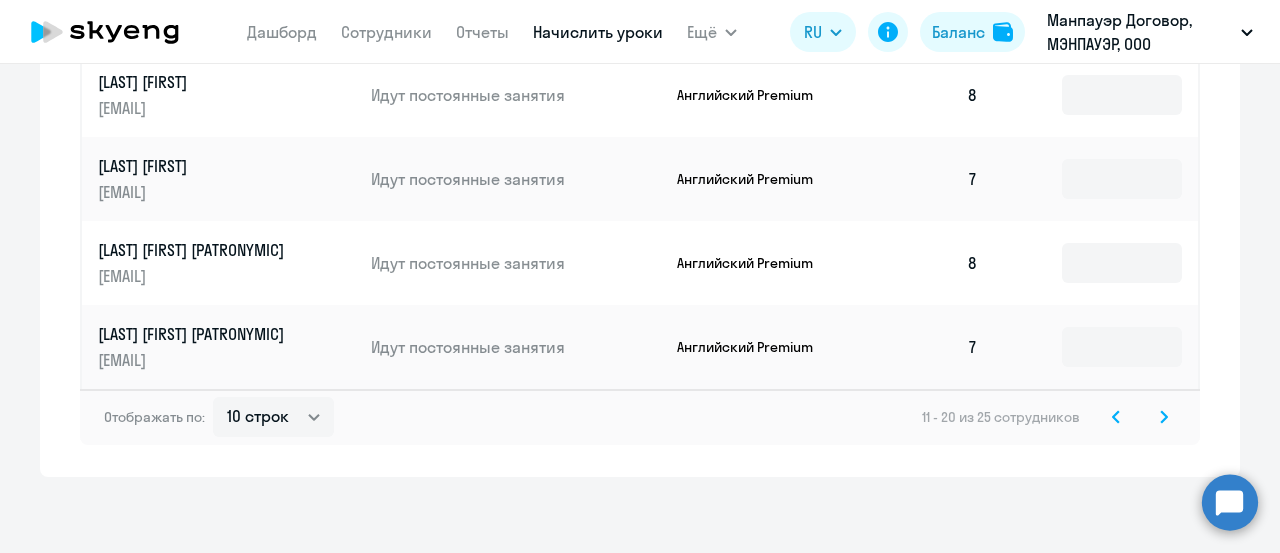scroll, scrollTop: 1284, scrollLeft: 0, axis: vertical 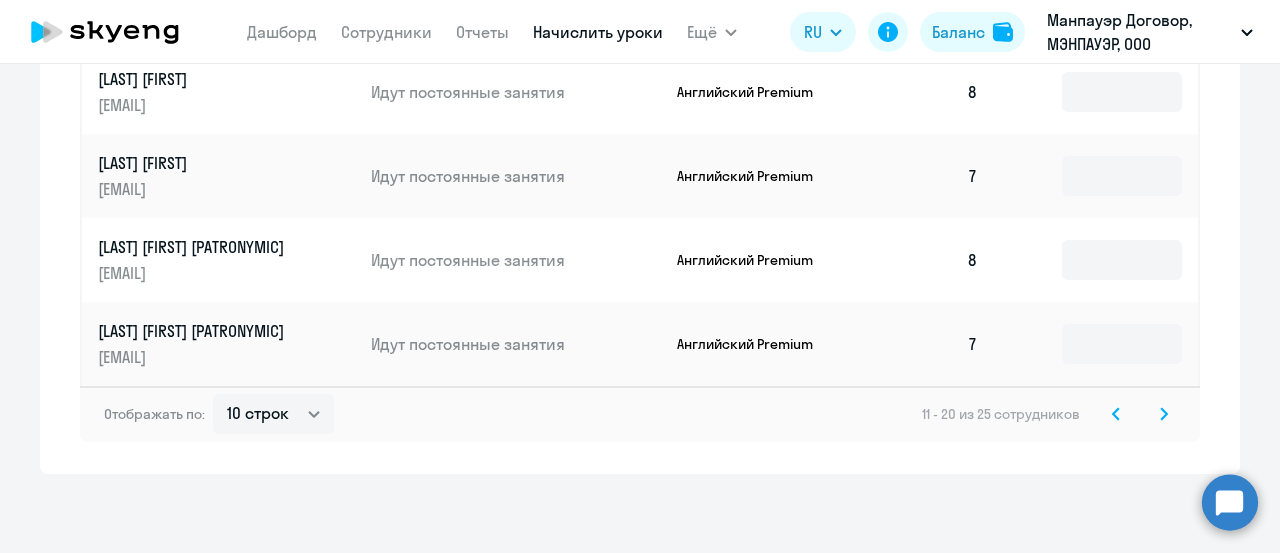 click 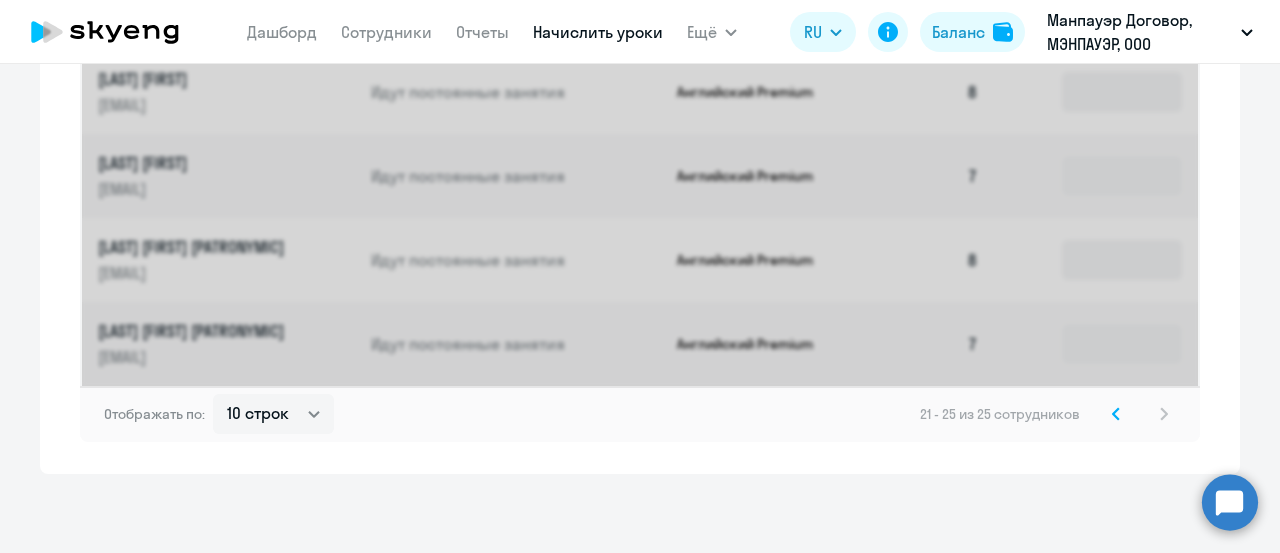 scroll, scrollTop: 864, scrollLeft: 0, axis: vertical 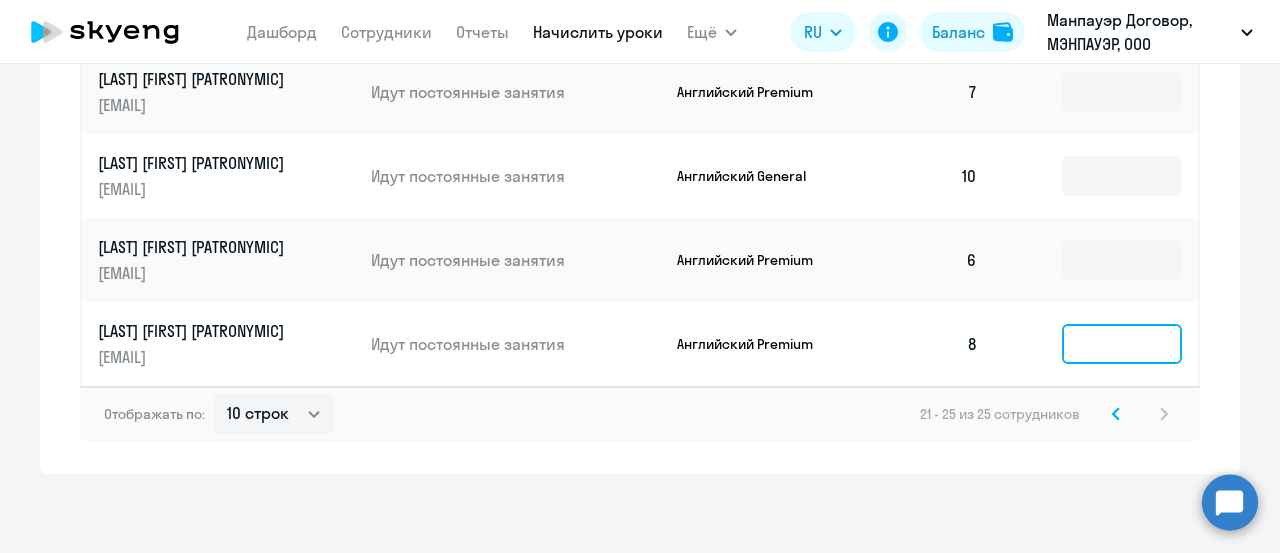 click 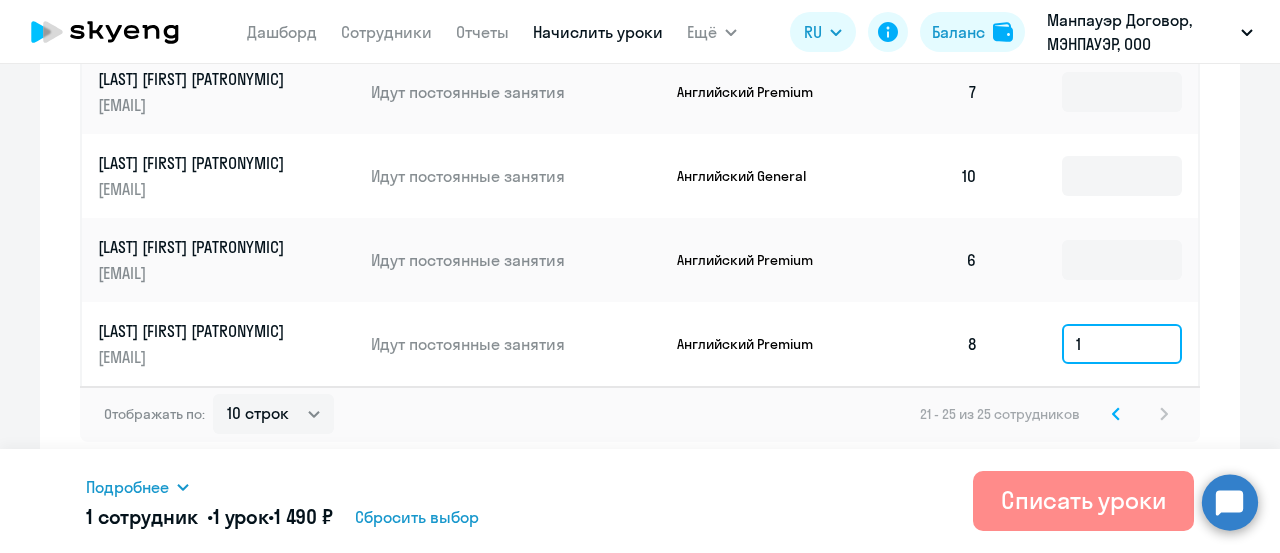 type on "1" 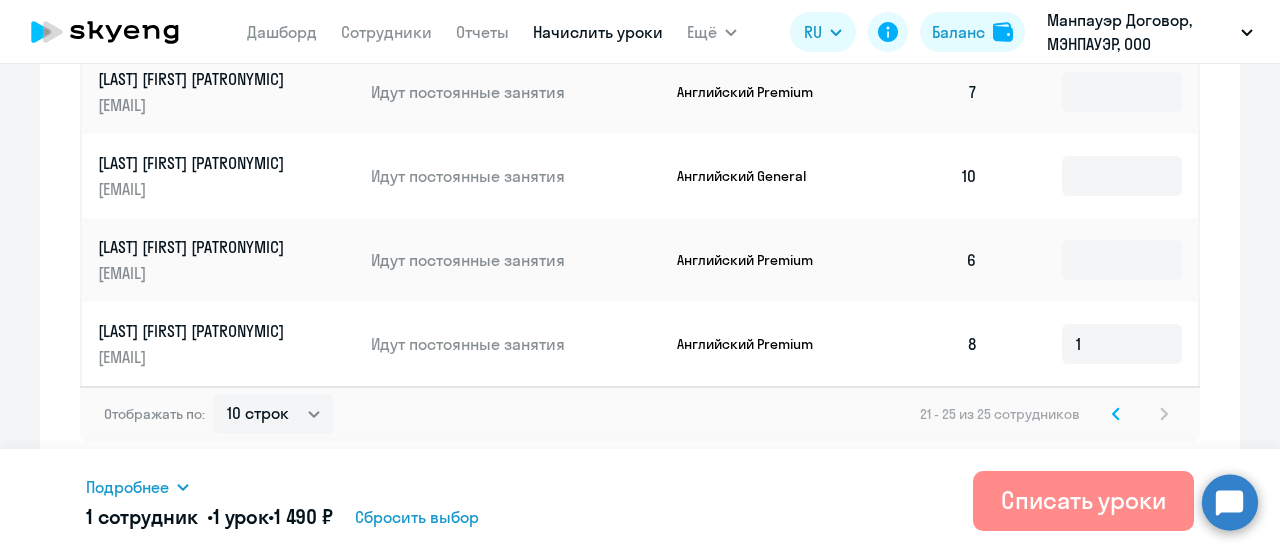 click on "Списать уроки" at bounding box center (1083, 500) 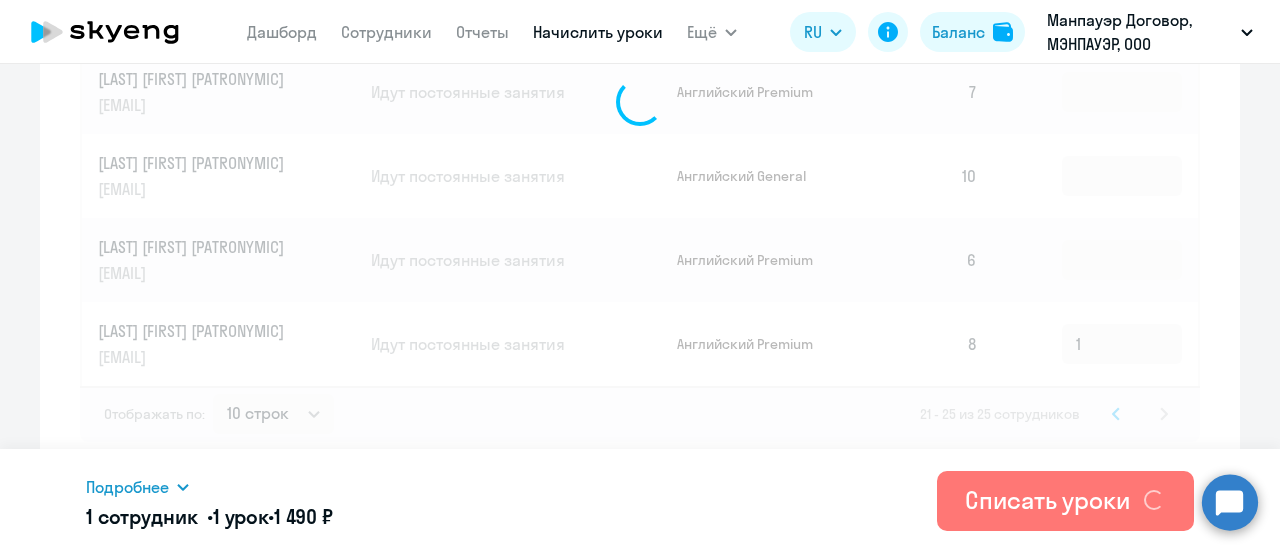 type 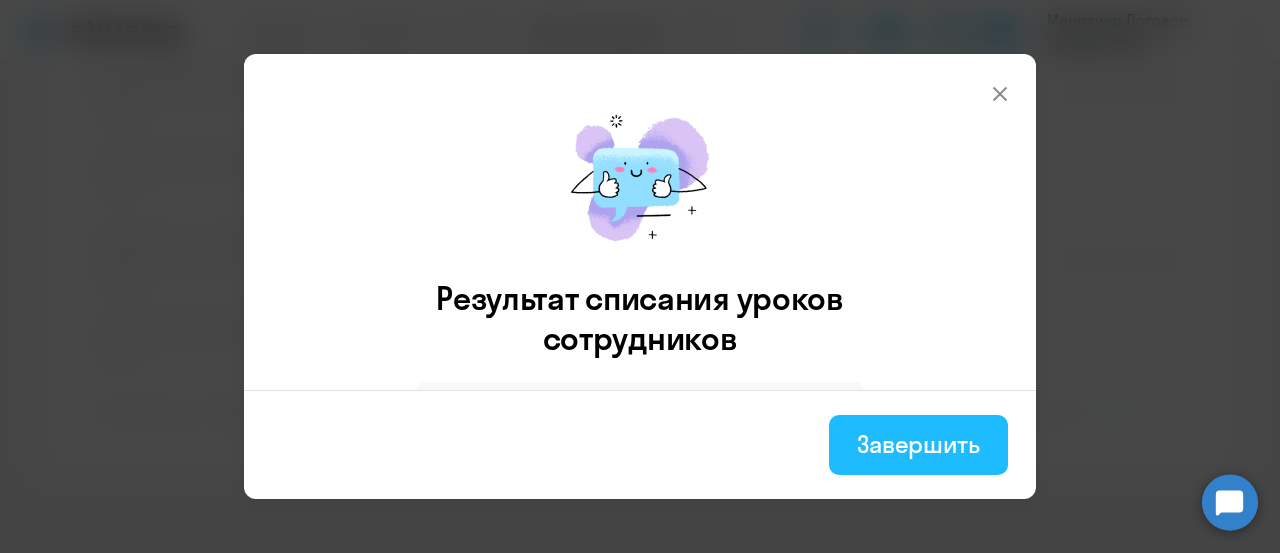 click on "Завершить" at bounding box center [918, 444] 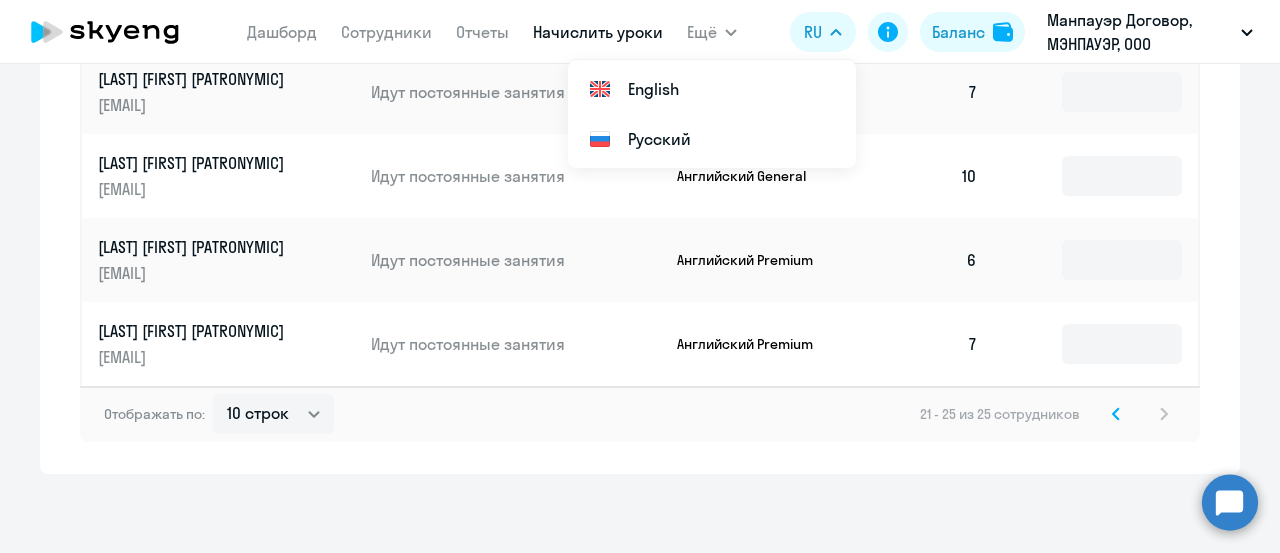 click 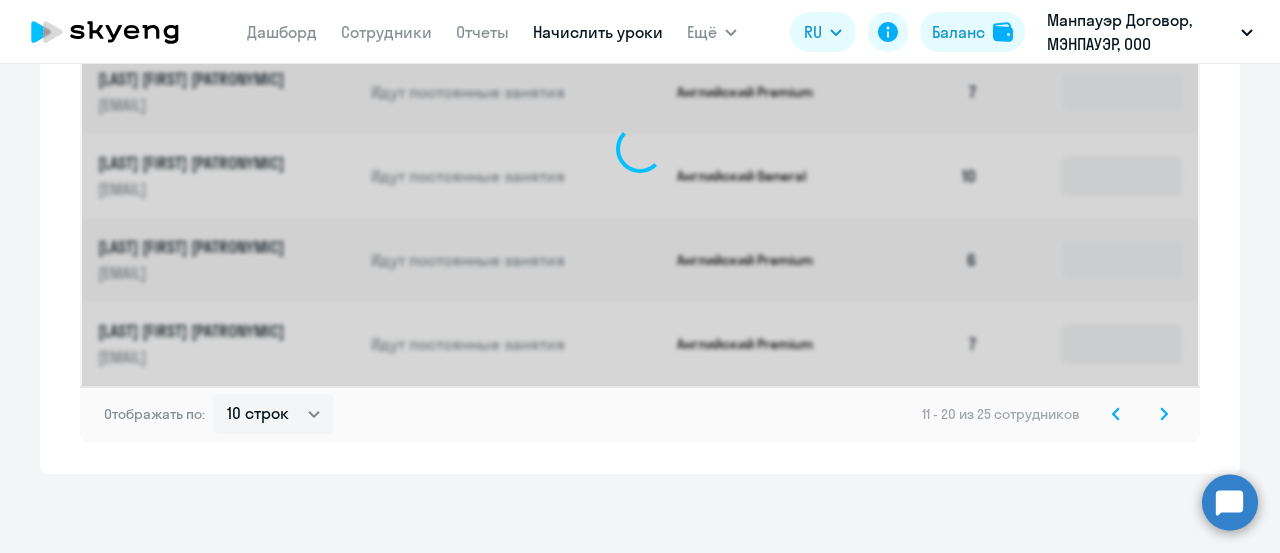 click 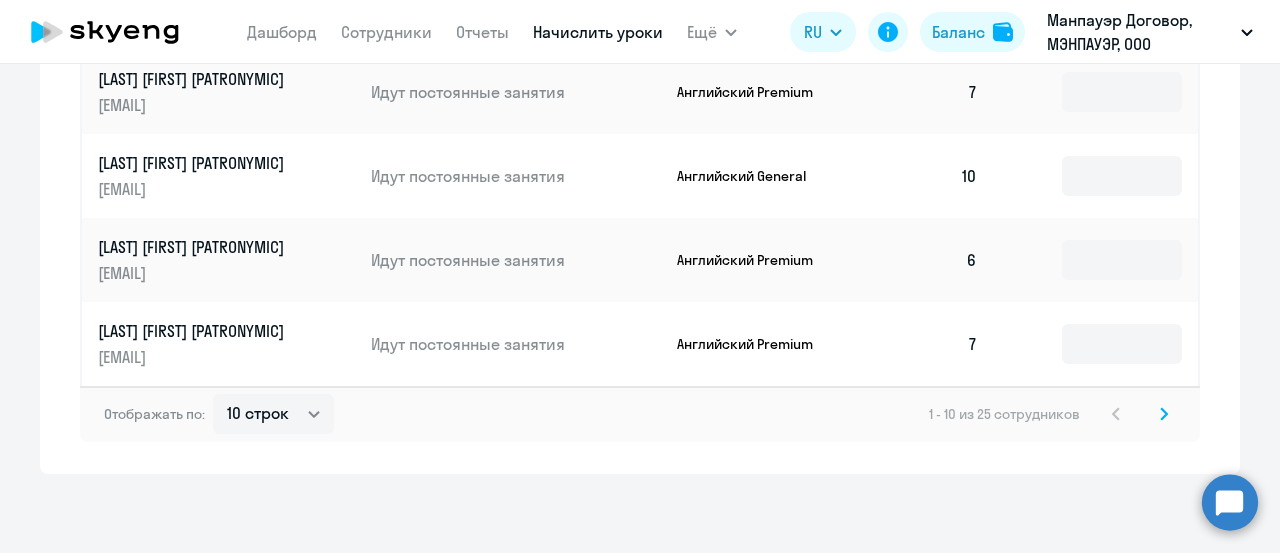 click on "1 - 10 из 25 сотрудников" 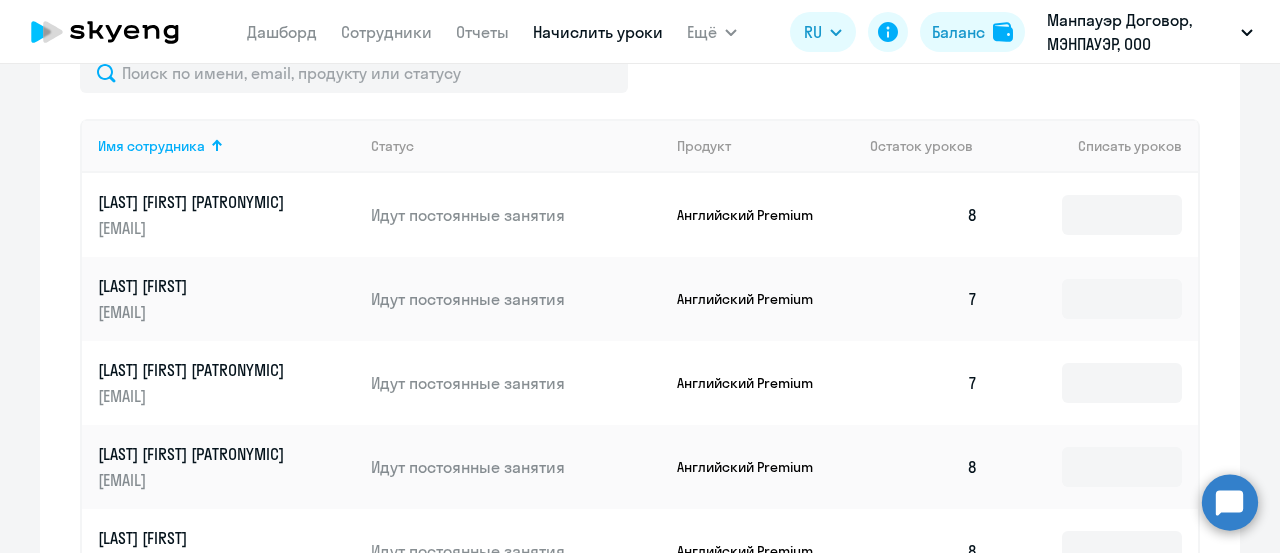 scroll, scrollTop: 764, scrollLeft: 0, axis: vertical 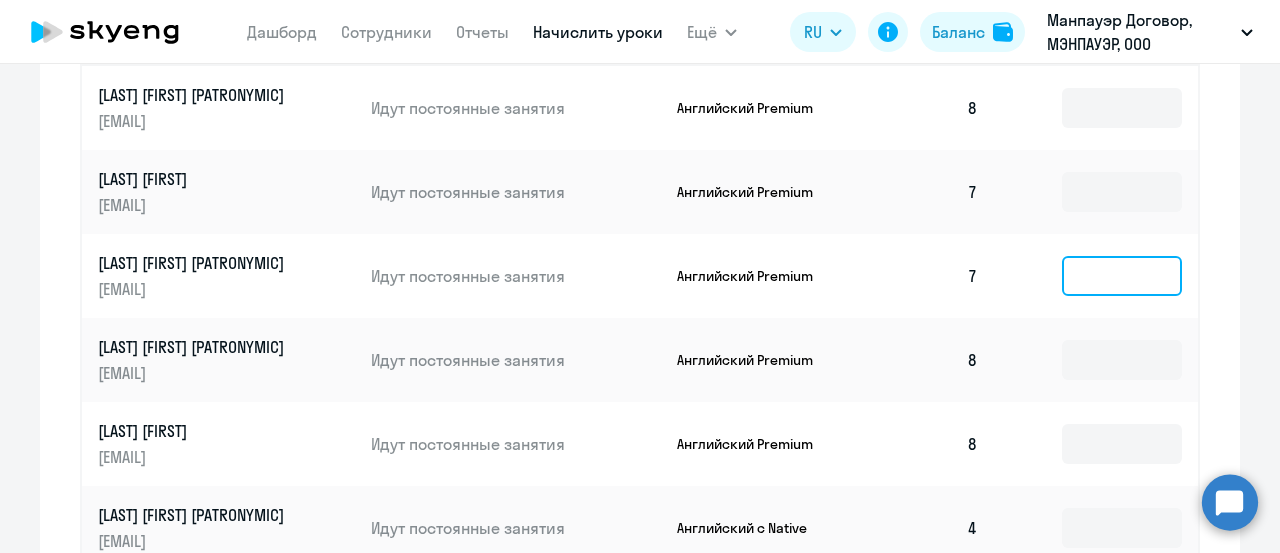 click 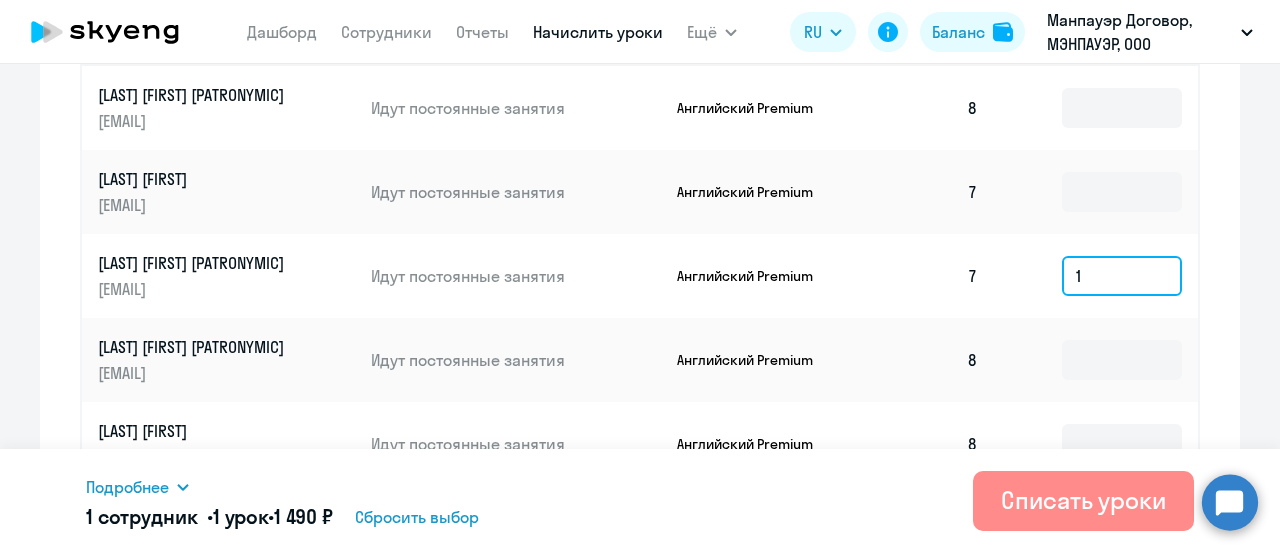 type on "1" 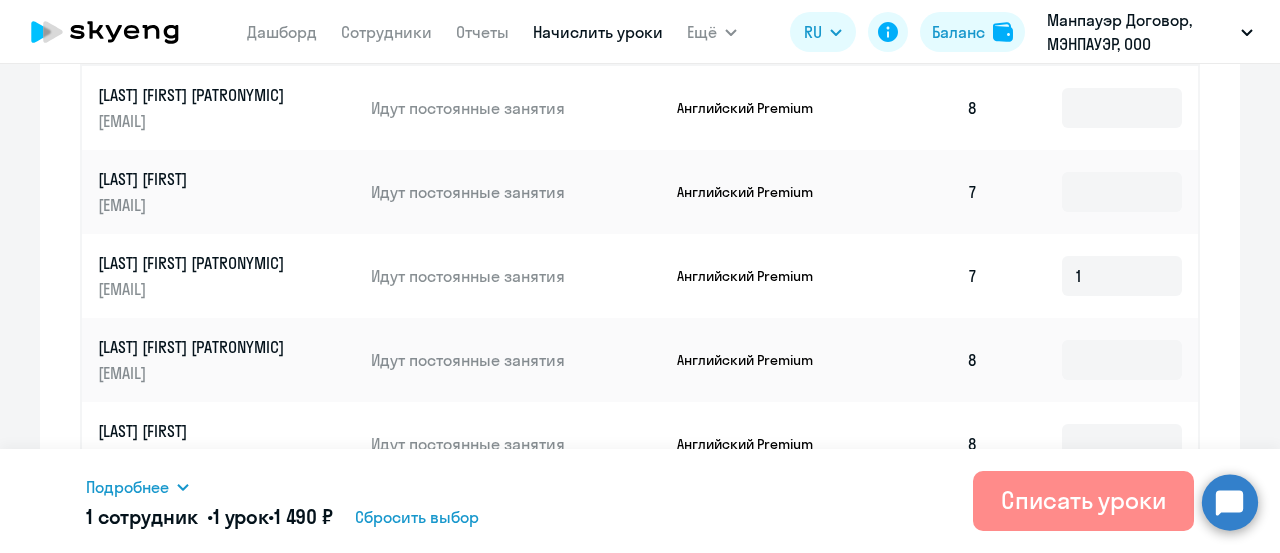 click on "Списать уроки" at bounding box center [1083, 500] 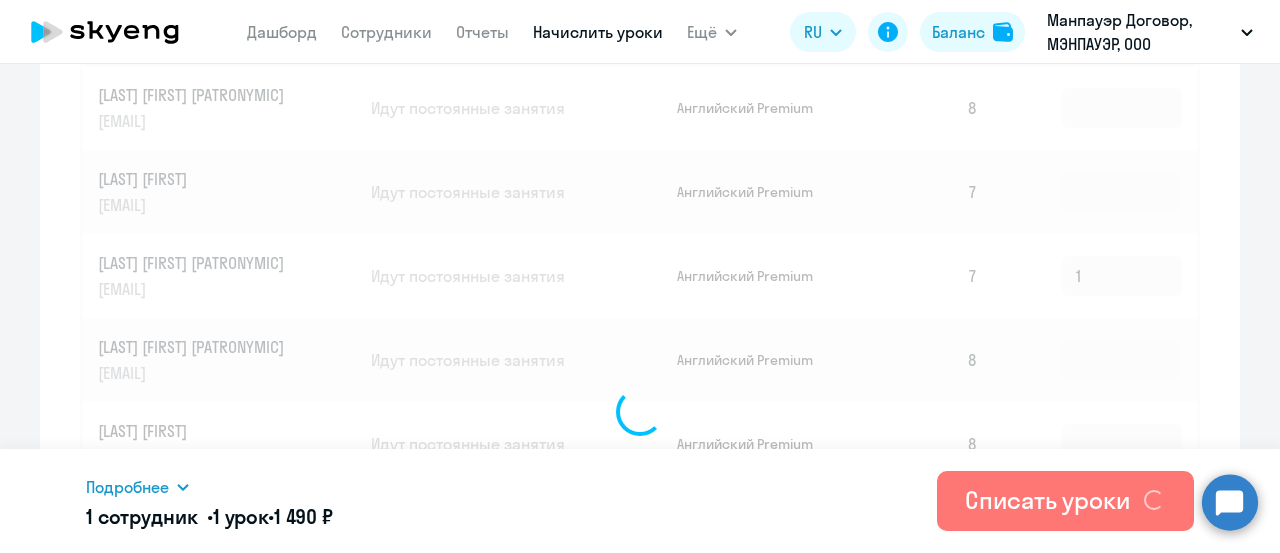 type 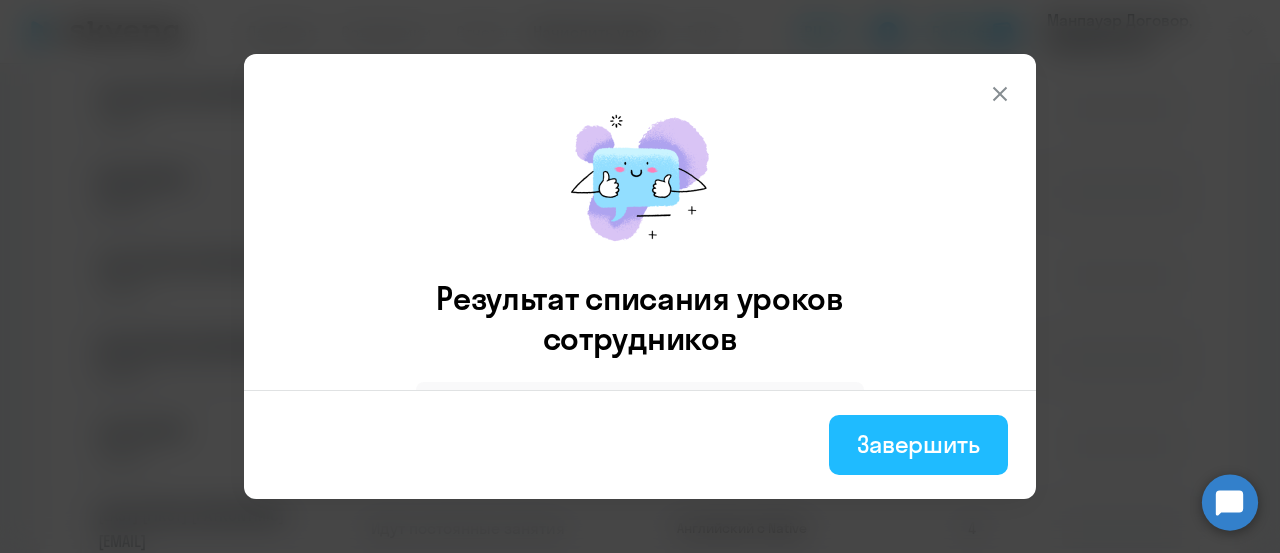 click on "Завершить" at bounding box center [918, 444] 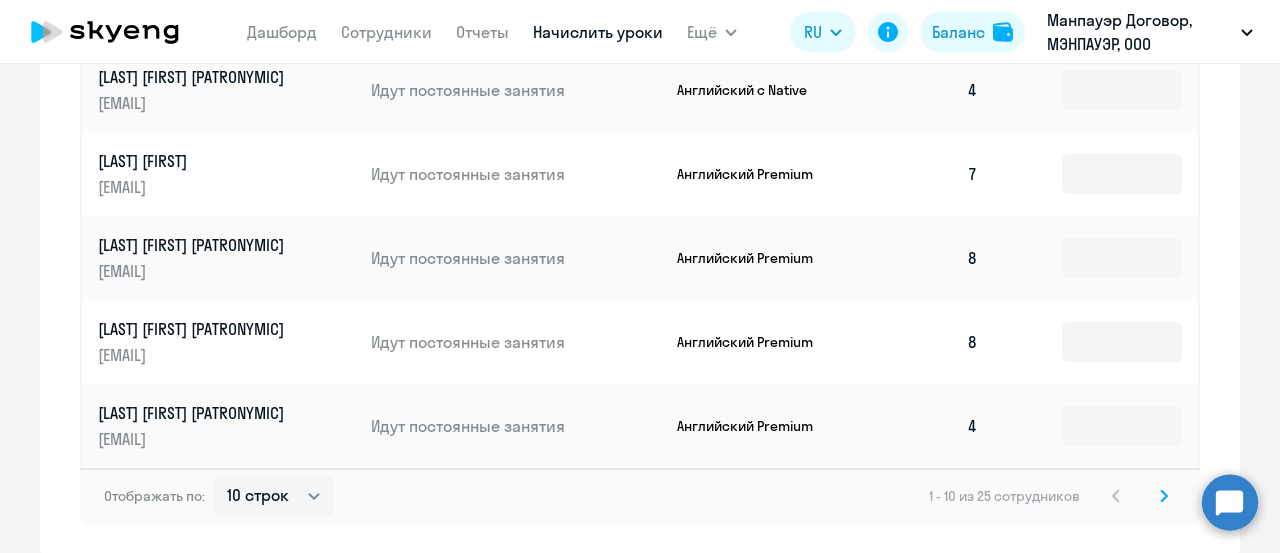 scroll, scrollTop: 1284, scrollLeft: 0, axis: vertical 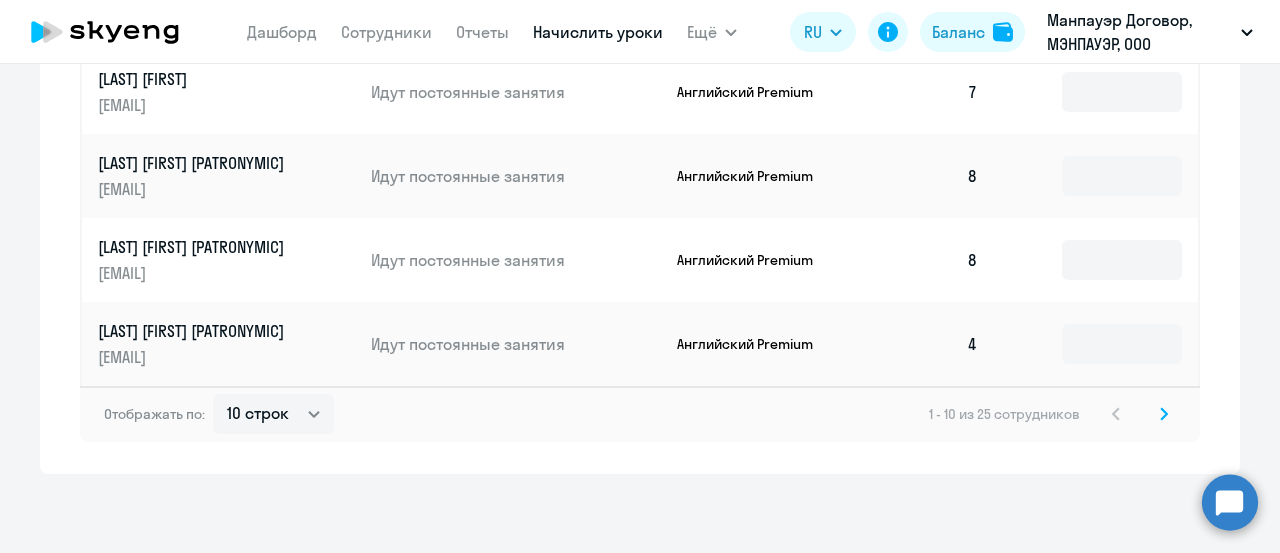 click 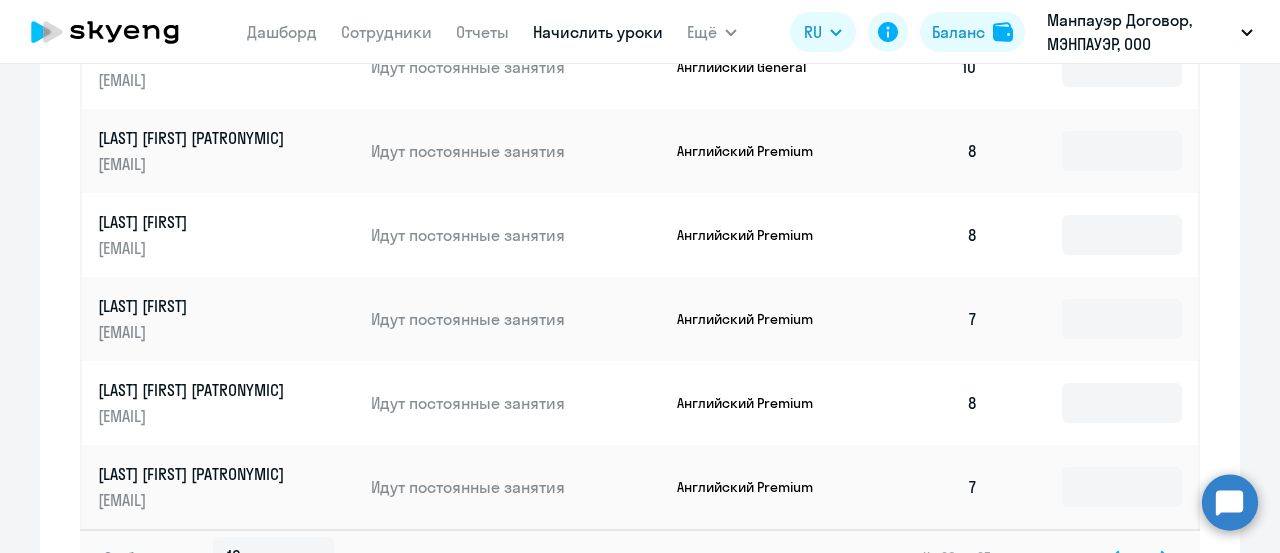 scroll, scrollTop: 984, scrollLeft: 0, axis: vertical 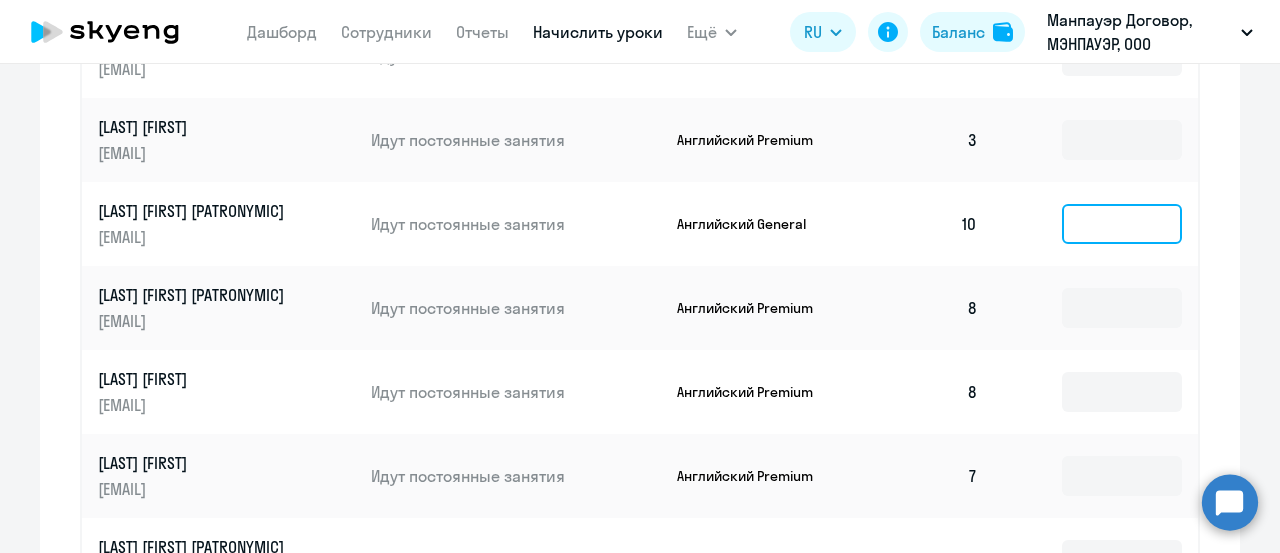 click 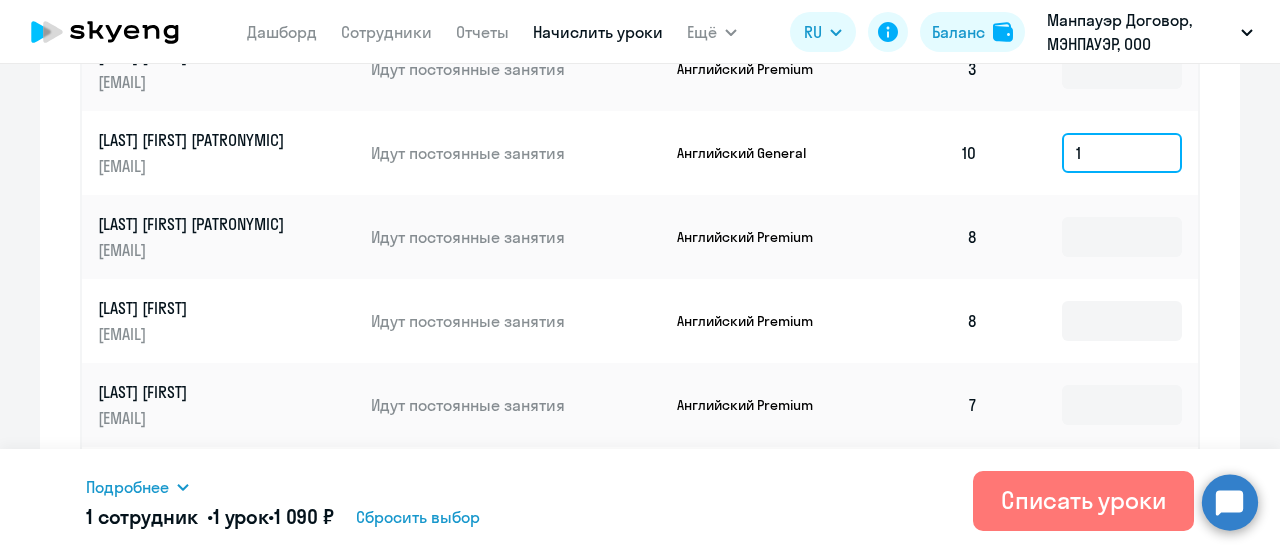 scroll, scrollTop: 1084, scrollLeft: 0, axis: vertical 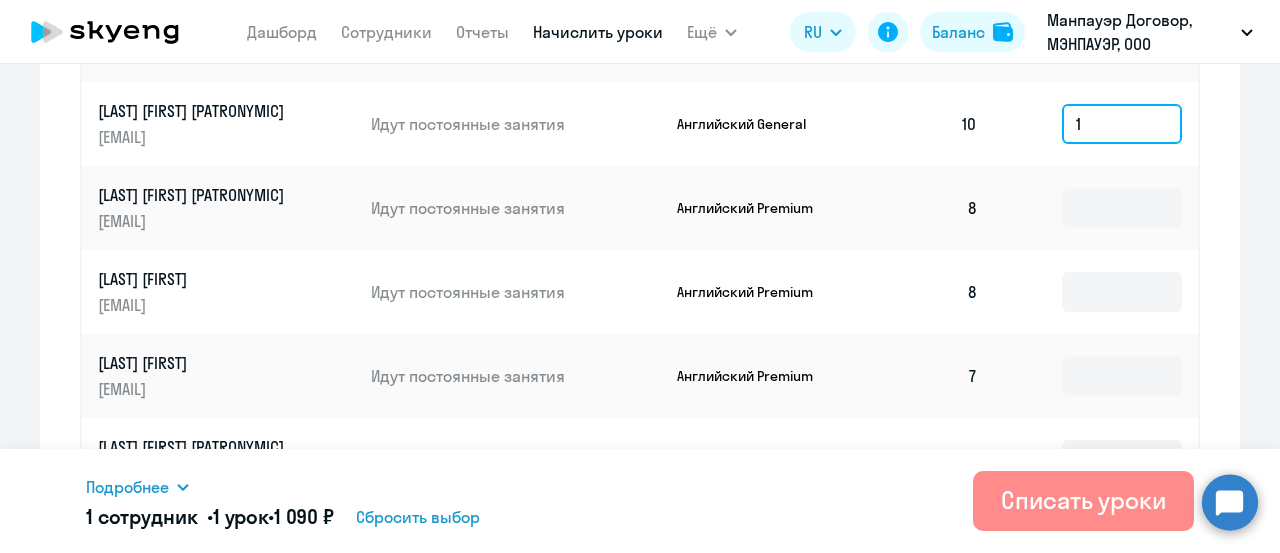type on "1" 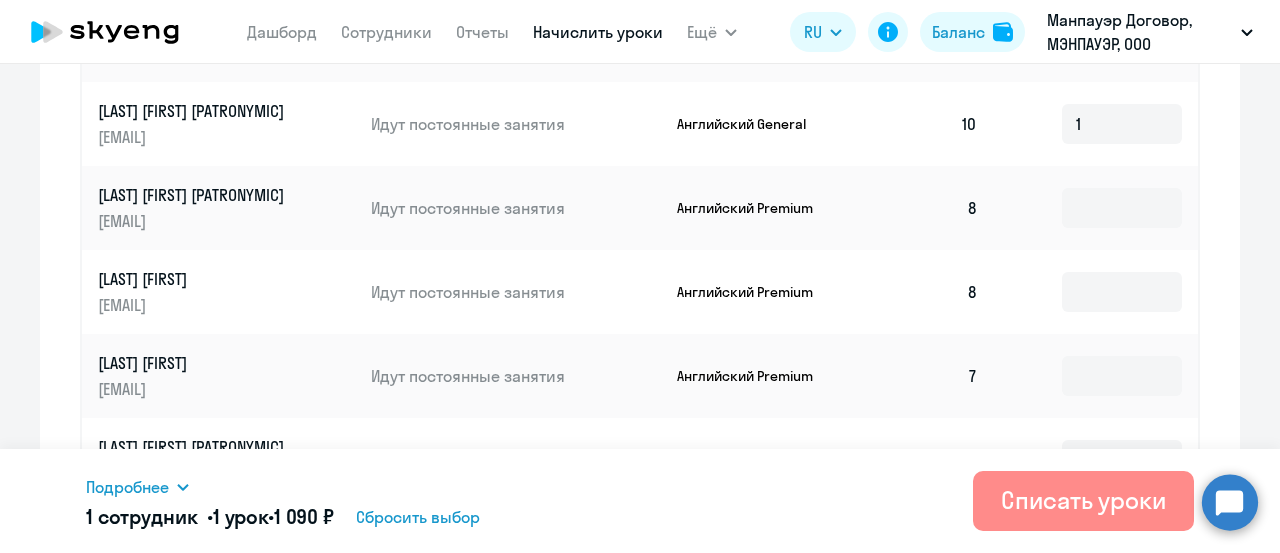 click on "Списать уроки" at bounding box center (1083, 500) 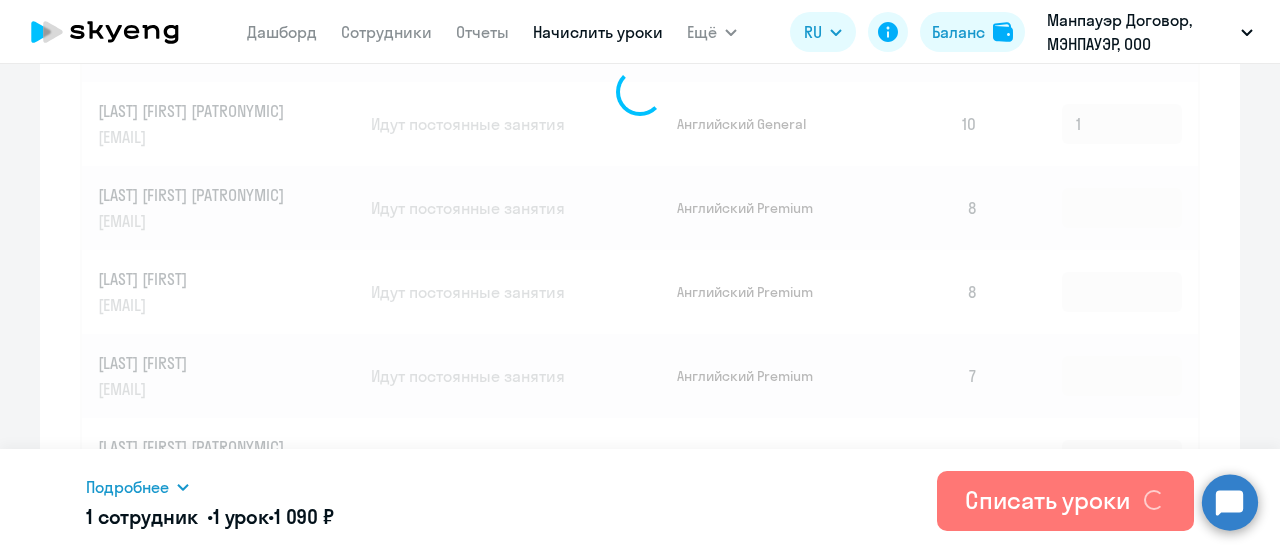 type 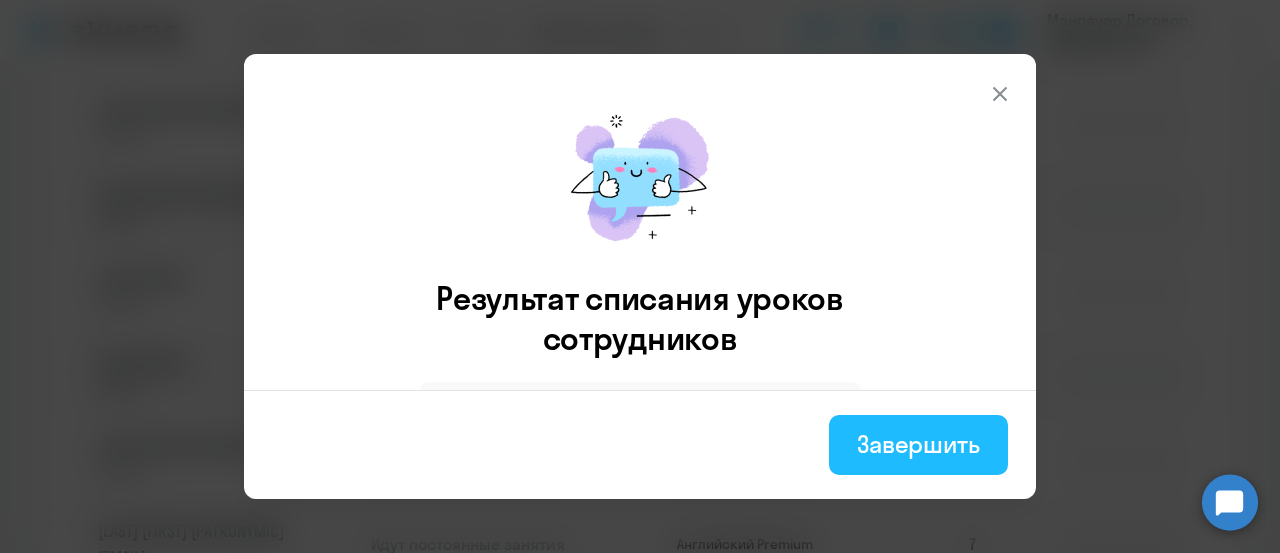 click on "Завершить" at bounding box center (918, 444) 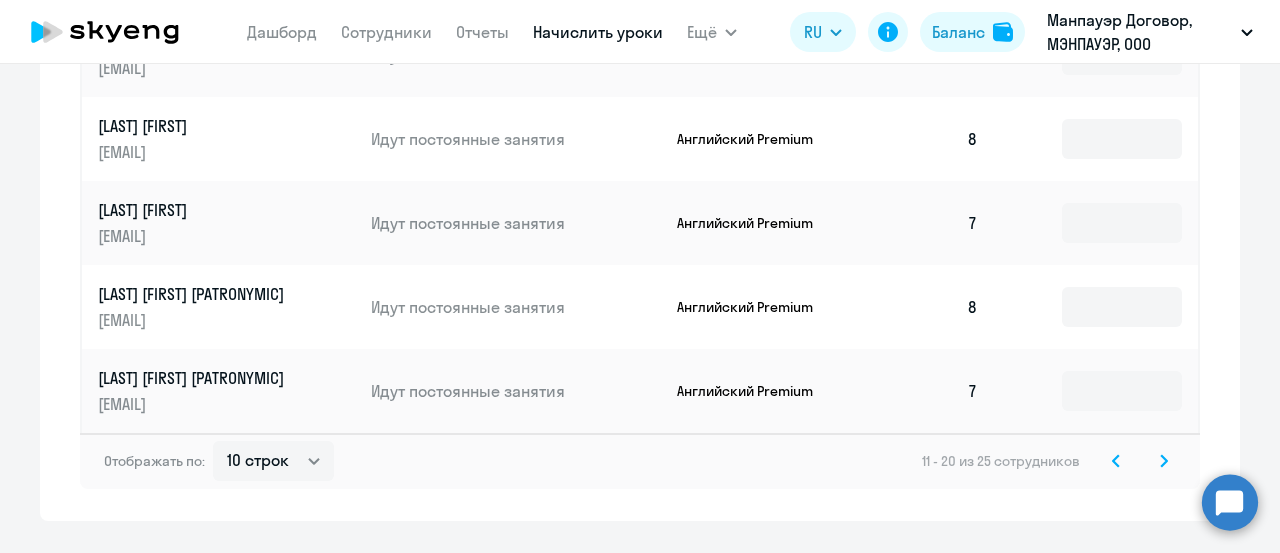 scroll, scrollTop: 1284, scrollLeft: 0, axis: vertical 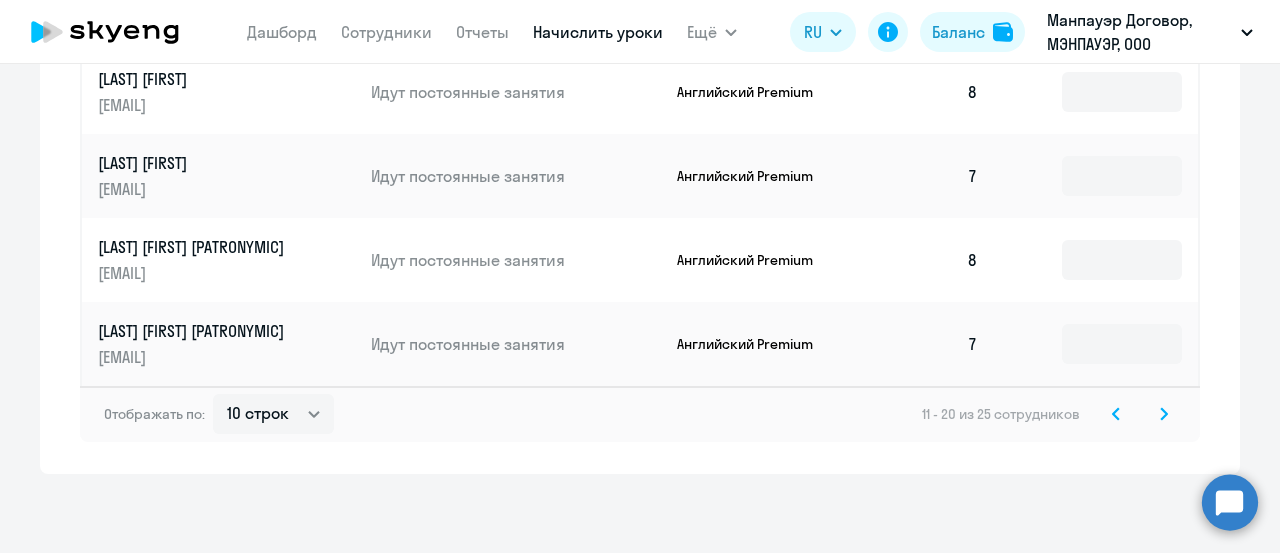 click 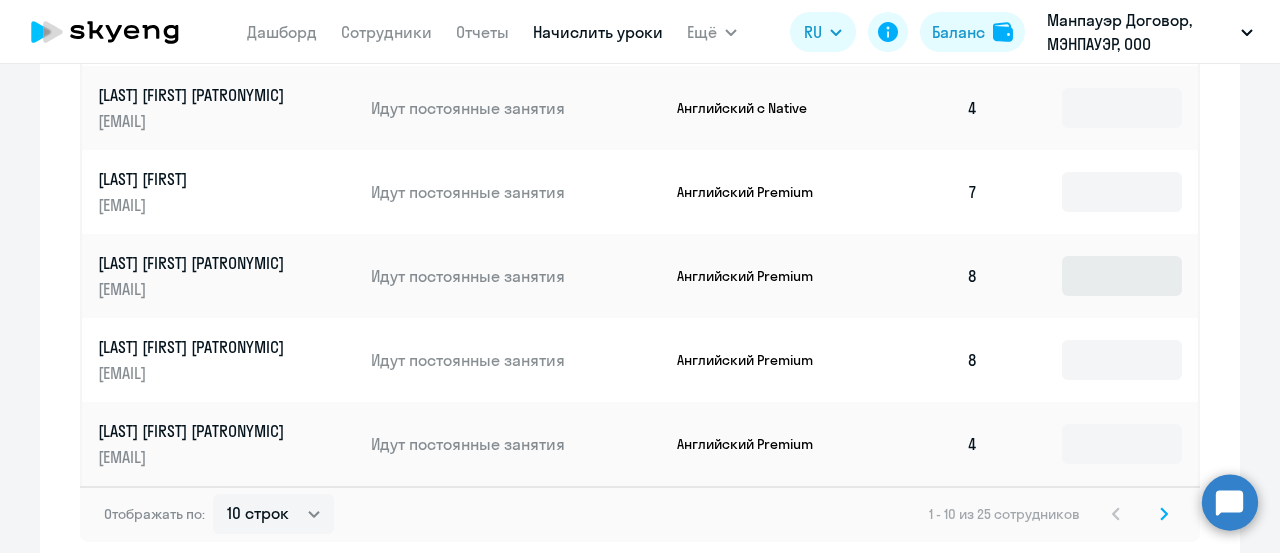 scroll, scrollTop: 1284, scrollLeft: 0, axis: vertical 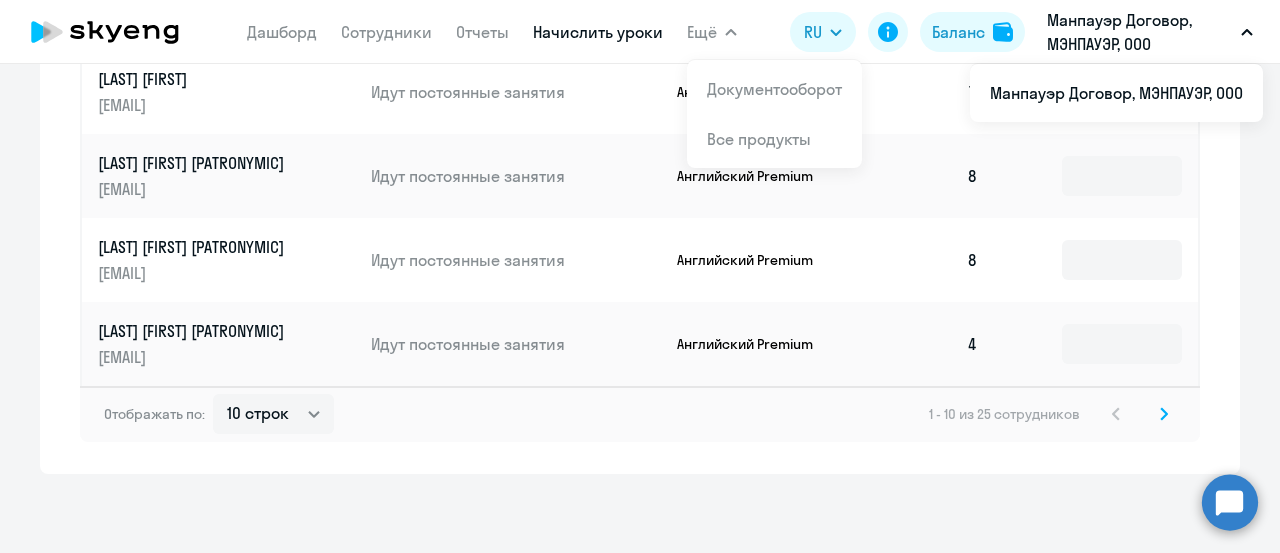 click 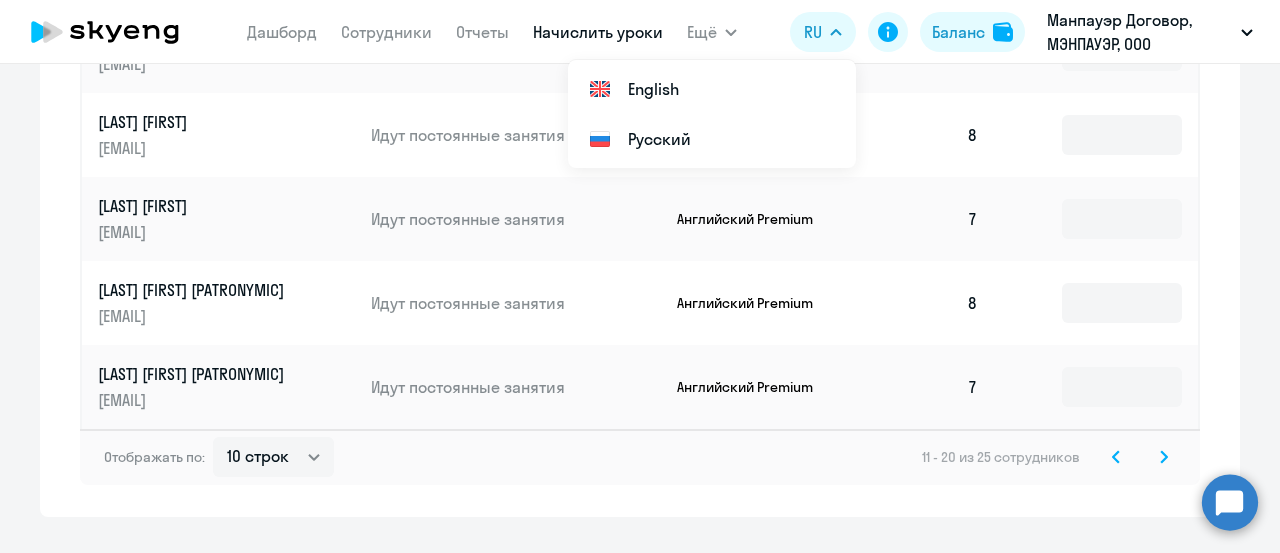 scroll, scrollTop: 1284, scrollLeft: 0, axis: vertical 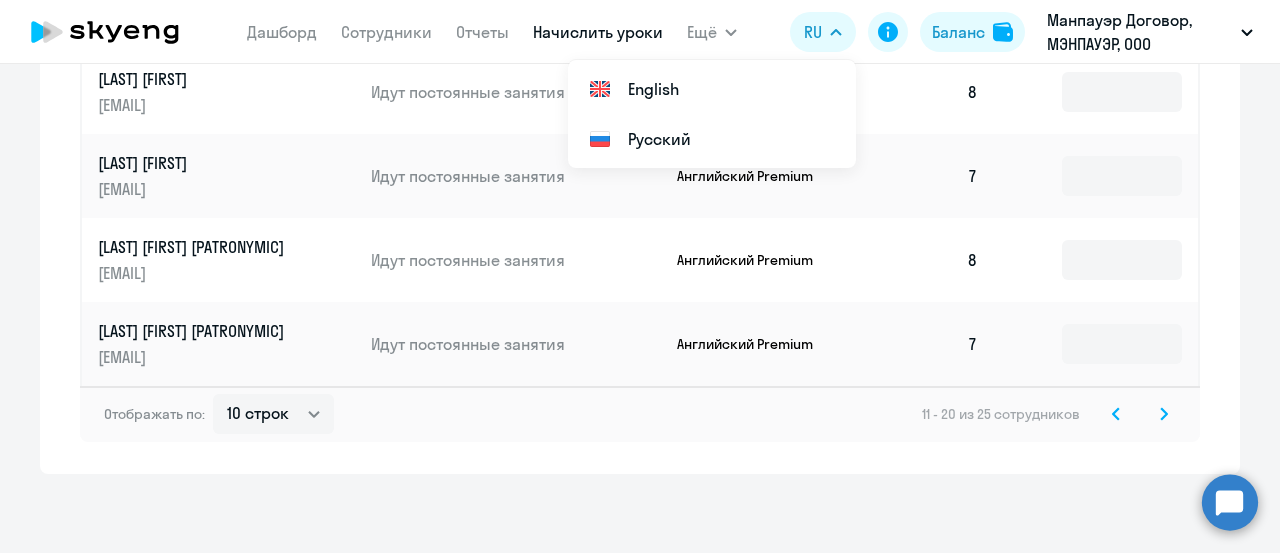 click 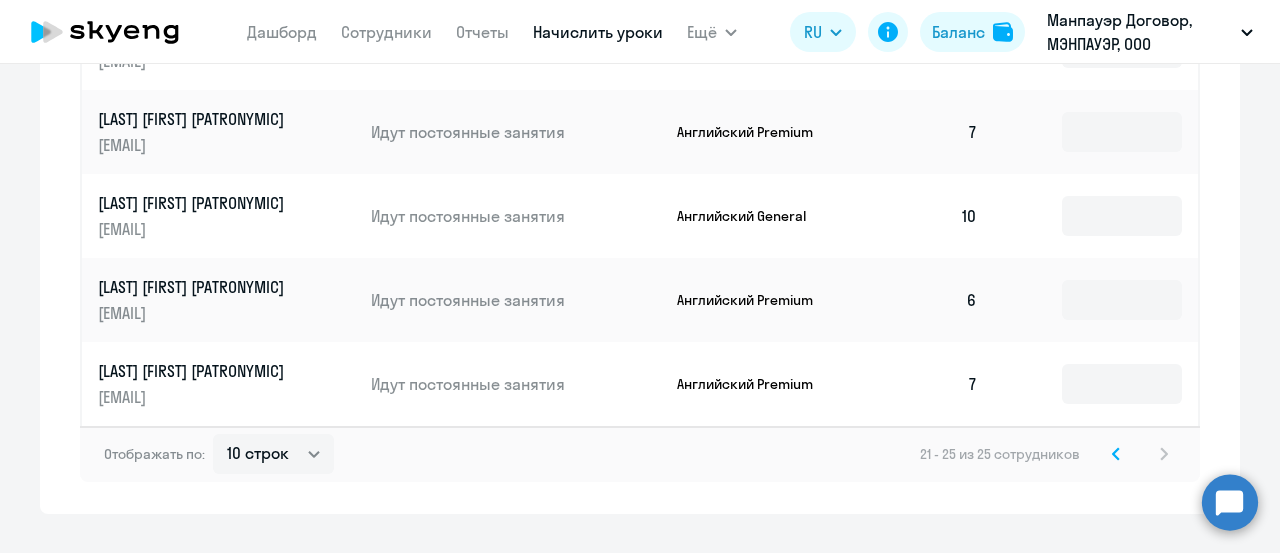 scroll, scrollTop: 864, scrollLeft: 0, axis: vertical 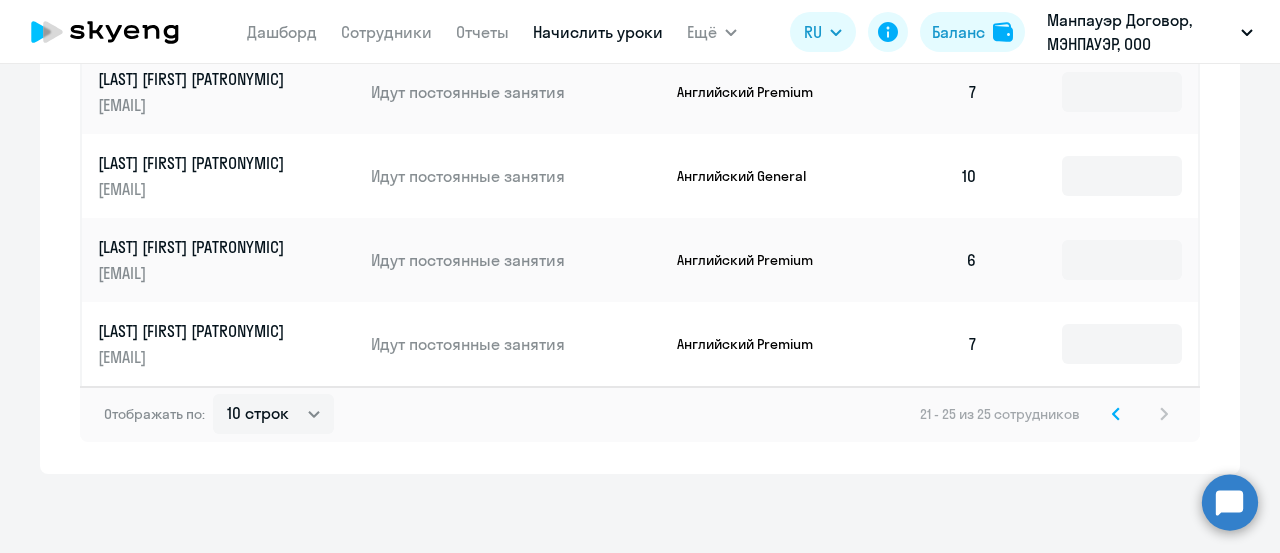 click on "21 - 25 из 25 сотрудников" 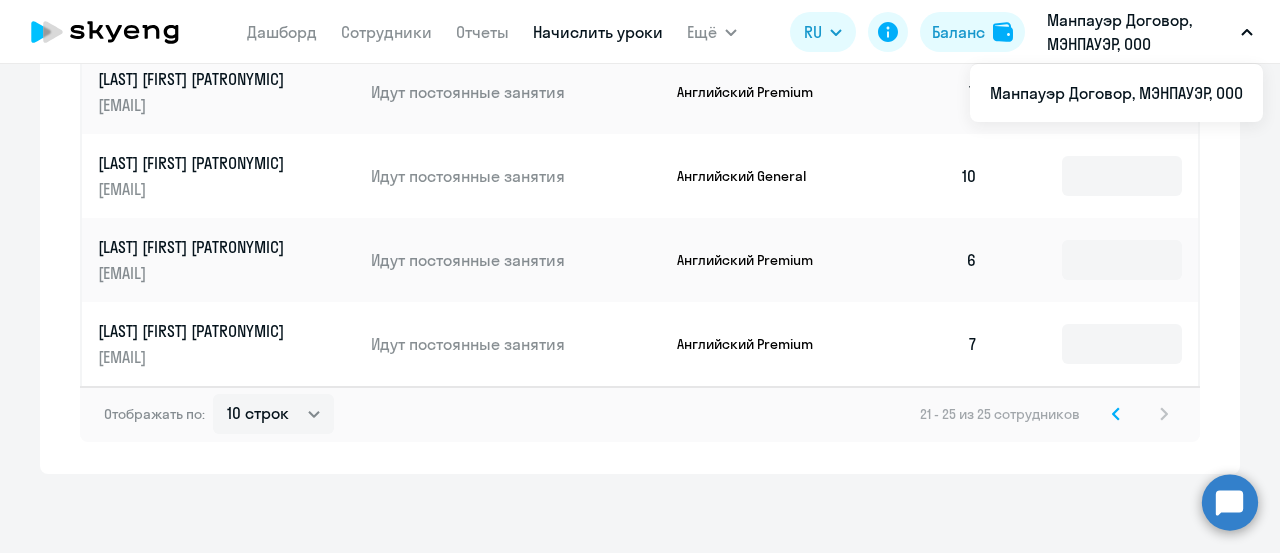 scroll, scrollTop: 564, scrollLeft: 0, axis: vertical 